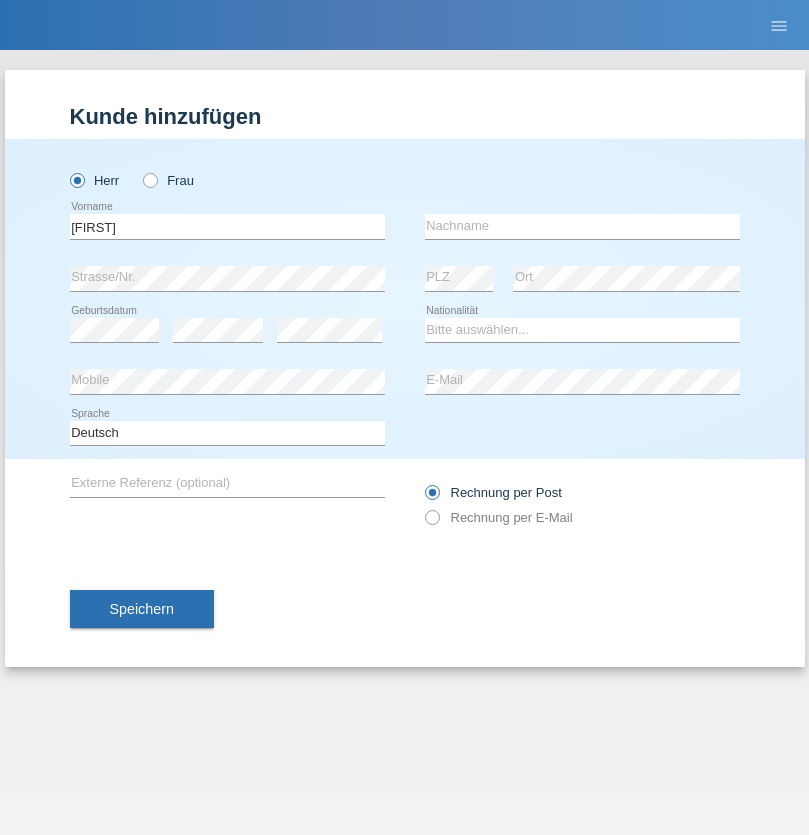 scroll, scrollTop: 0, scrollLeft: 0, axis: both 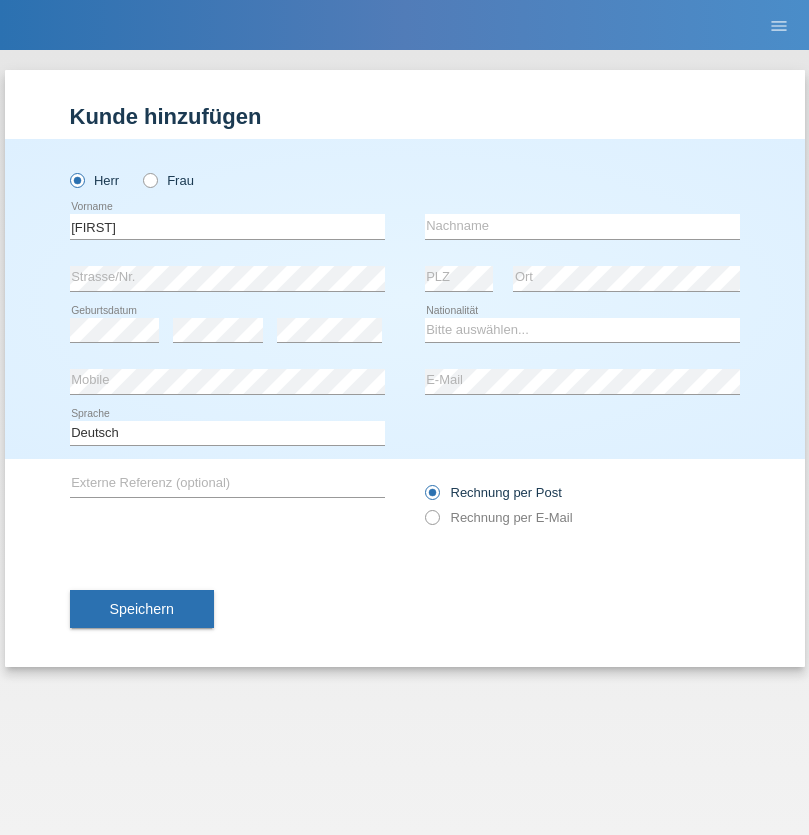 type on "Ibrahim" 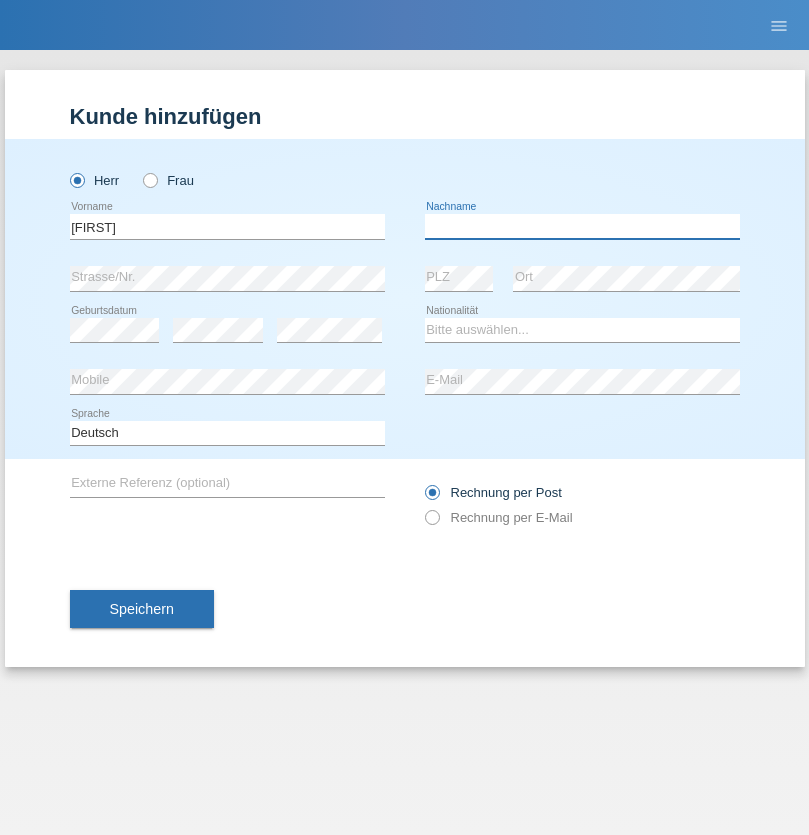 click at bounding box center [582, 226] 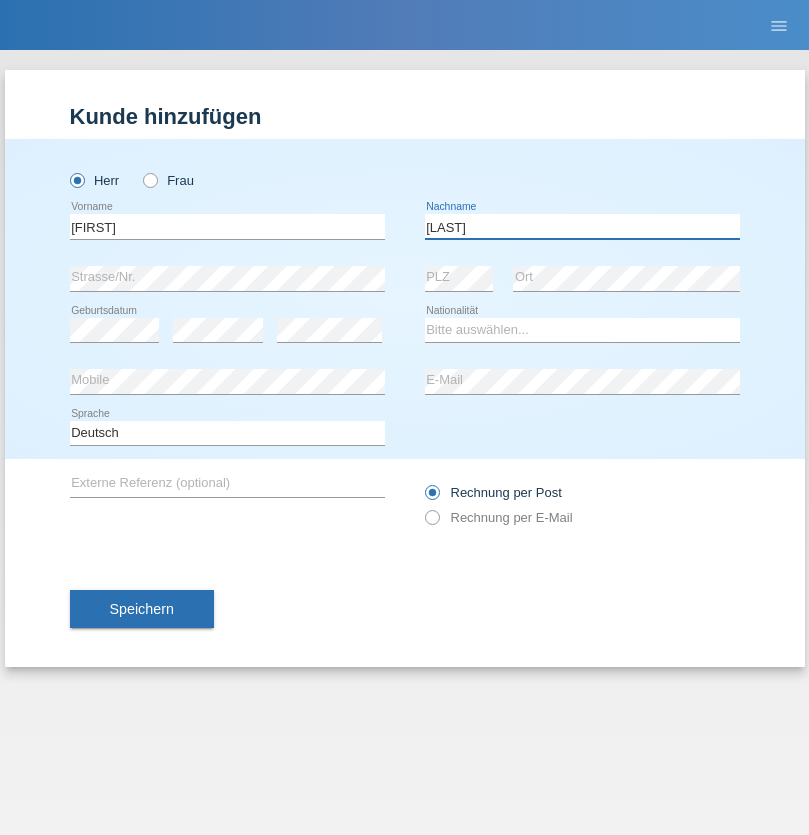 type on "Muja" 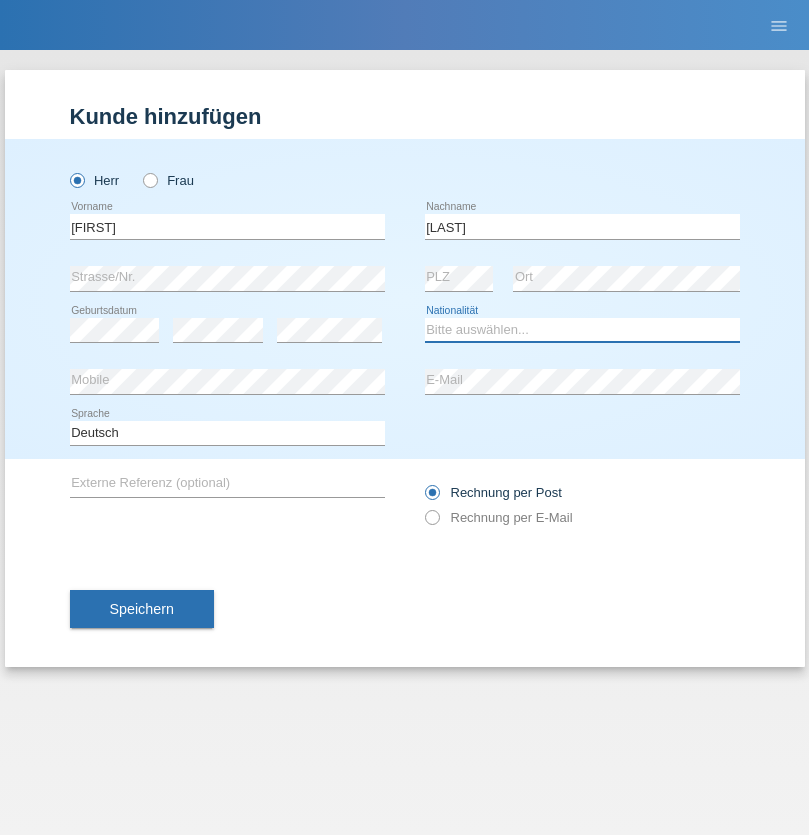 select on "XK" 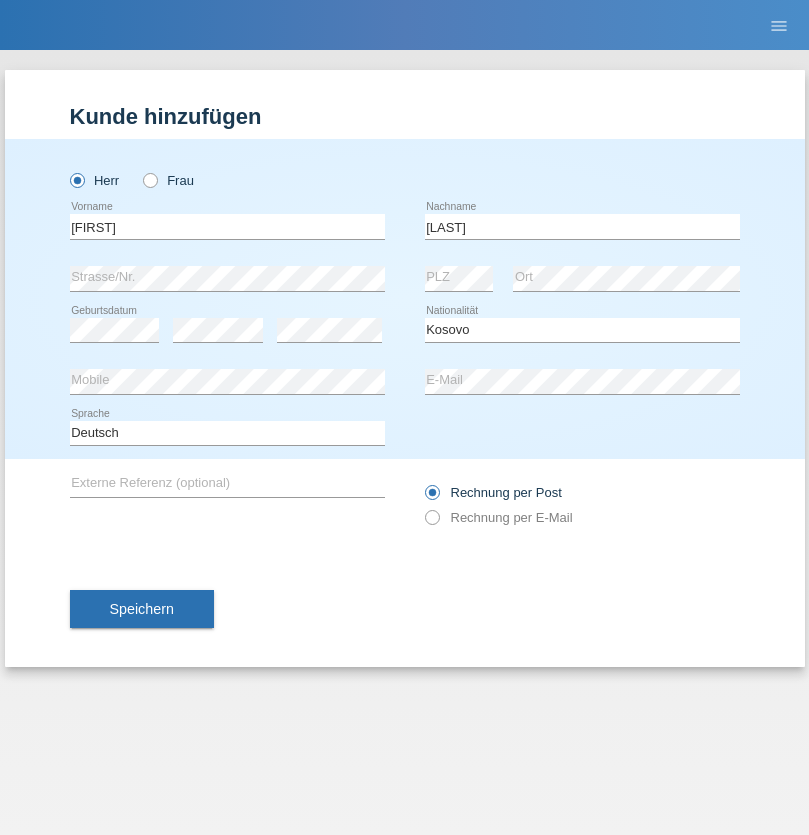 select on "C" 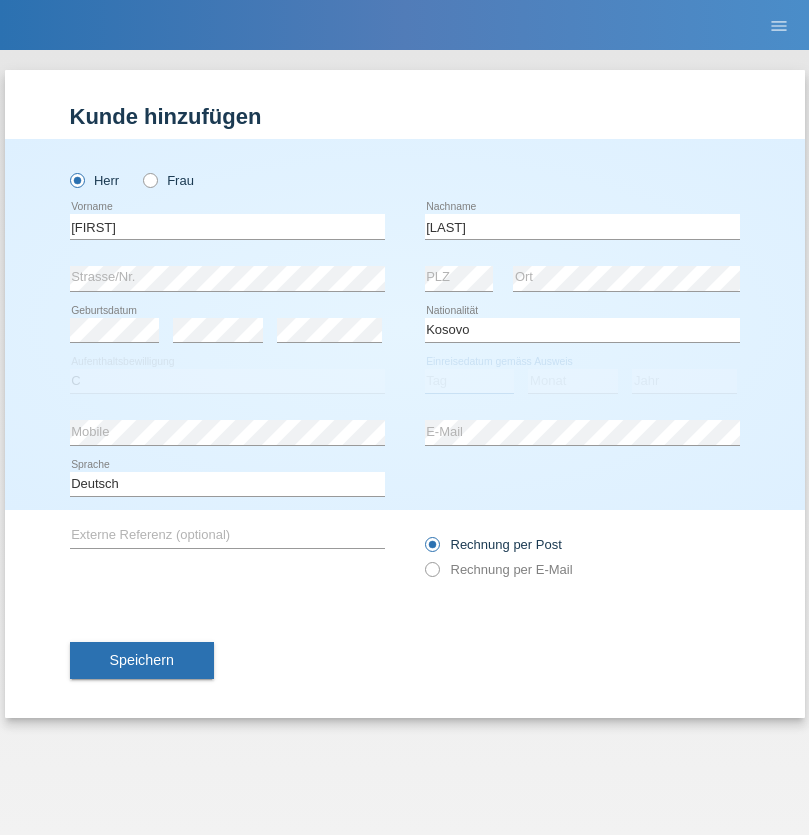 select on "03" 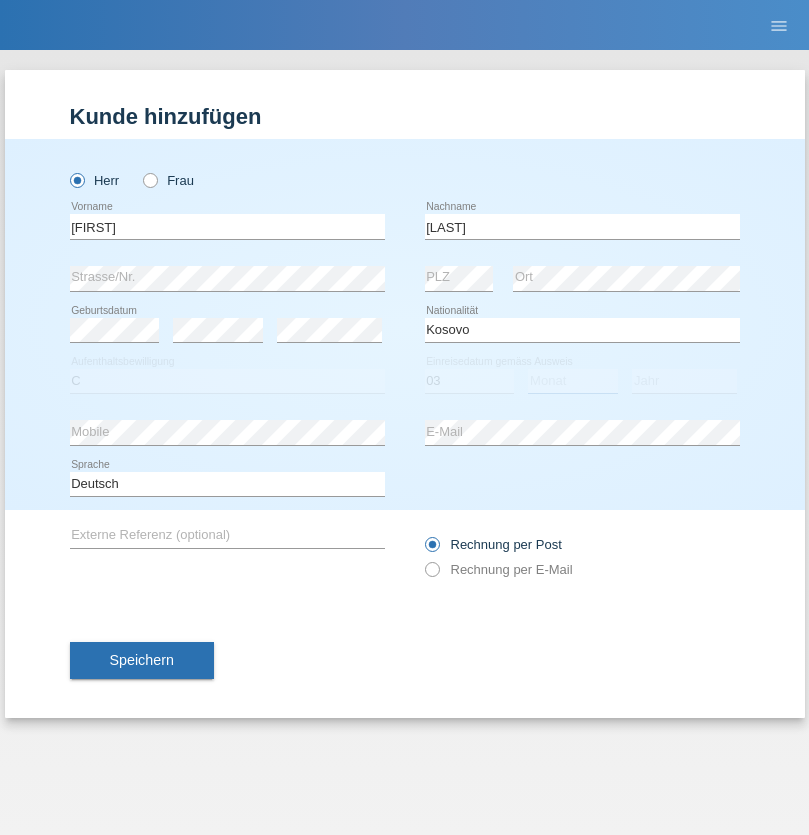 select on "07" 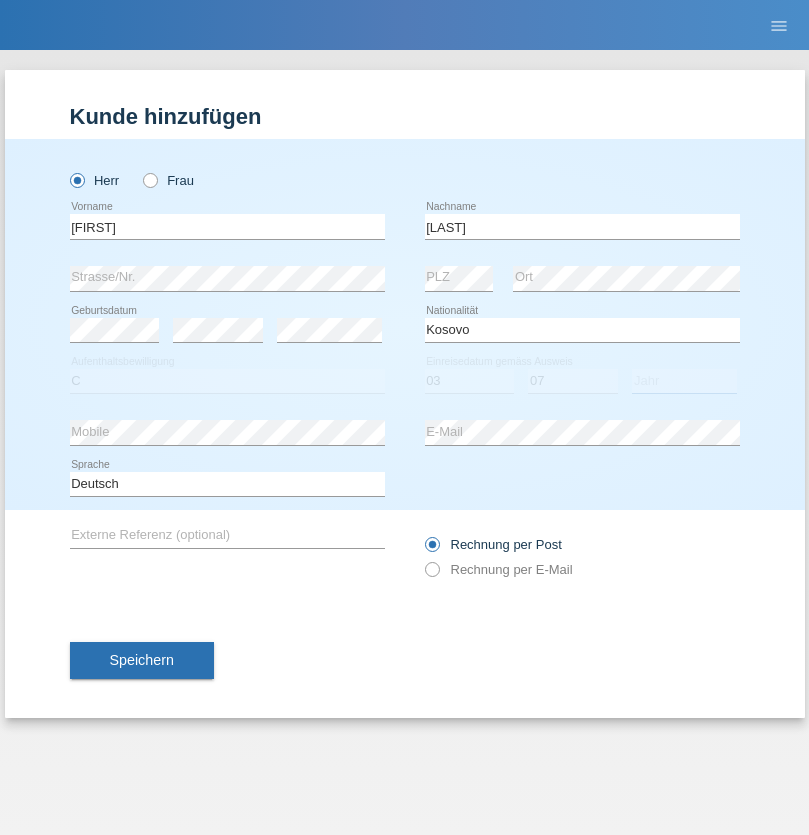 select on "2021" 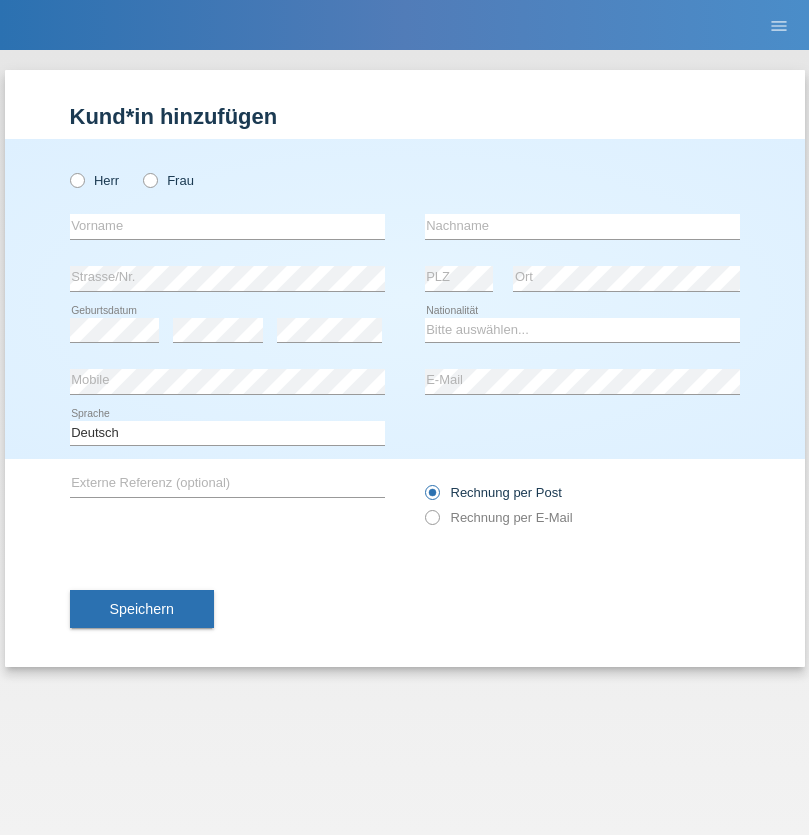 scroll, scrollTop: 0, scrollLeft: 0, axis: both 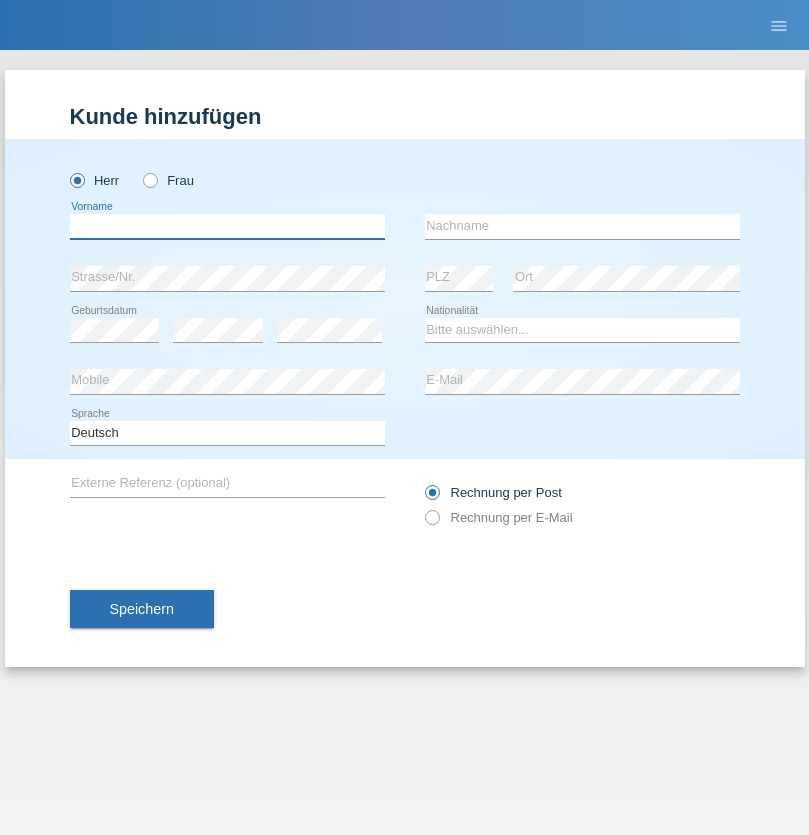 click at bounding box center (227, 226) 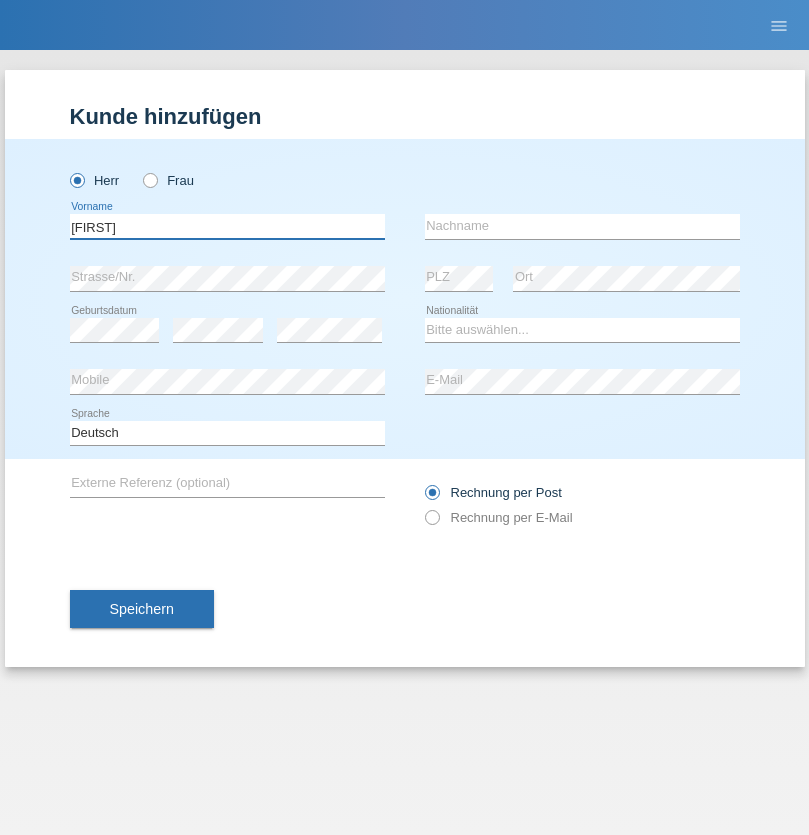 type on "Thomas" 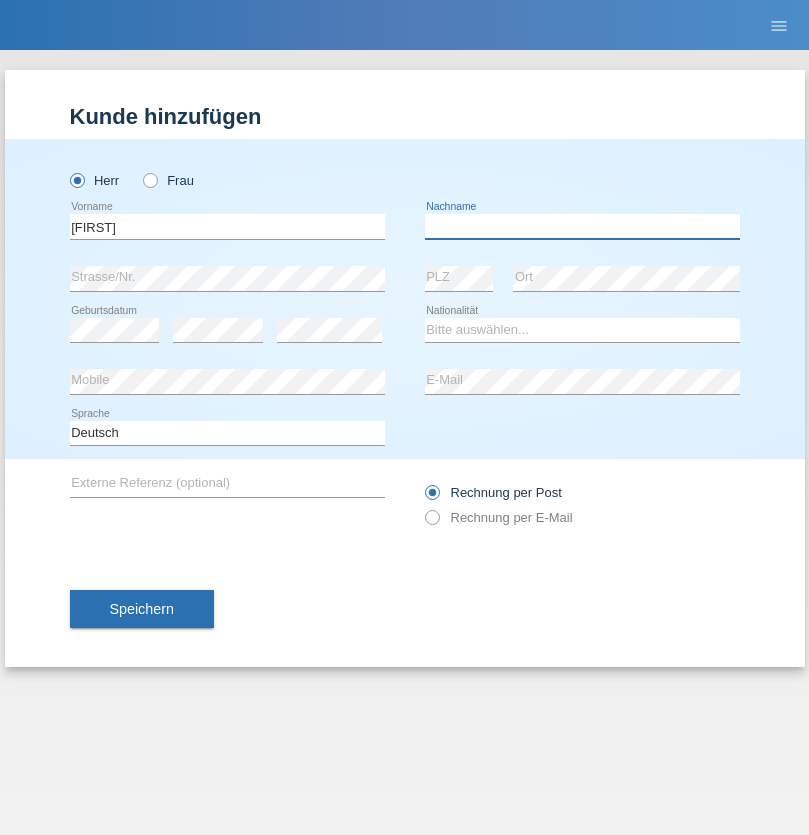 click at bounding box center [582, 226] 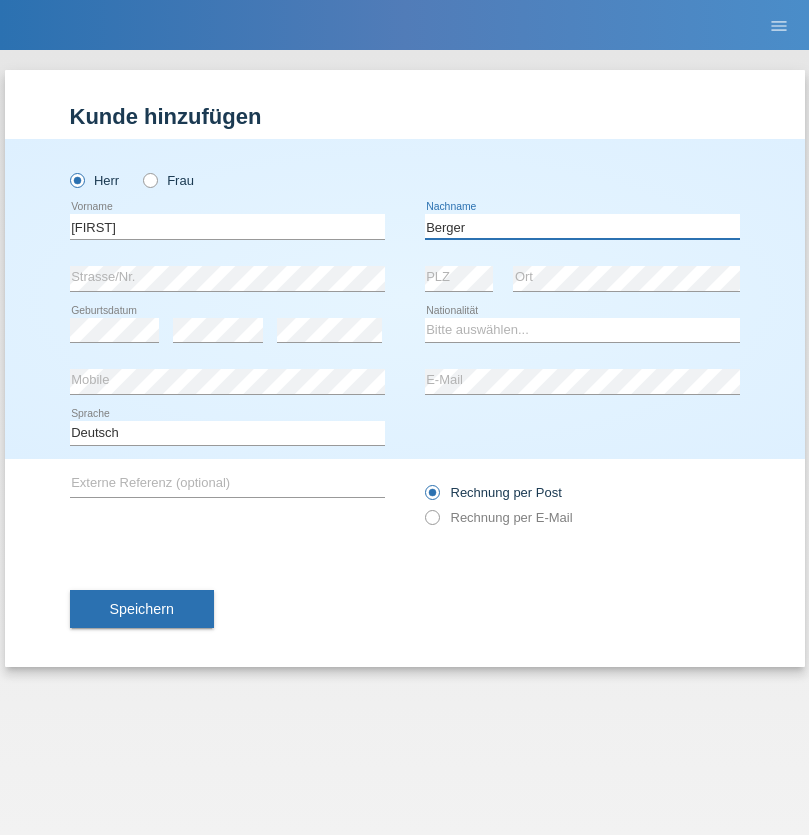 type on "Berger" 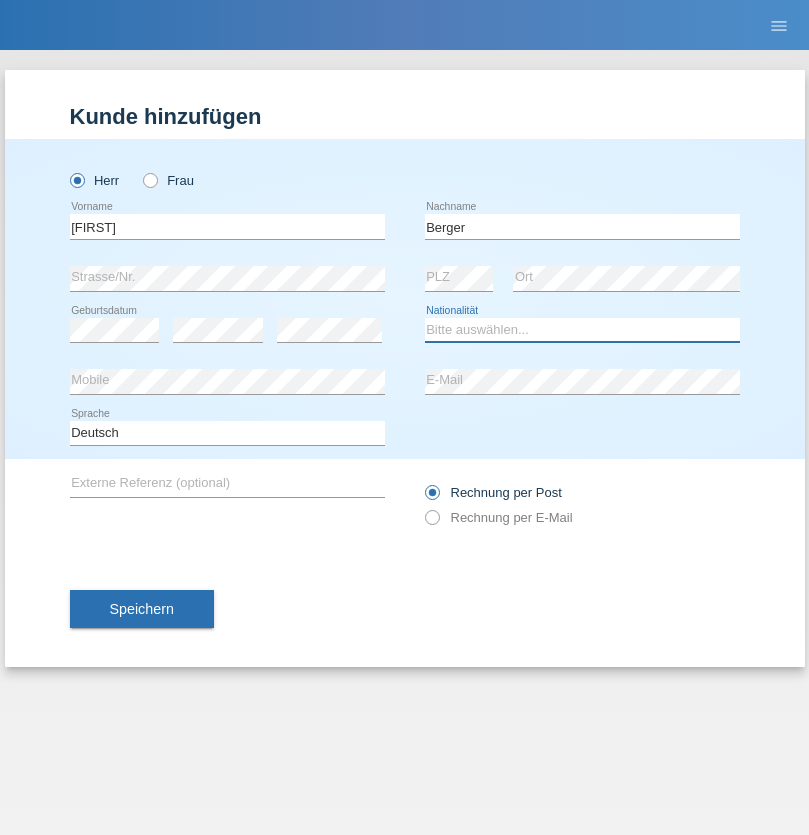 select on "CH" 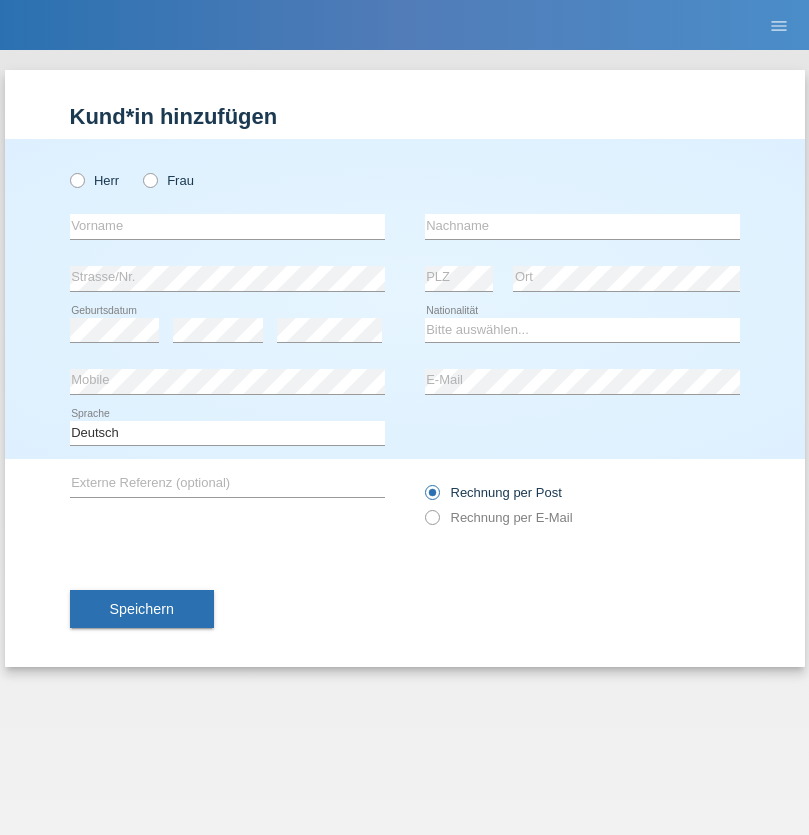 scroll, scrollTop: 0, scrollLeft: 0, axis: both 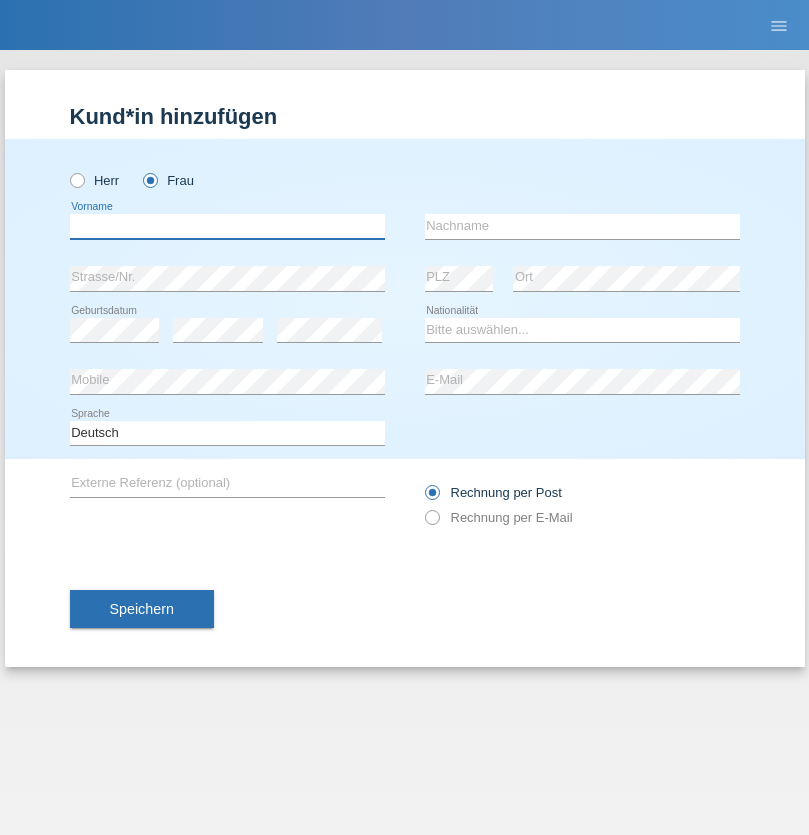 click at bounding box center (227, 226) 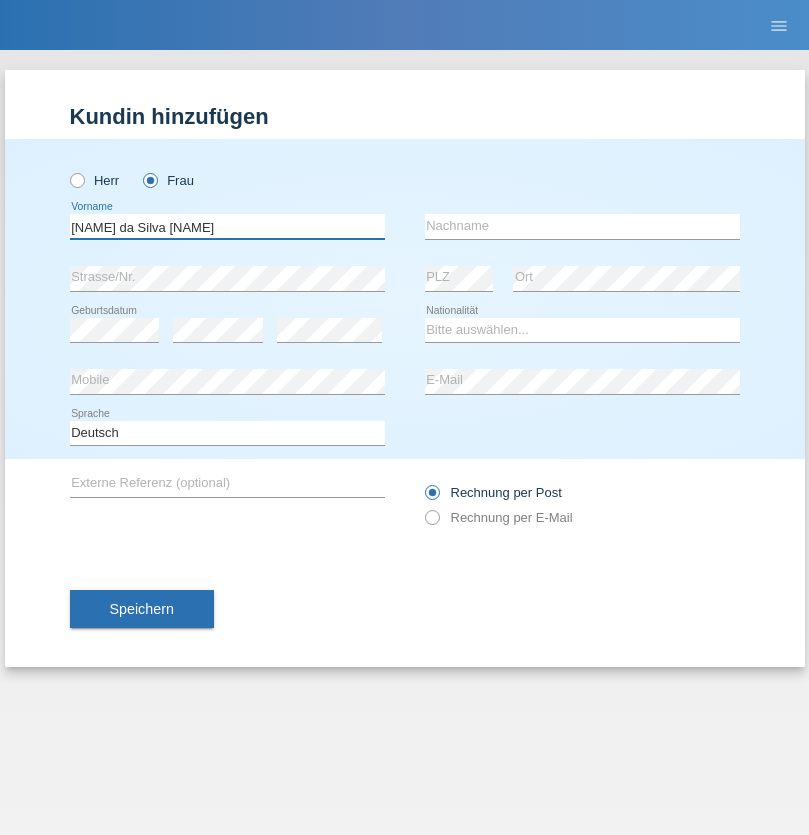 type on "[NAME] da Silva [NAME]" 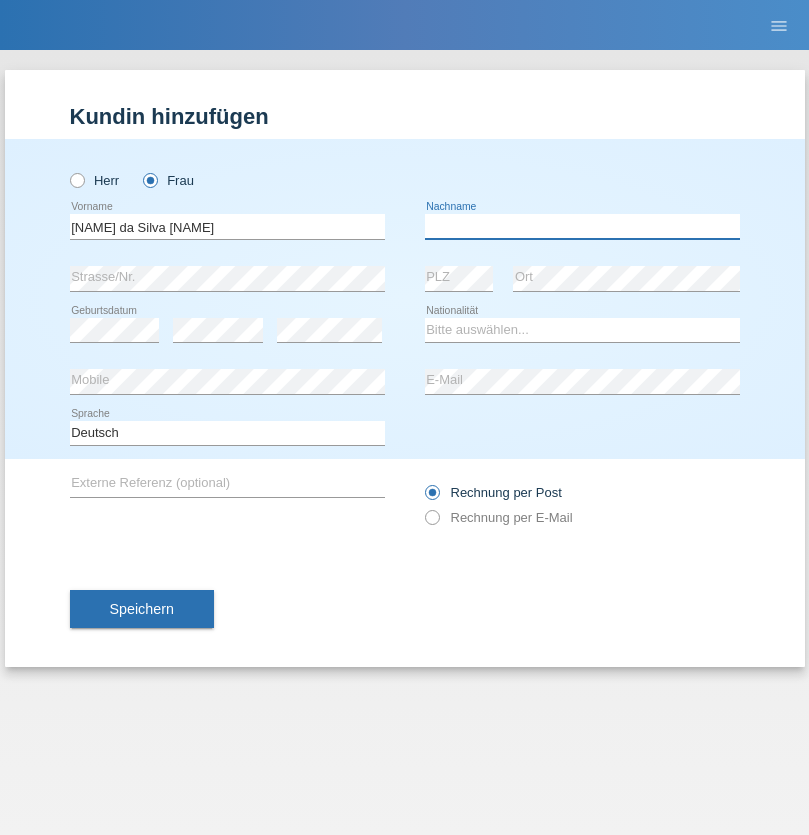 click at bounding box center [582, 226] 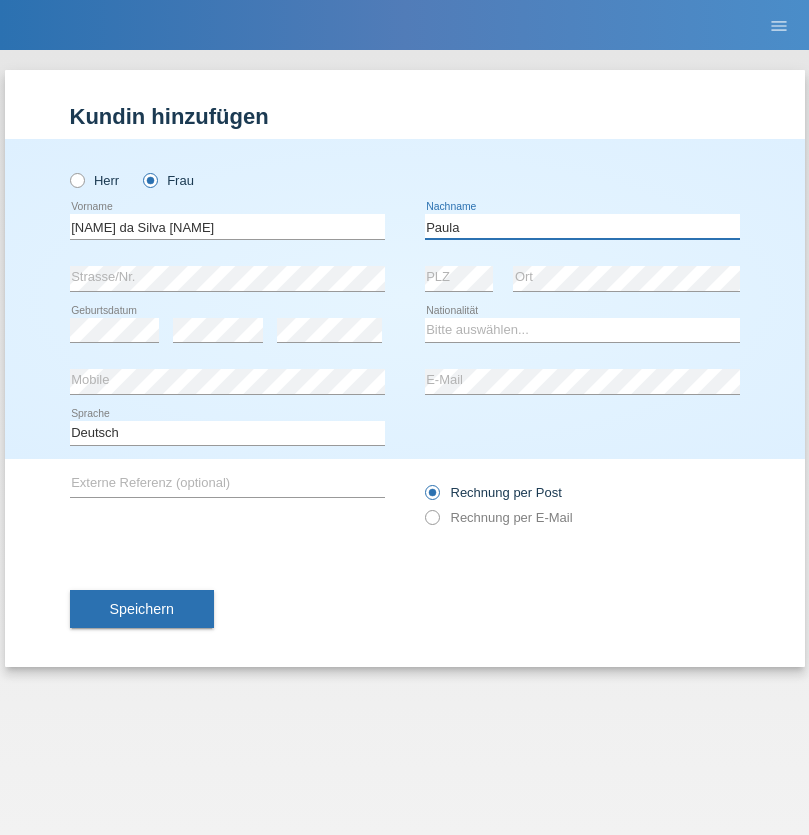 type on "Paula" 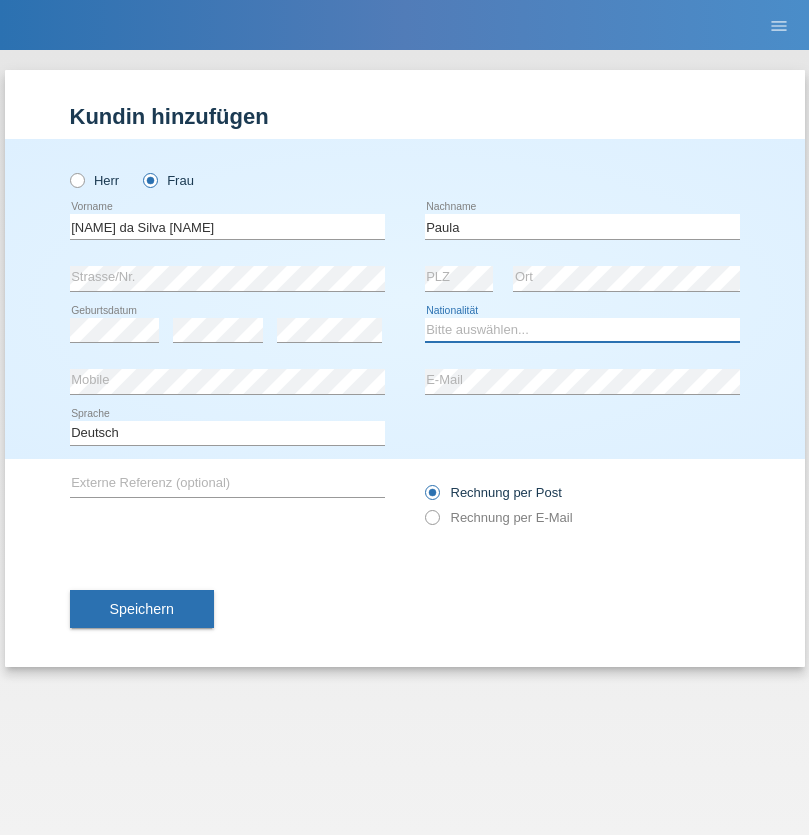 select on "PT" 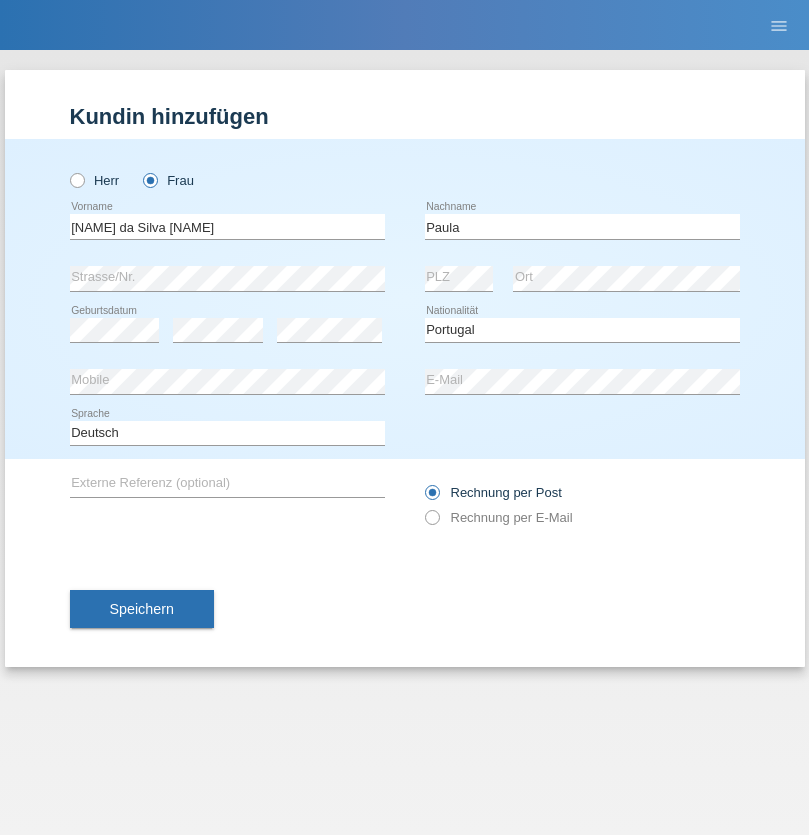 select on "C" 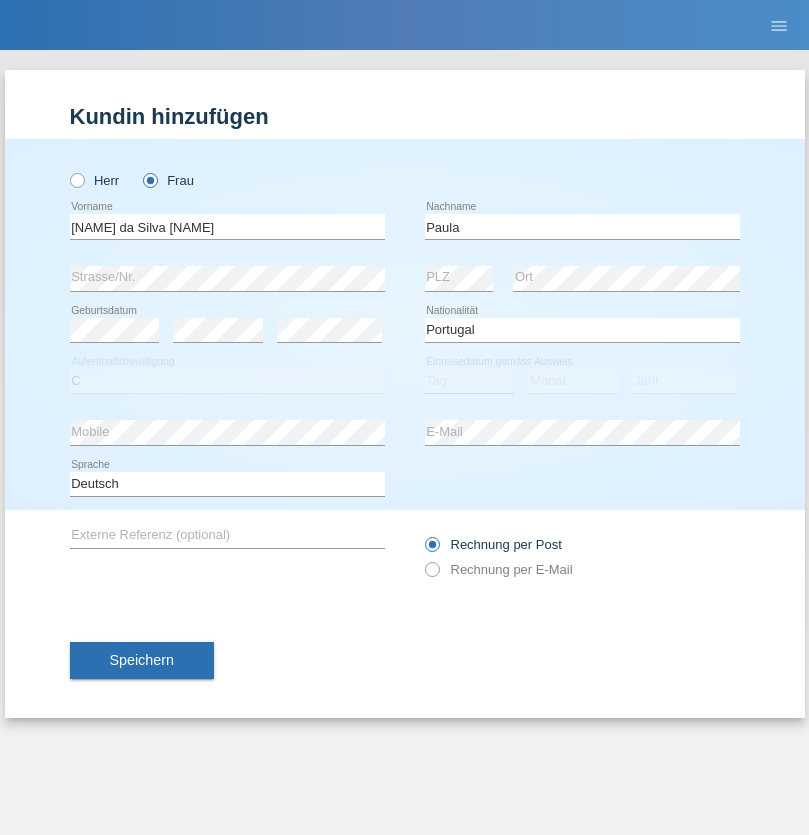 select on "28" 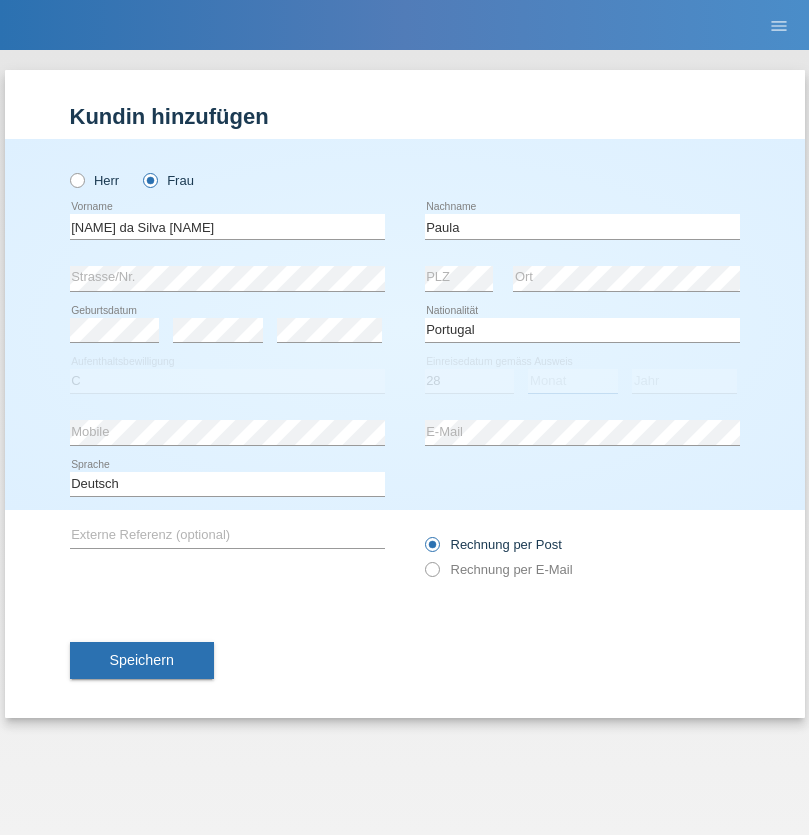 select on "03" 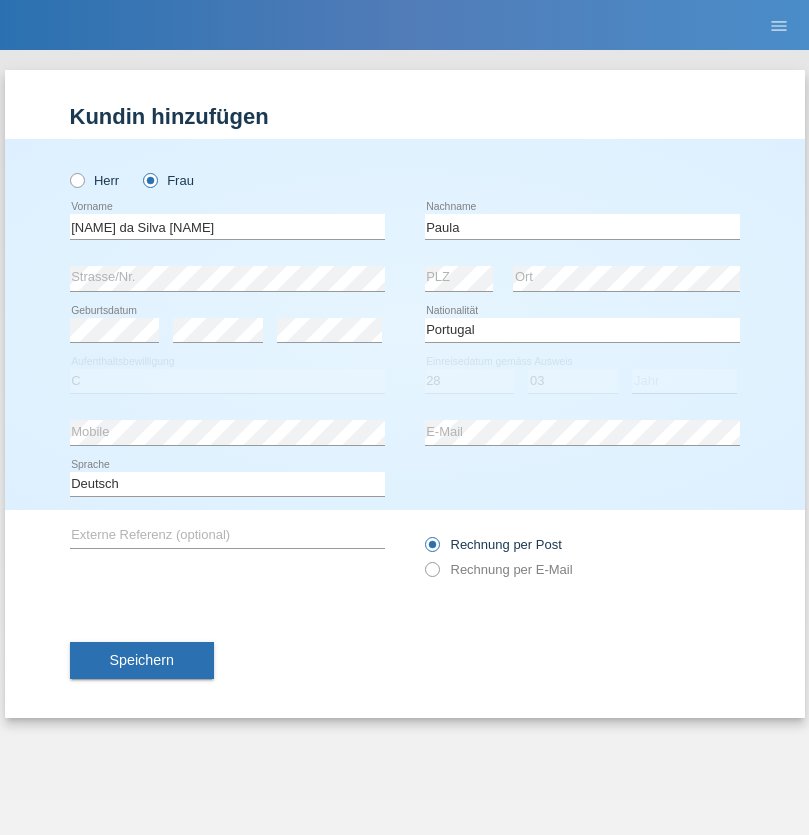 select on "2005" 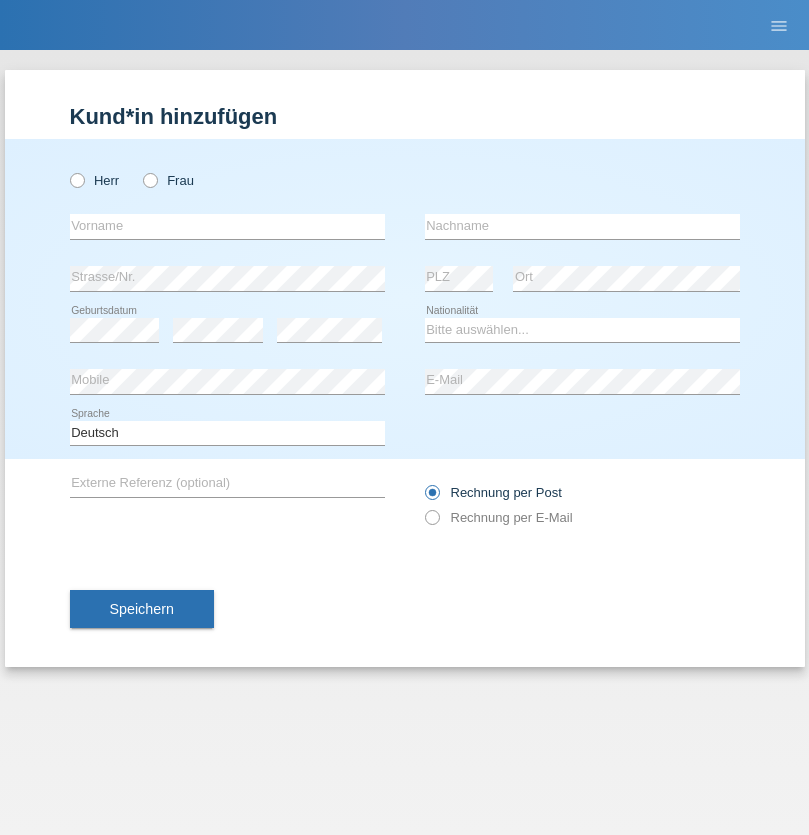 scroll, scrollTop: 0, scrollLeft: 0, axis: both 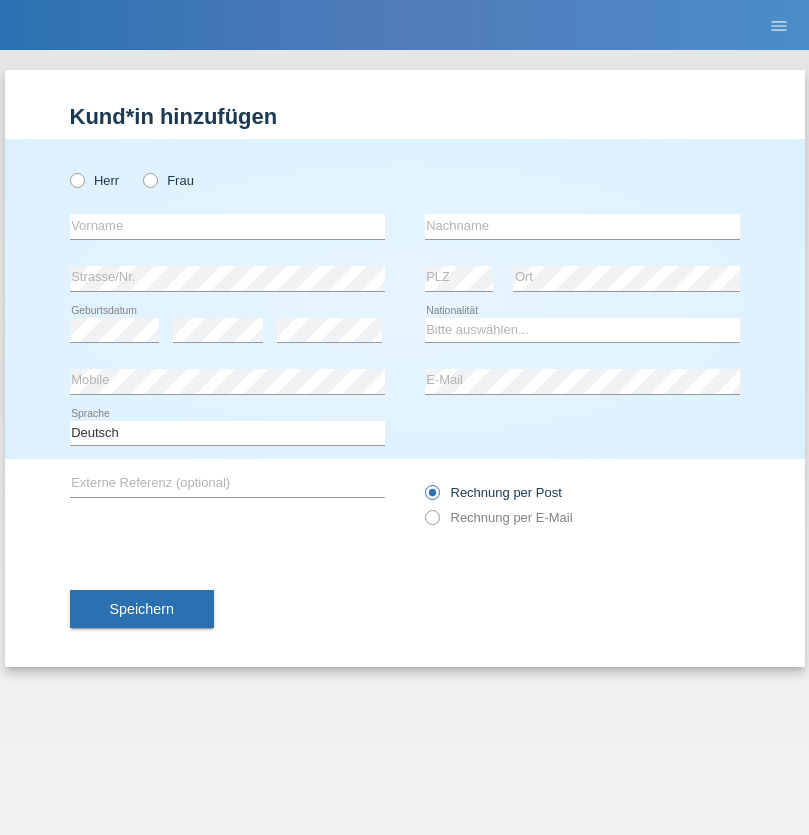 radio on "true" 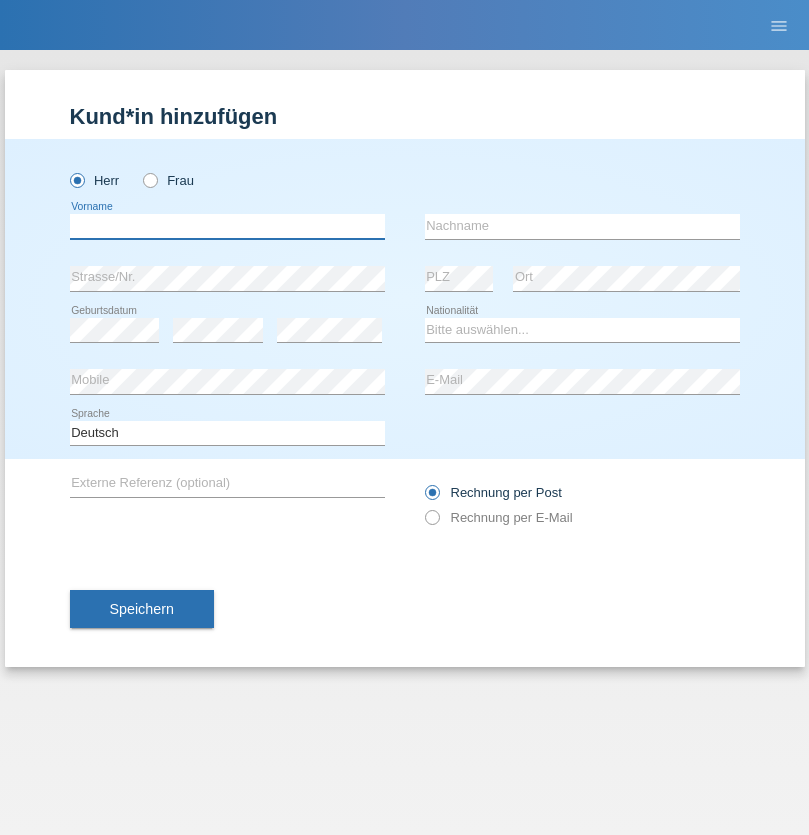 click at bounding box center [227, 226] 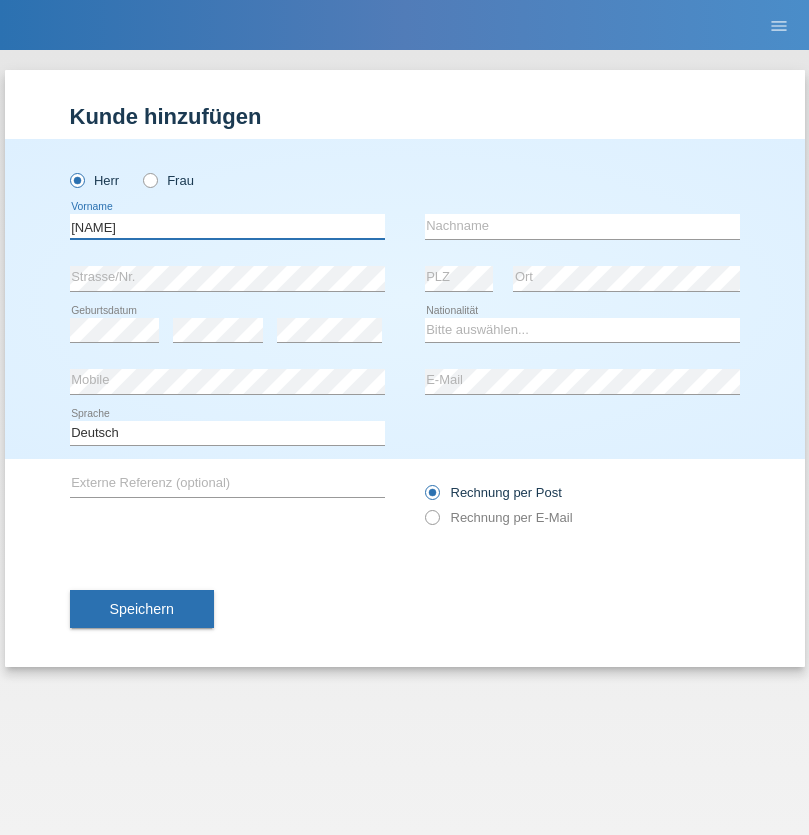 type on "Michael" 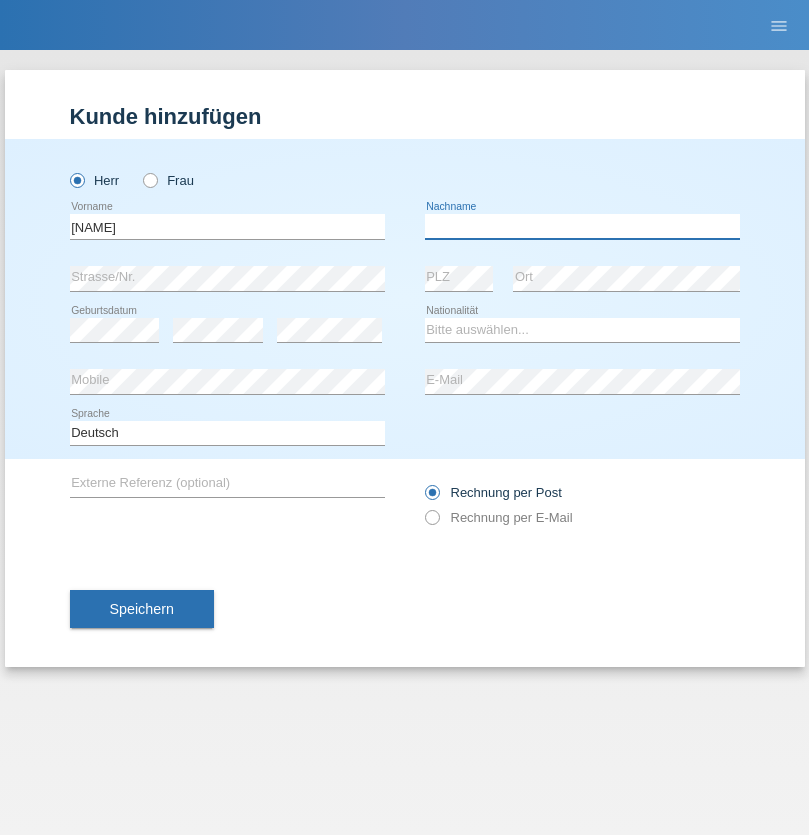 click at bounding box center (582, 226) 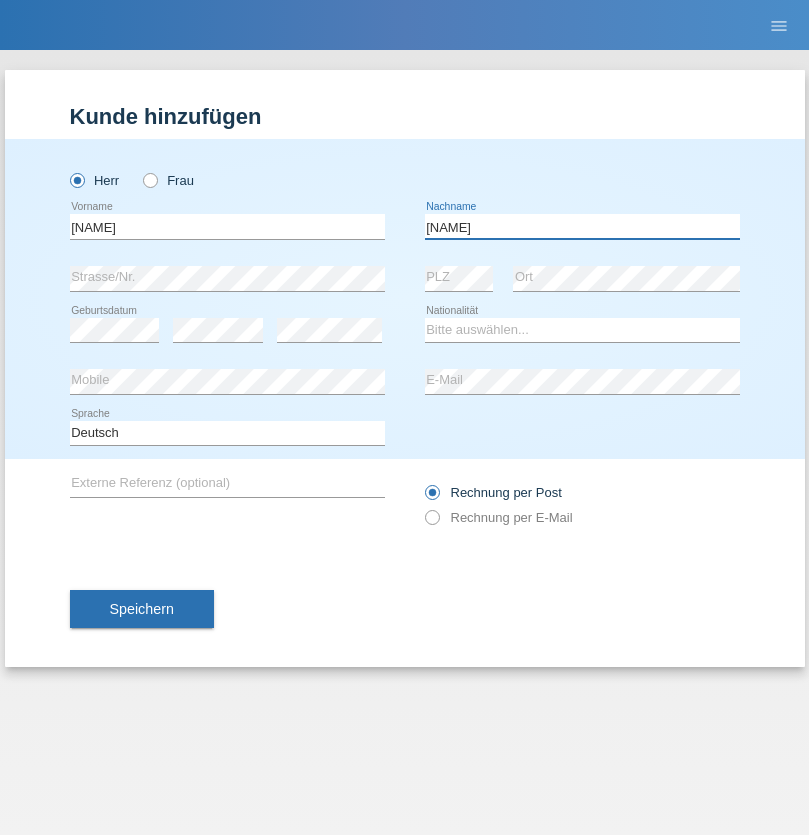 type on "White" 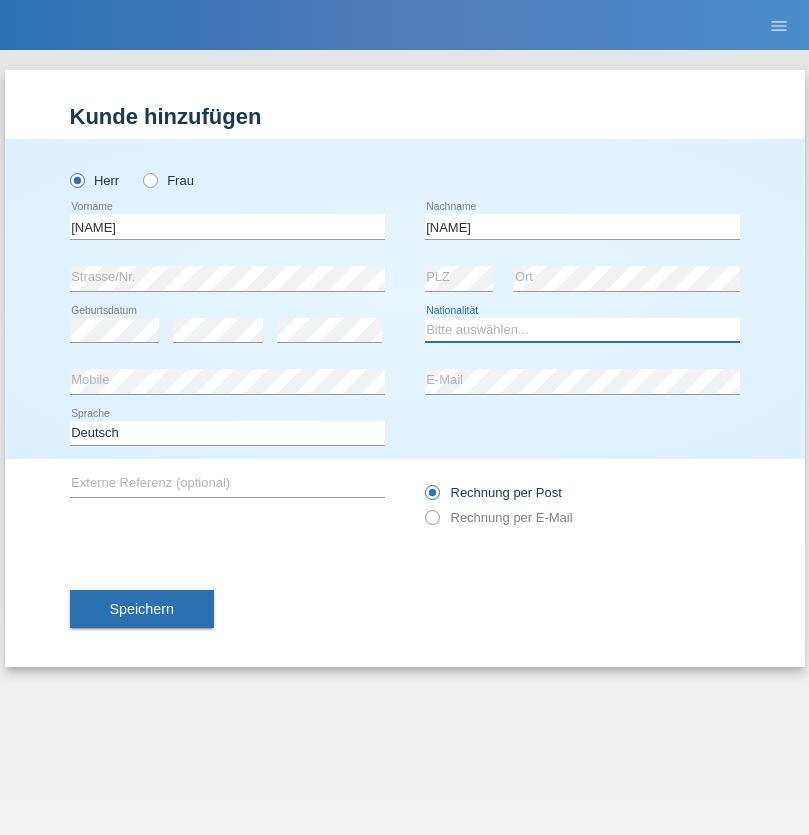 select on "CH" 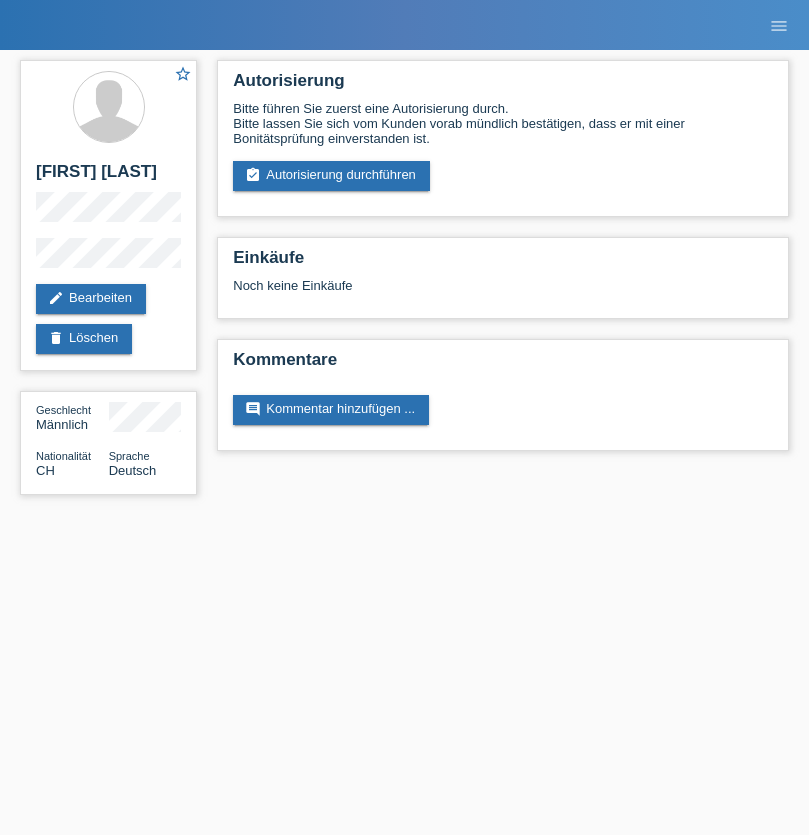 scroll, scrollTop: 0, scrollLeft: 0, axis: both 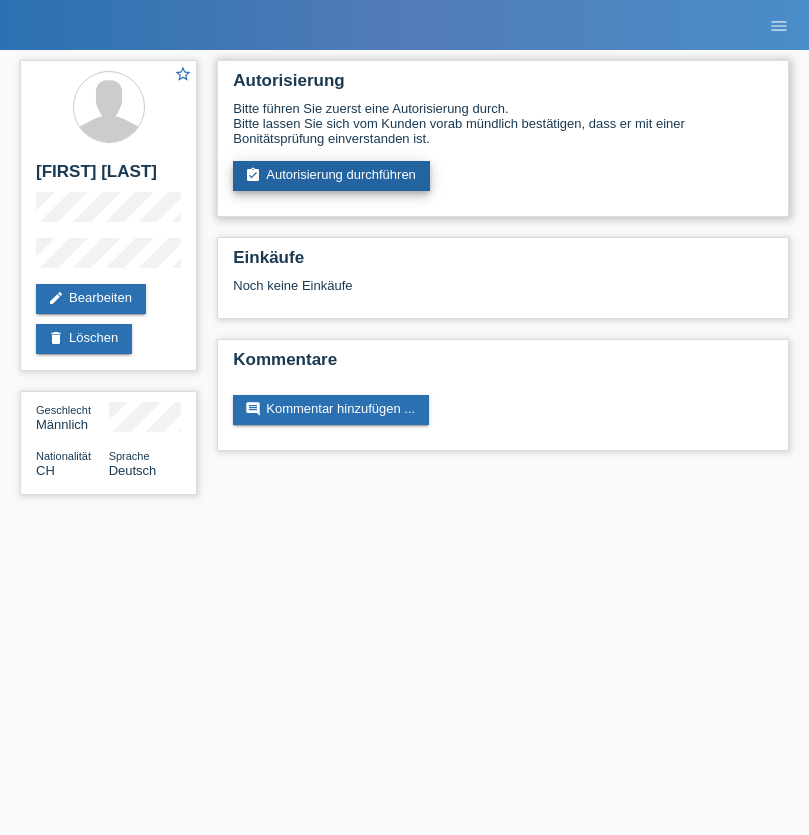 click on "assignment_turned_in  Autorisierung durchführen" at bounding box center (331, 176) 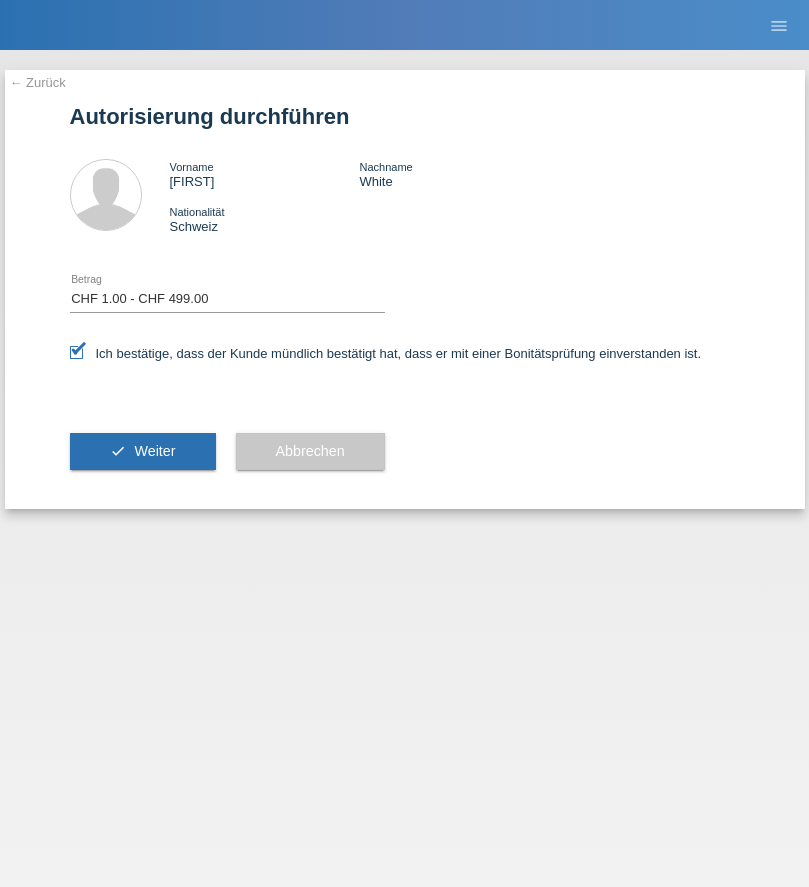 select on "1" 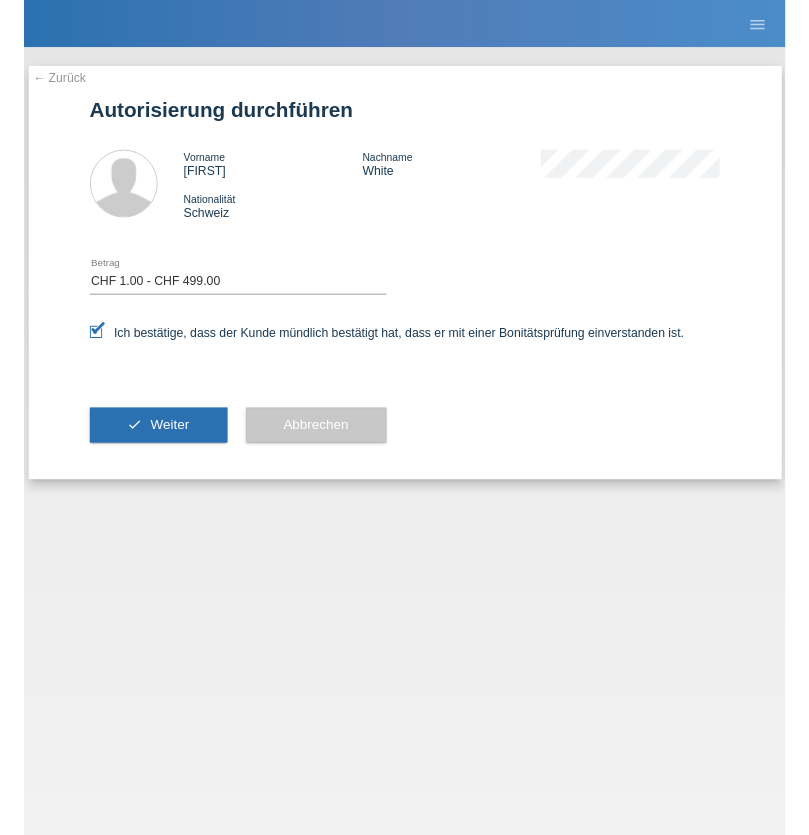 scroll, scrollTop: 0, scrollLeft: 0, axis: both 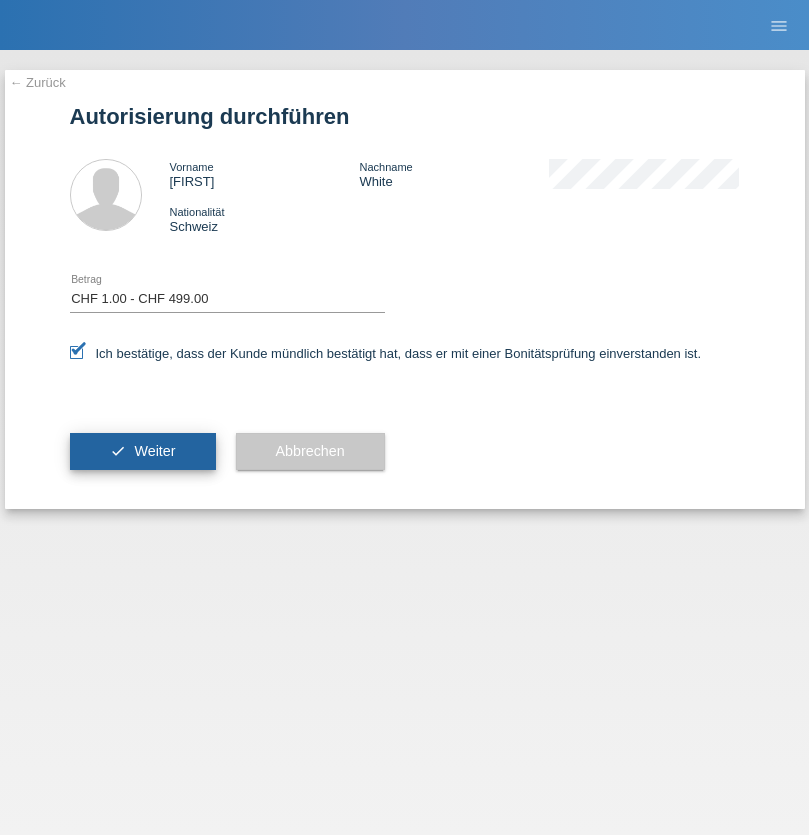 click on "Weiter" at bounding box center (154, 451) 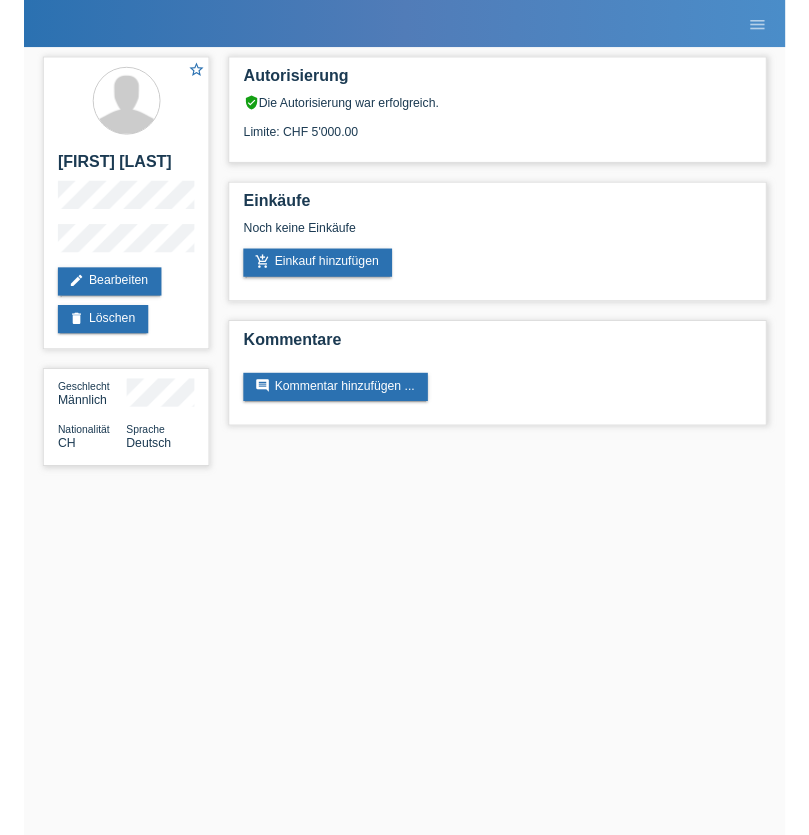 scroll, scrollTop: 0, scrollLeft: 0, axis: both 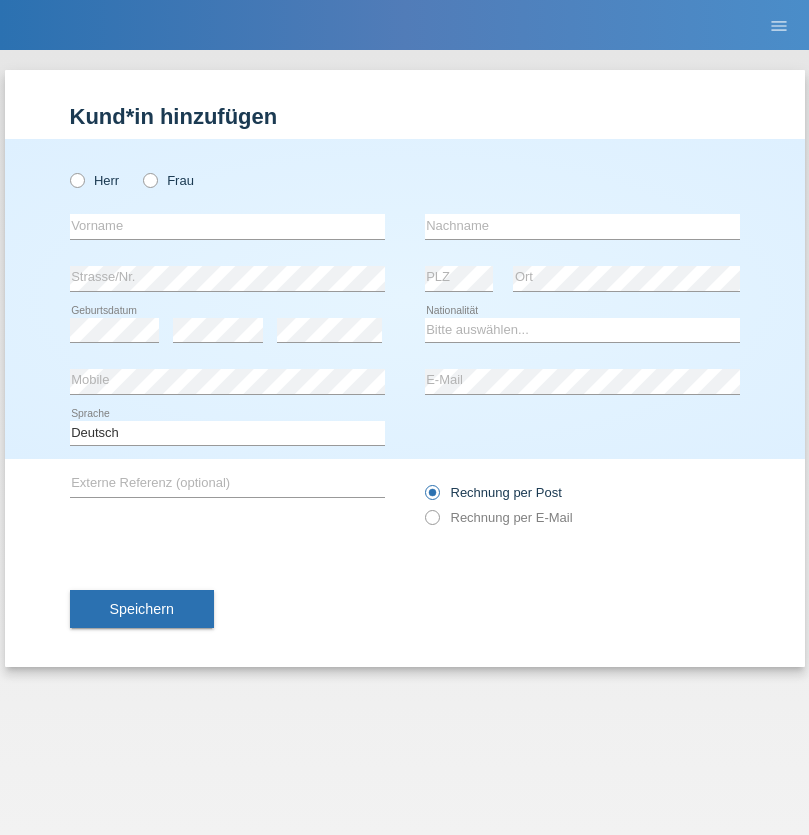 radio on "true" 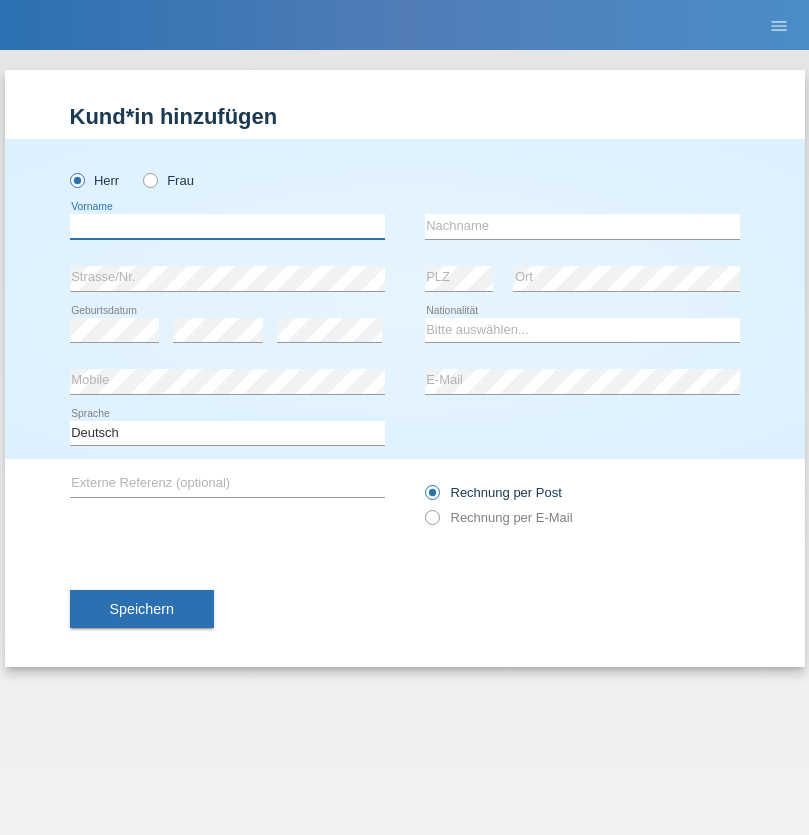 click at bounding box center [227, 226] 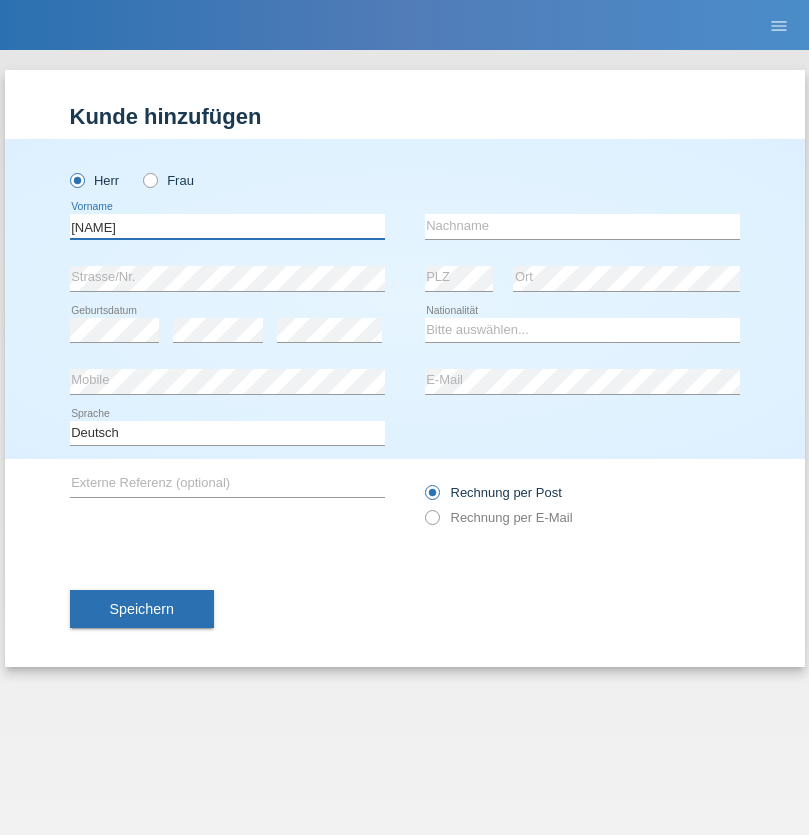 type on "Manzoor" 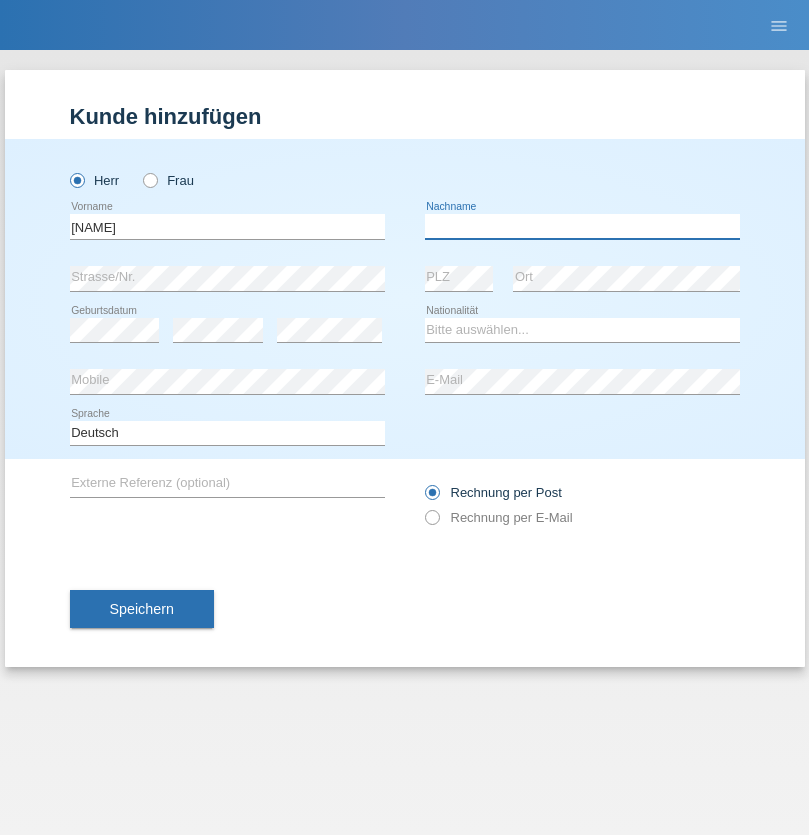 click at bounding box center (582, 226) 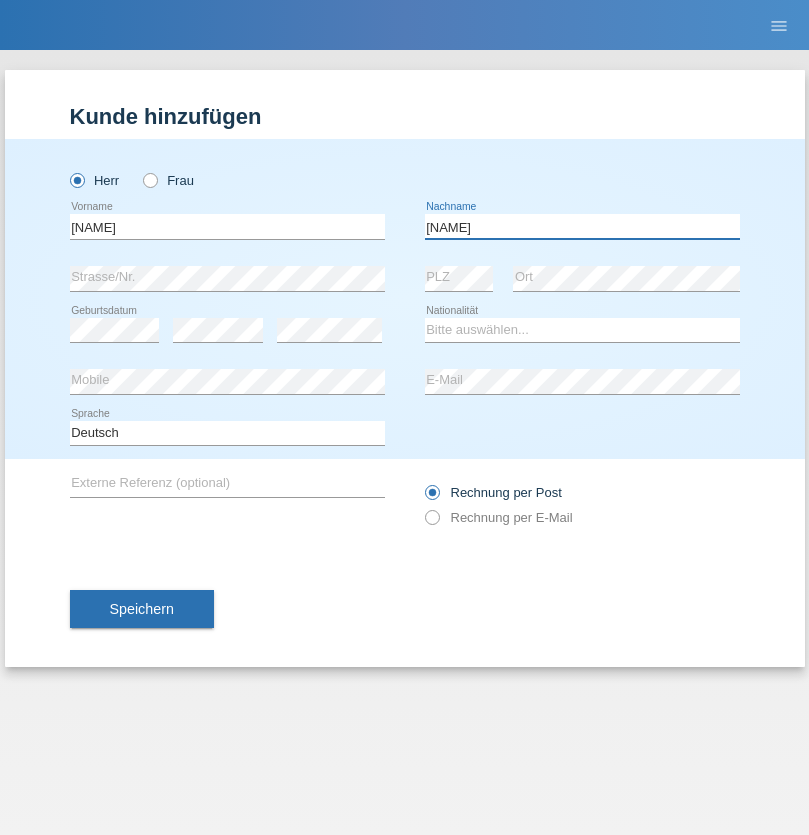 type on "Hussaini" 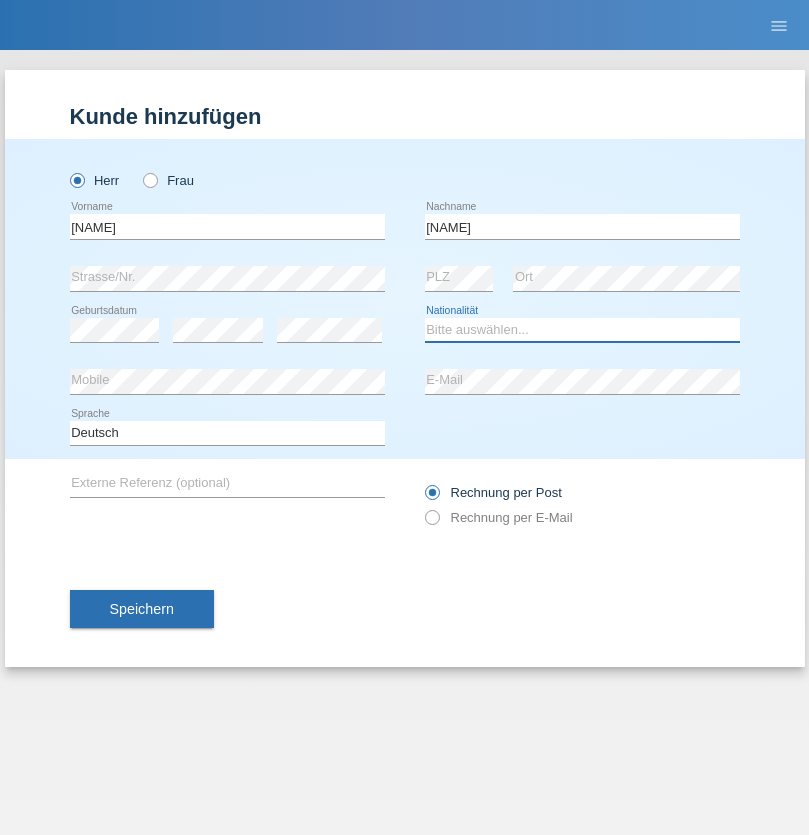 select on "AF" 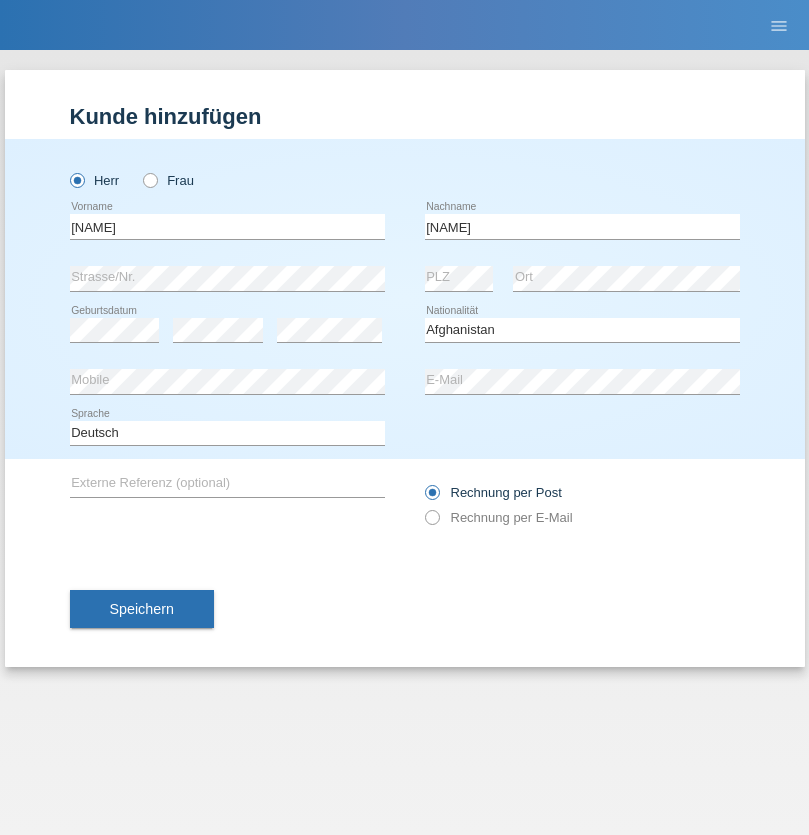 select on "C" 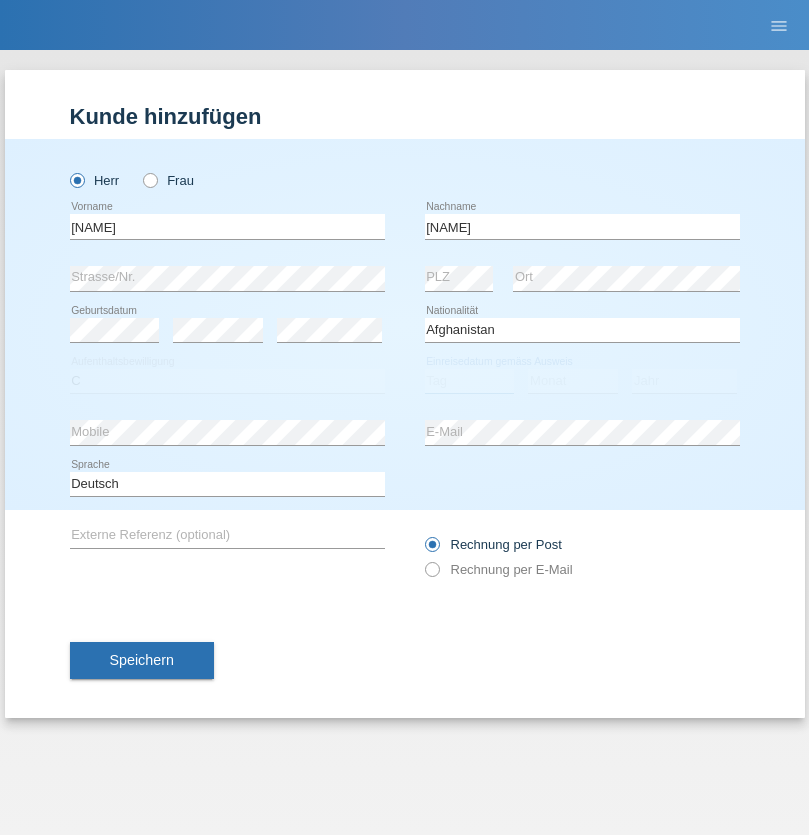 select on "28" 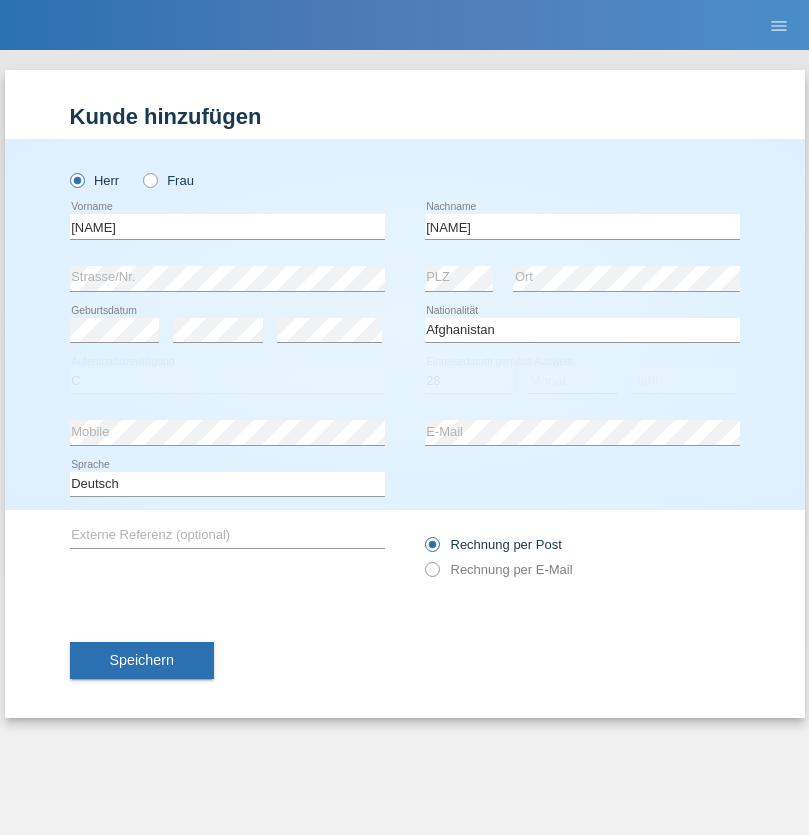 select on "10" 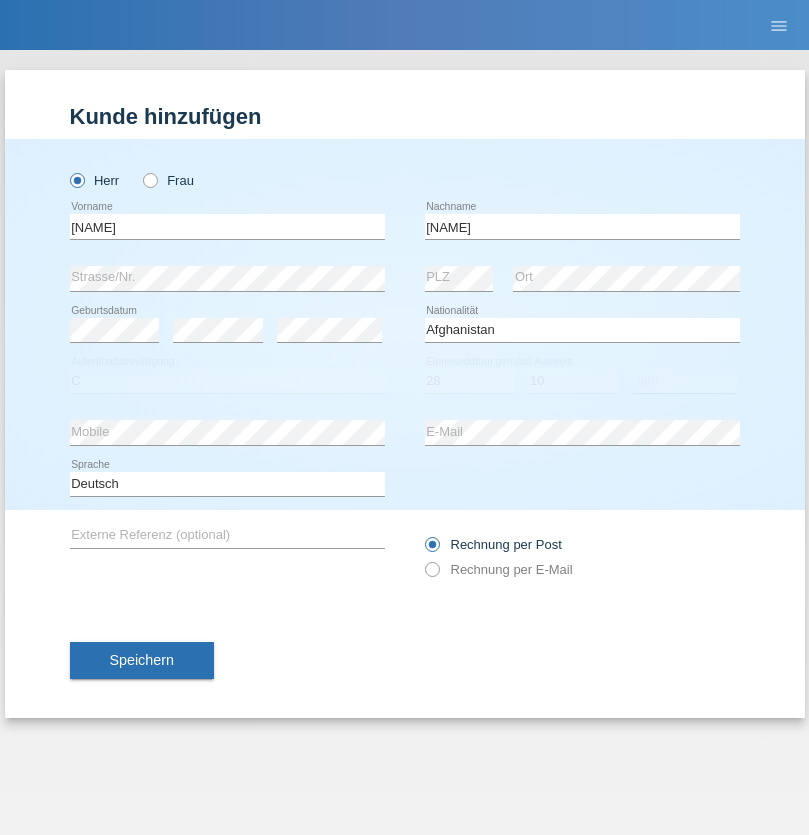 select on "2004" 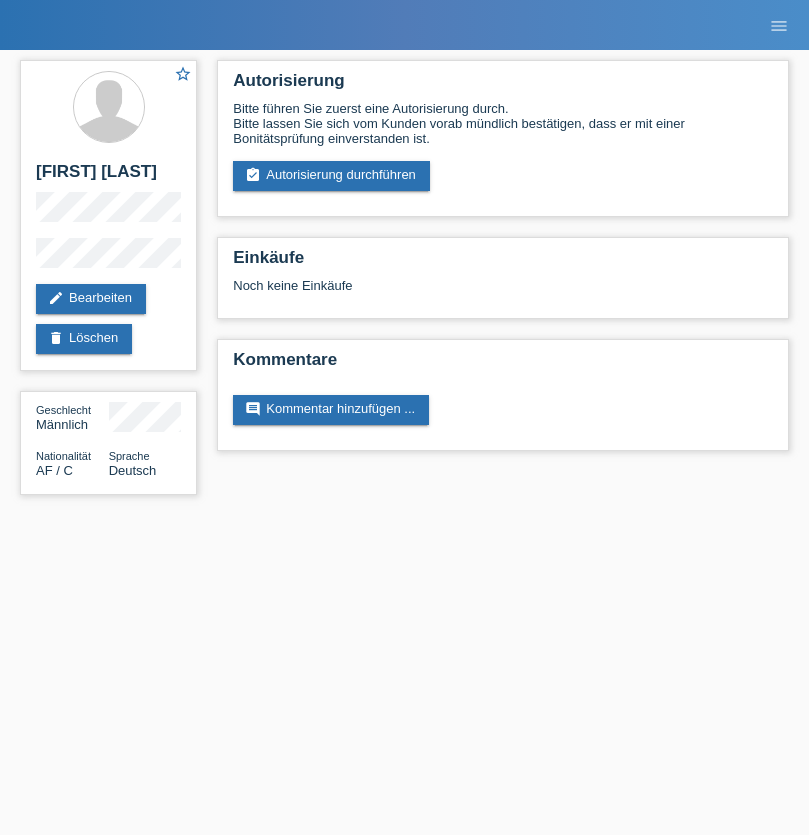 scroll, scrollTop: 0, scrollLeft: 0, axis: both 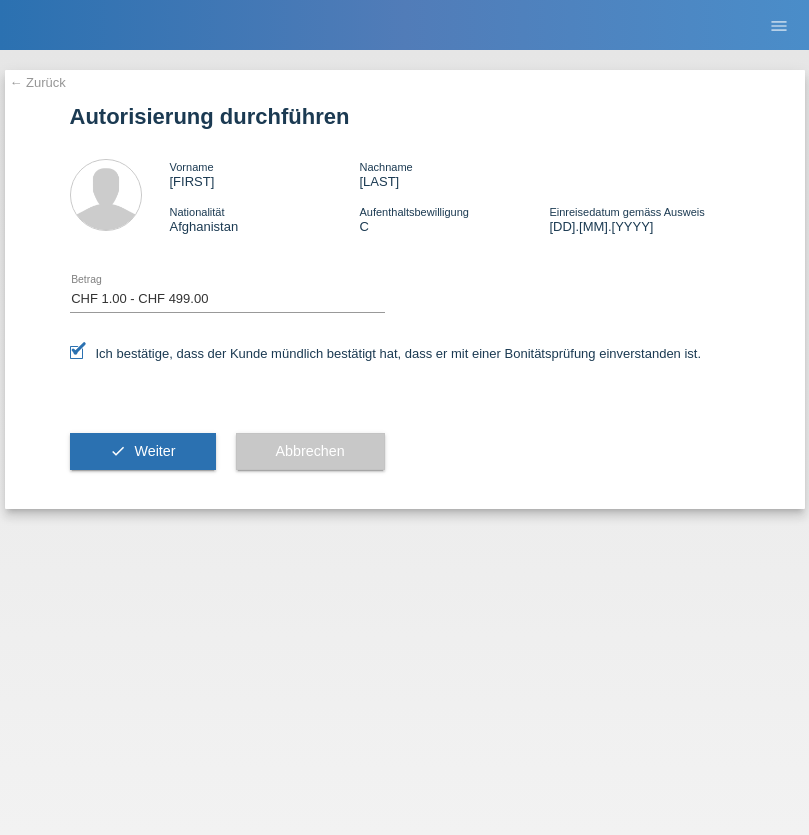 select on "1" 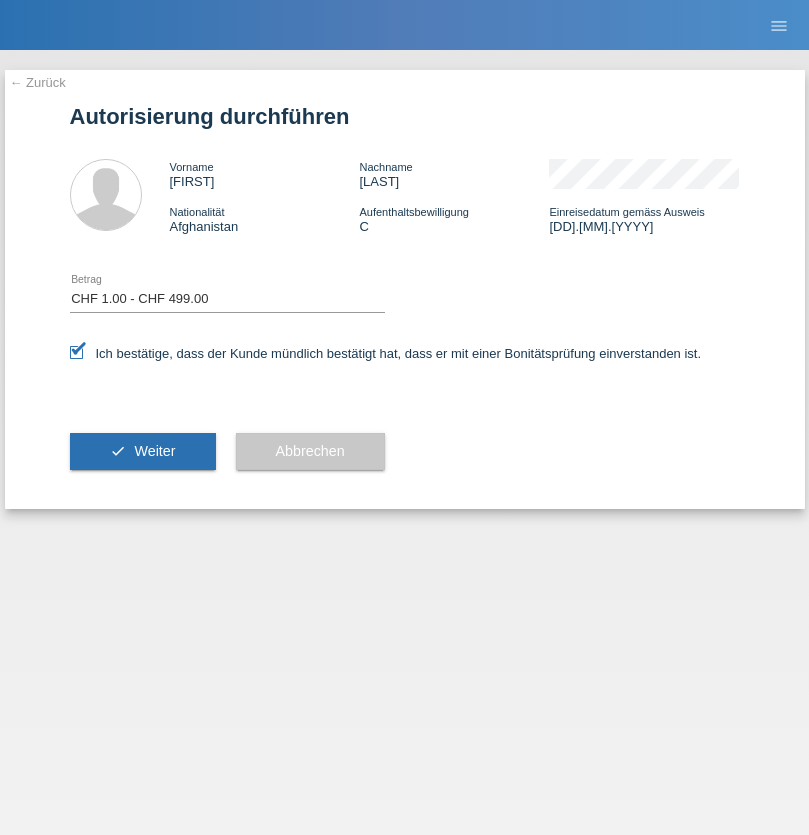 scroll, scrollTop: 0, scrollLeft: 0, axis: both 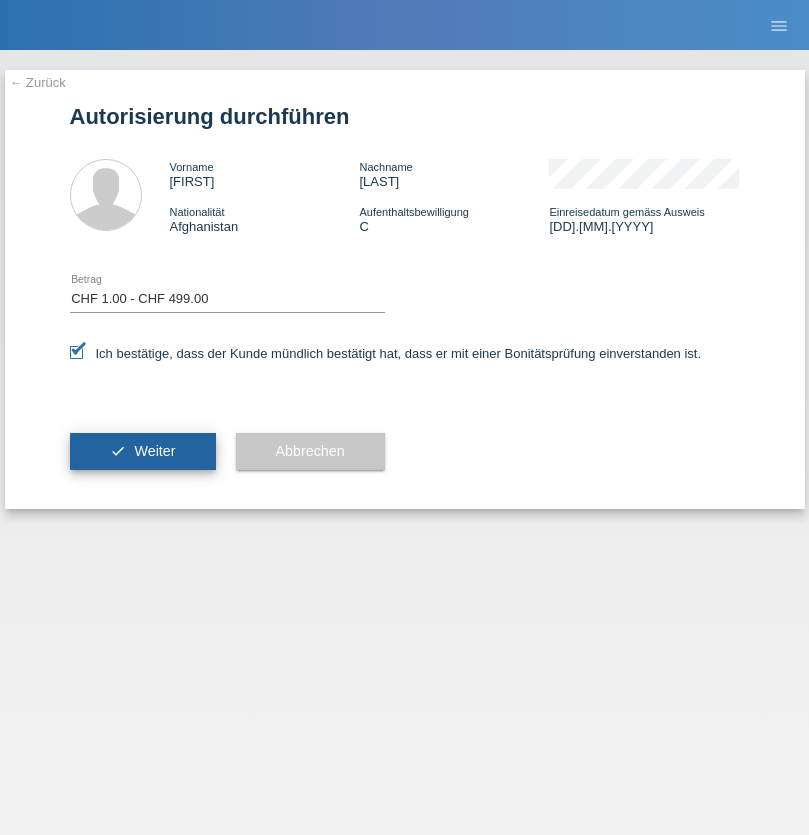 click on "Weiter" at bounding box center (154, 451) 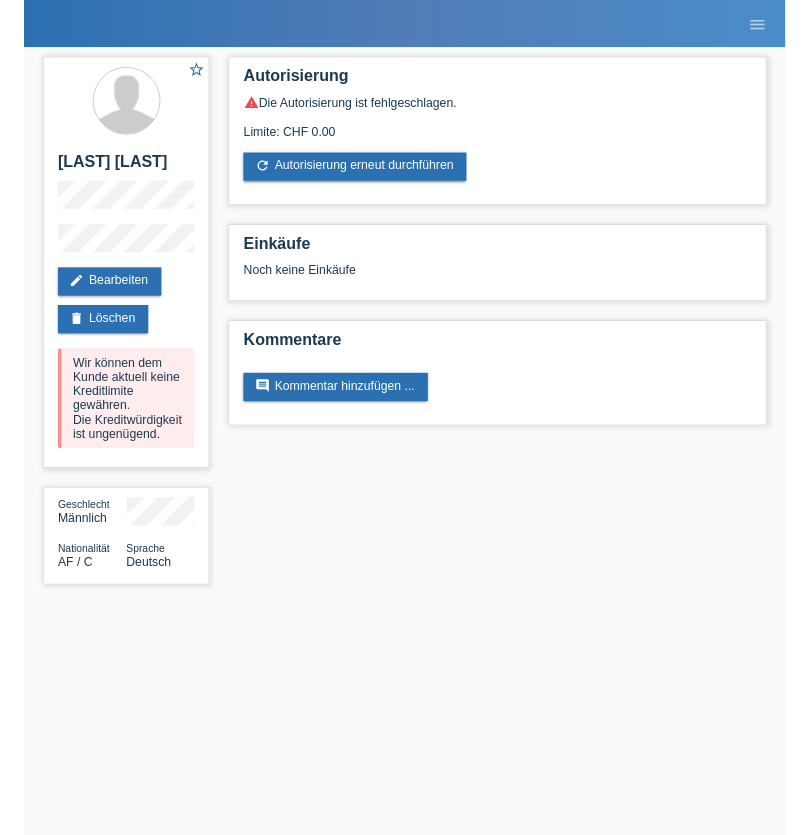 scroll, scrollTop: 0, scrollLeft: 0, axis: both 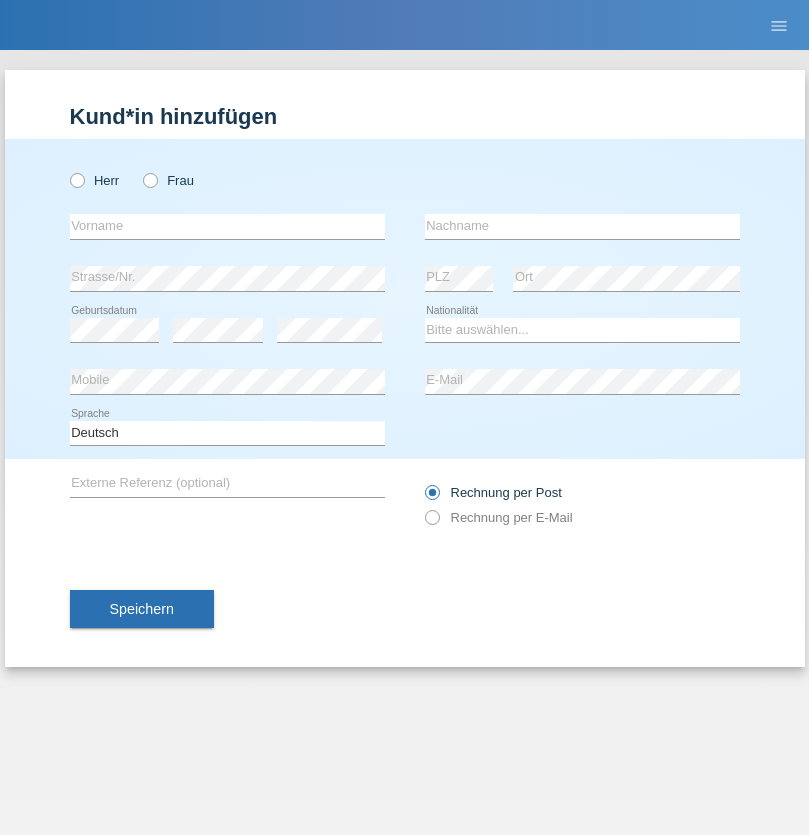 radio on "true" 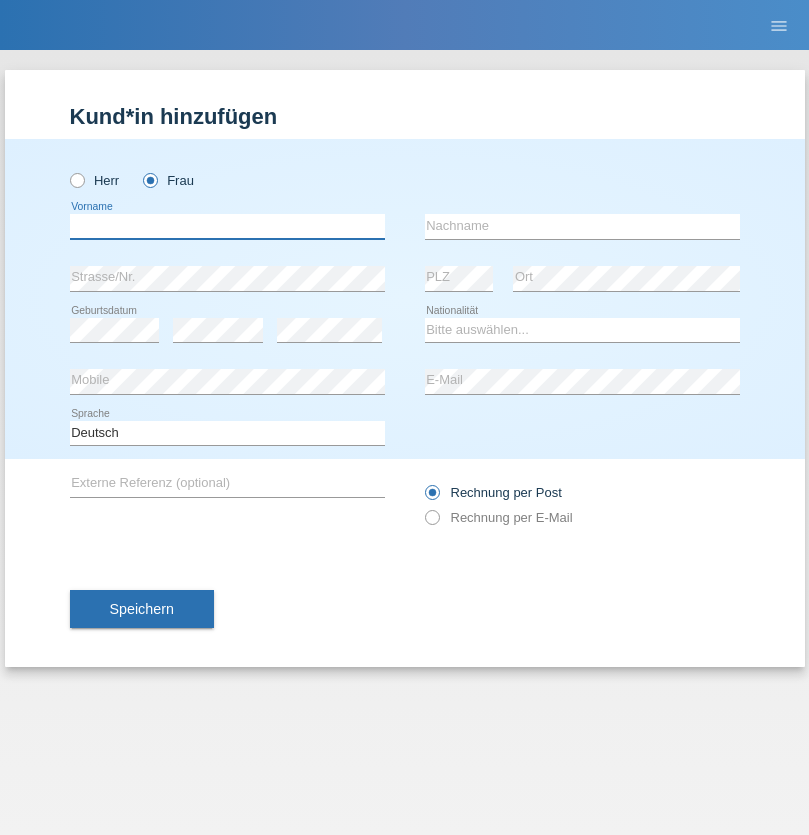 click at bounding box center (227, 226) 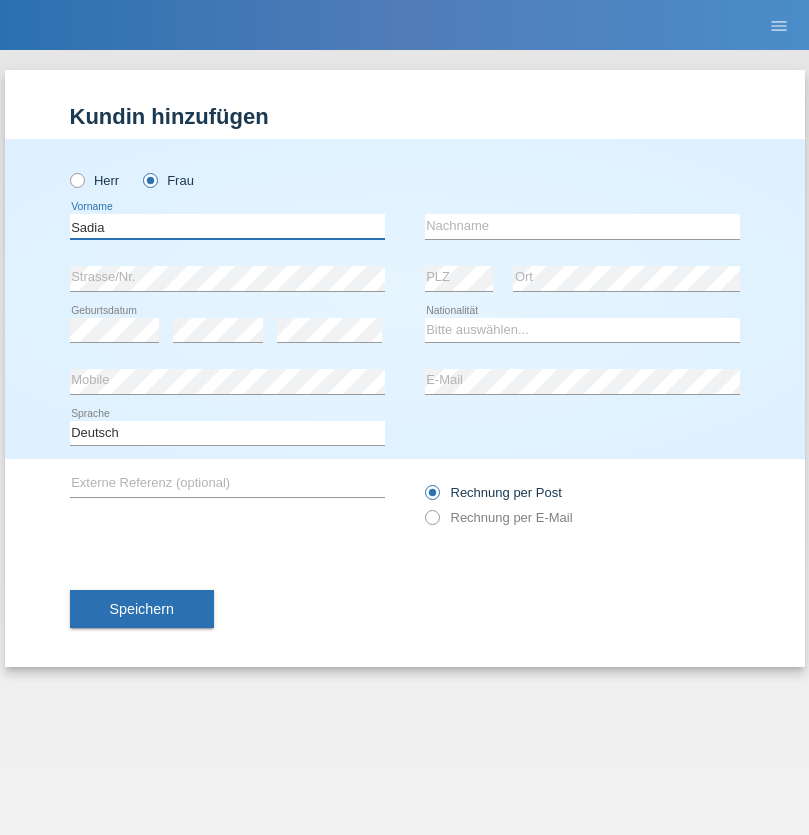 type on "Sadia" 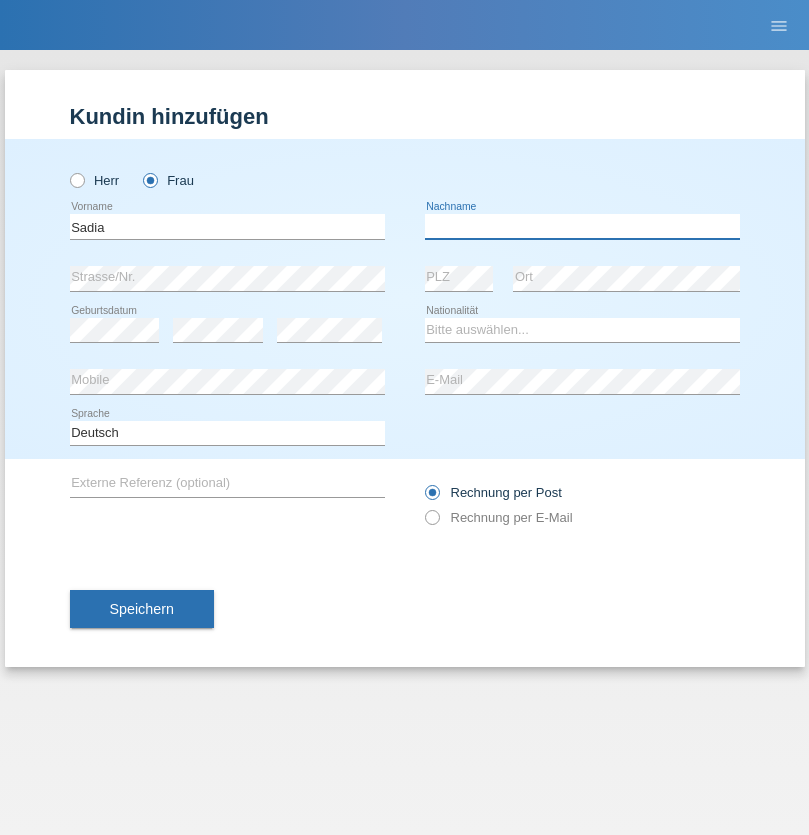 click at bounding box center [582, 226] 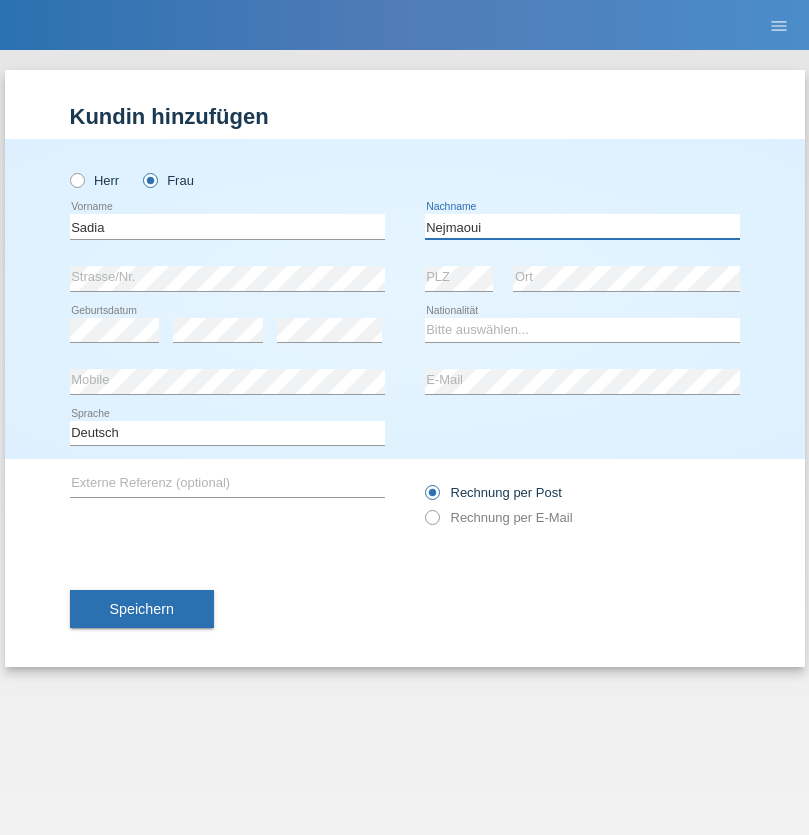type on "Nejmaoui" 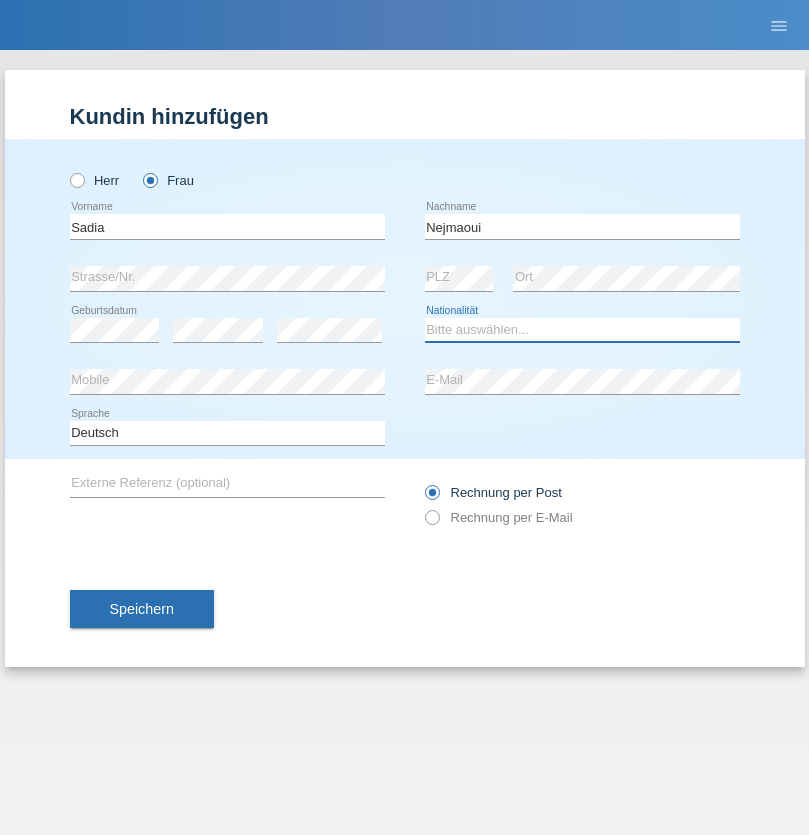 select on "MA" 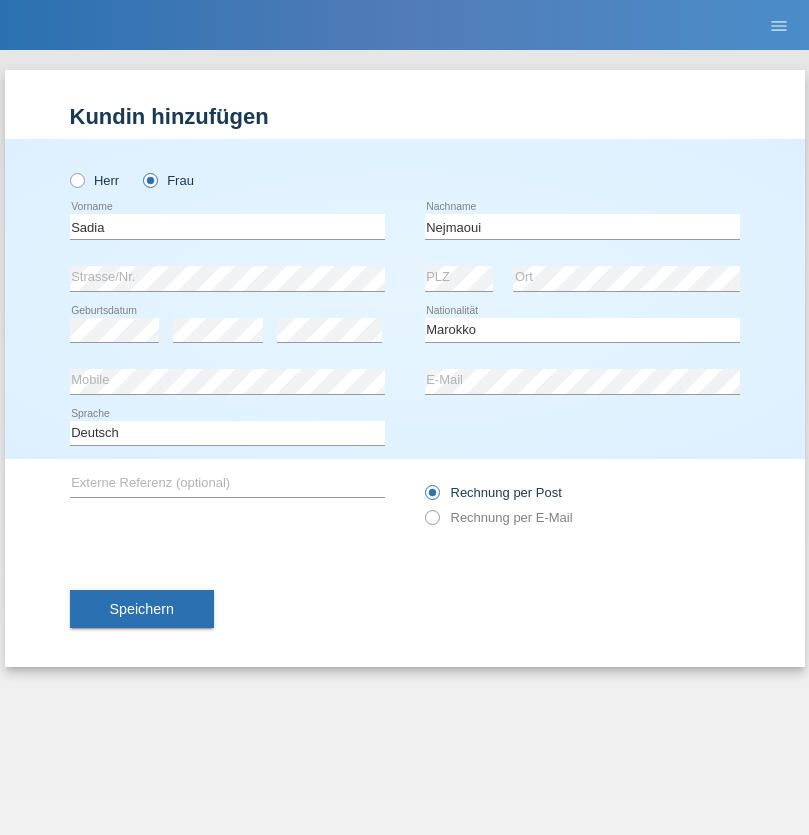 select on "C" 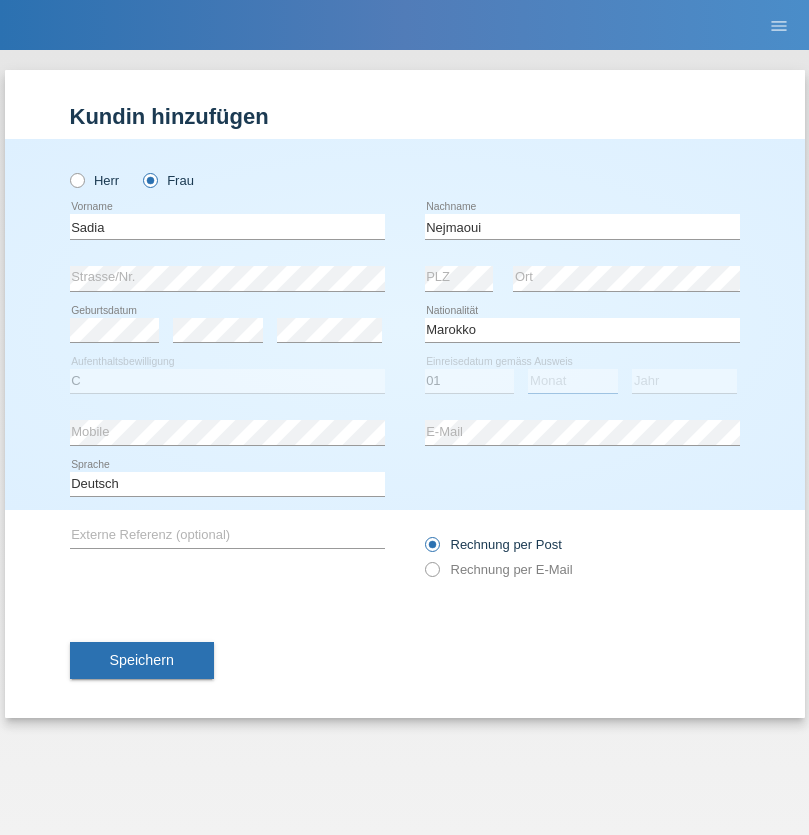 select on "06" 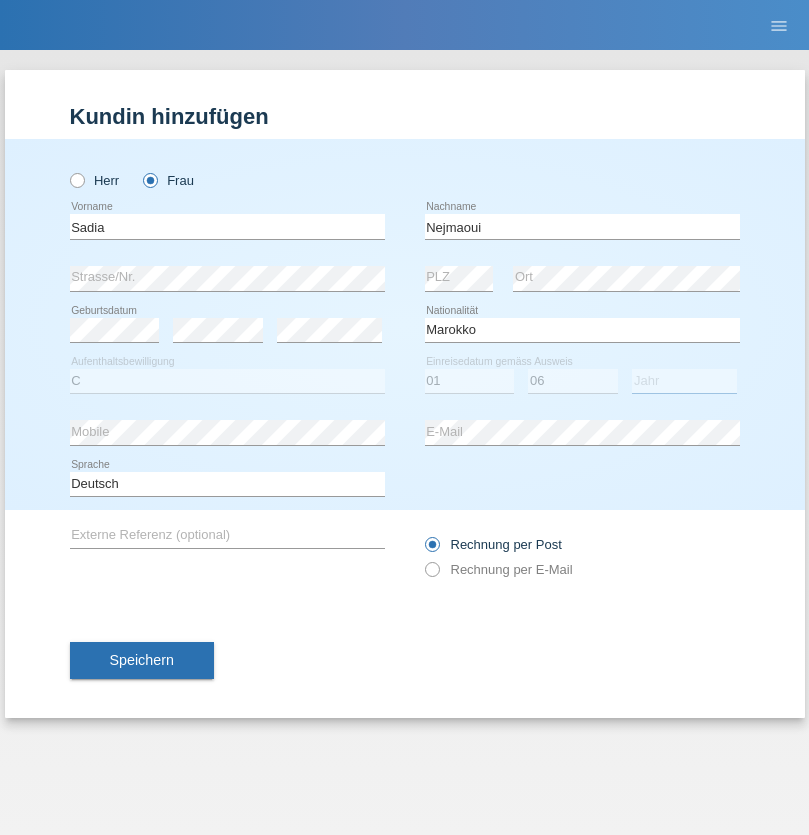 select on "1964" 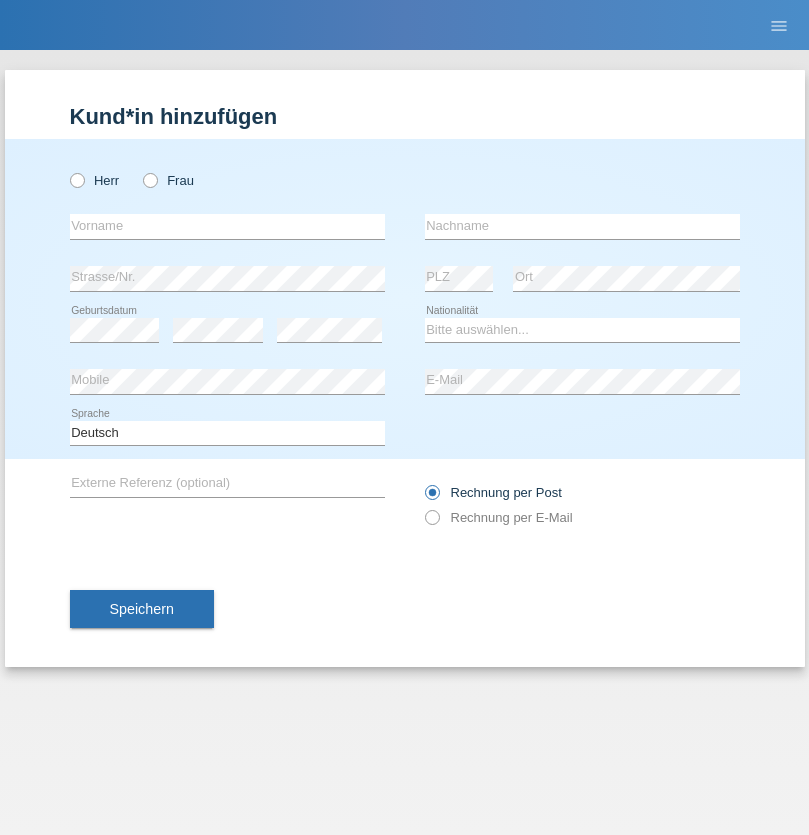 scroll, scrollTop: 0, scrollLeft: 0, axis: both 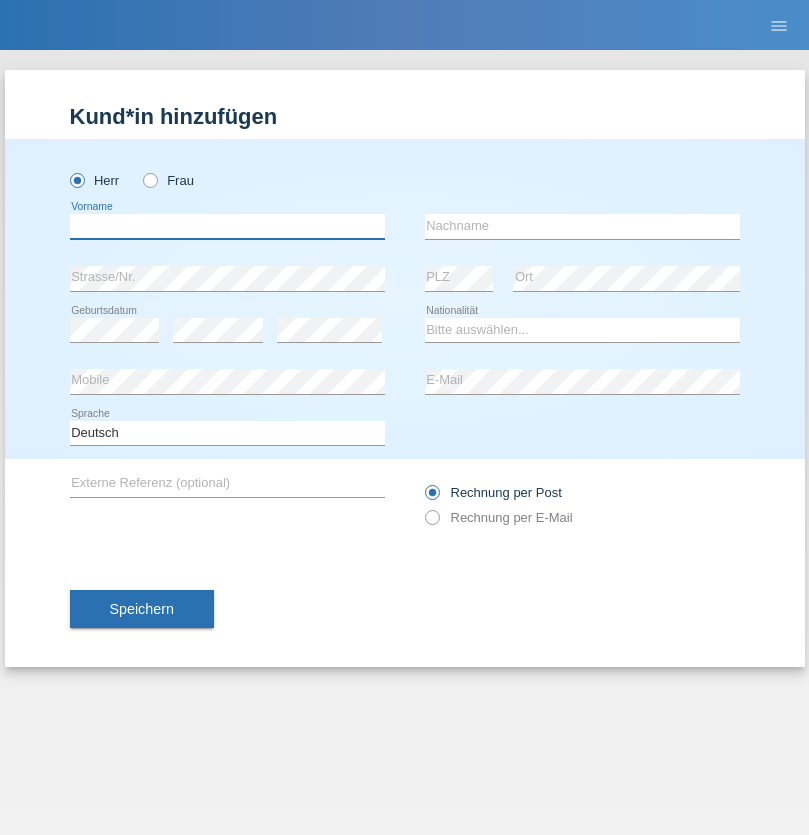 click at bounding box center (227, 226) 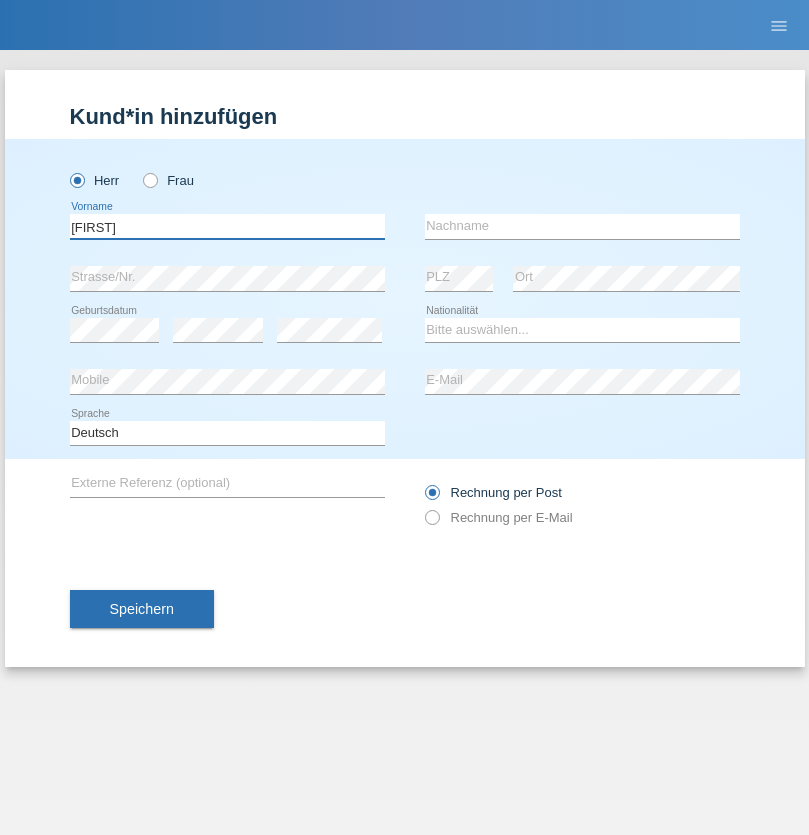type on "Carlos" 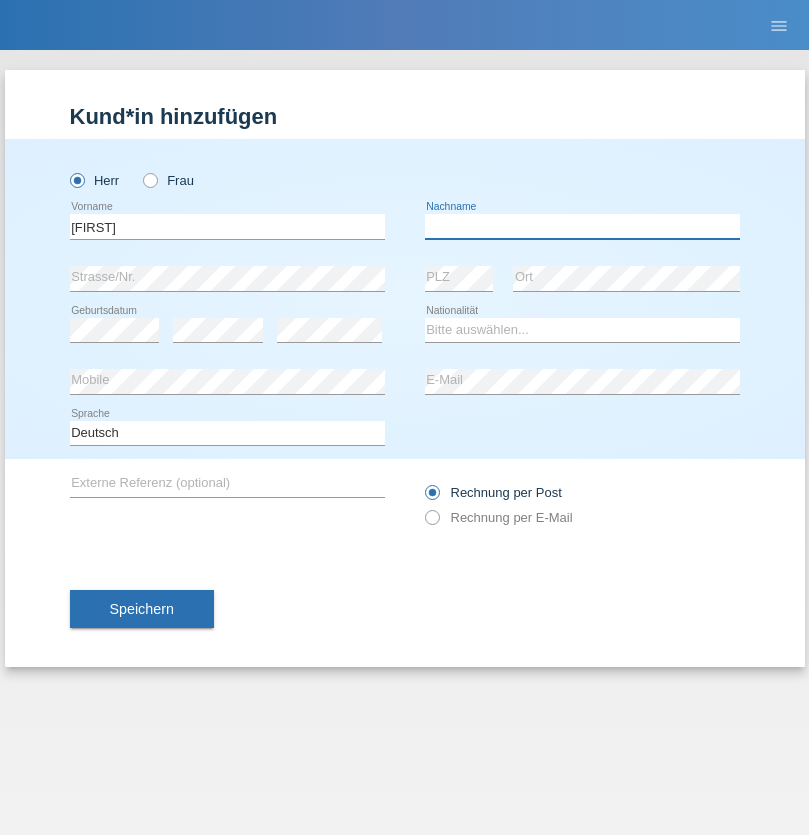 click at bounding box center (582, 226) 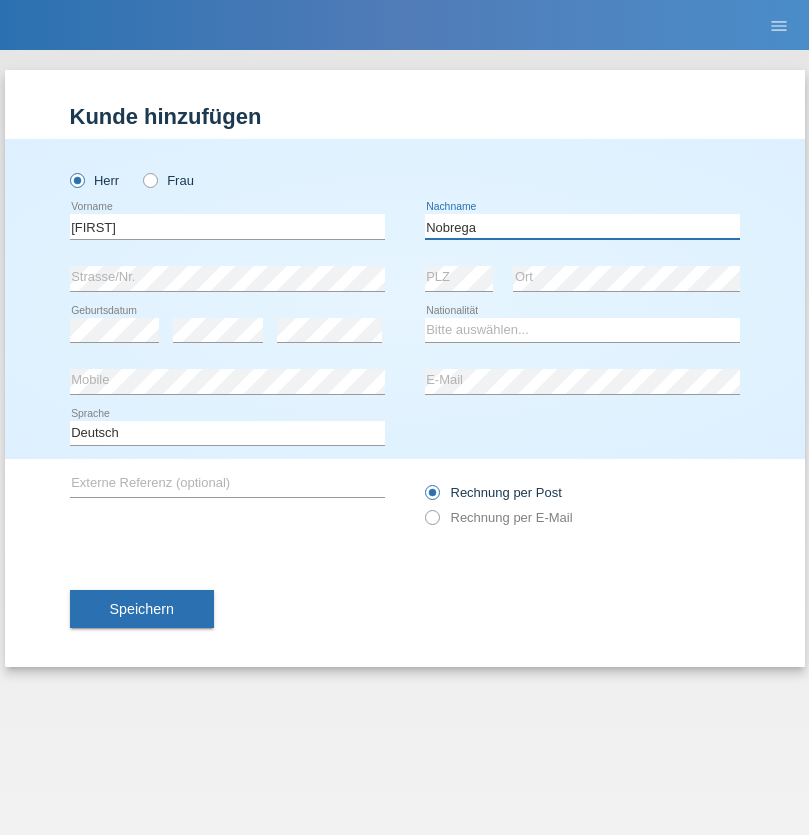 type on "Nobrega" 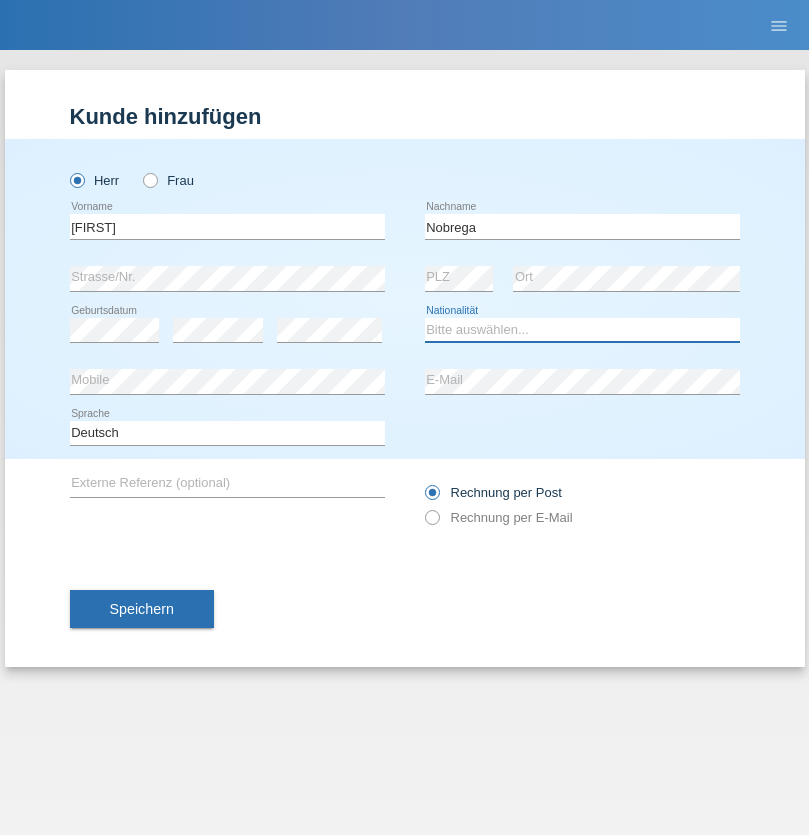 select on "CH" 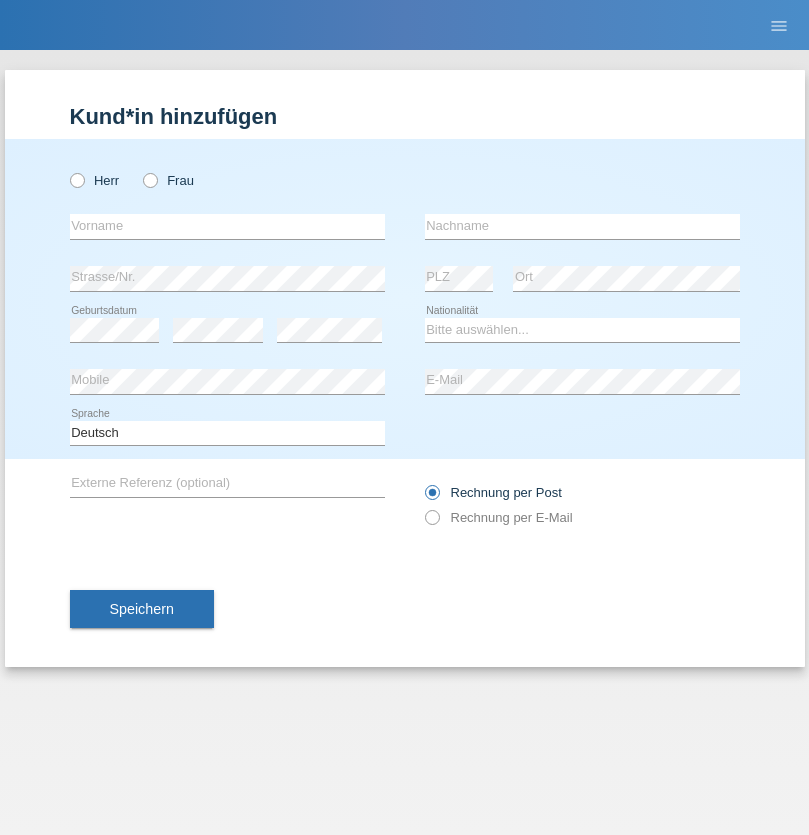 scroll, scrollTop: 0, scrollLeft: 0, axis: both 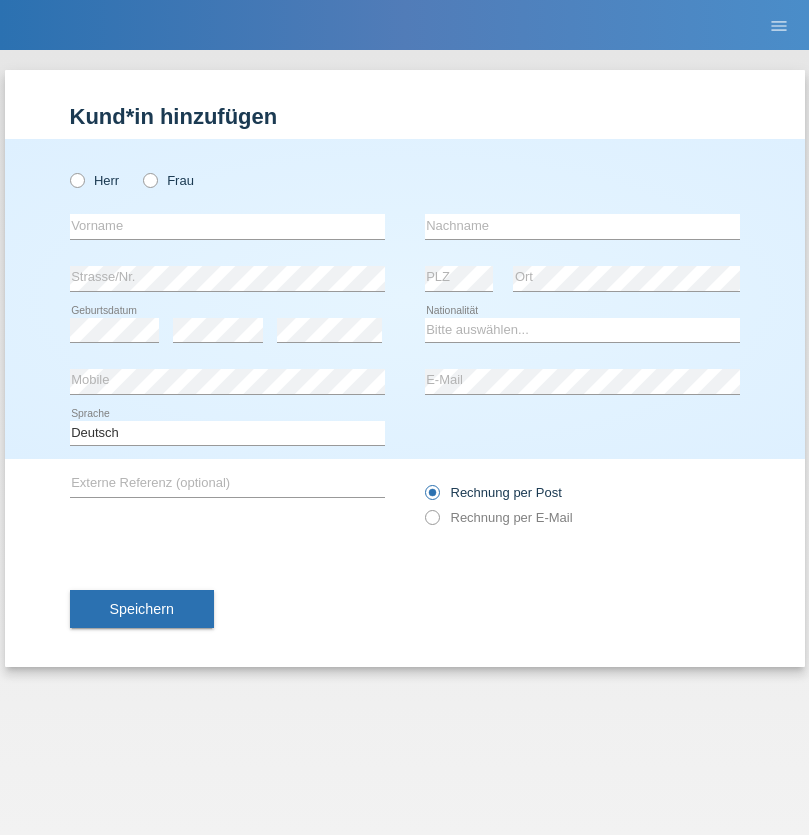 radio on "true" 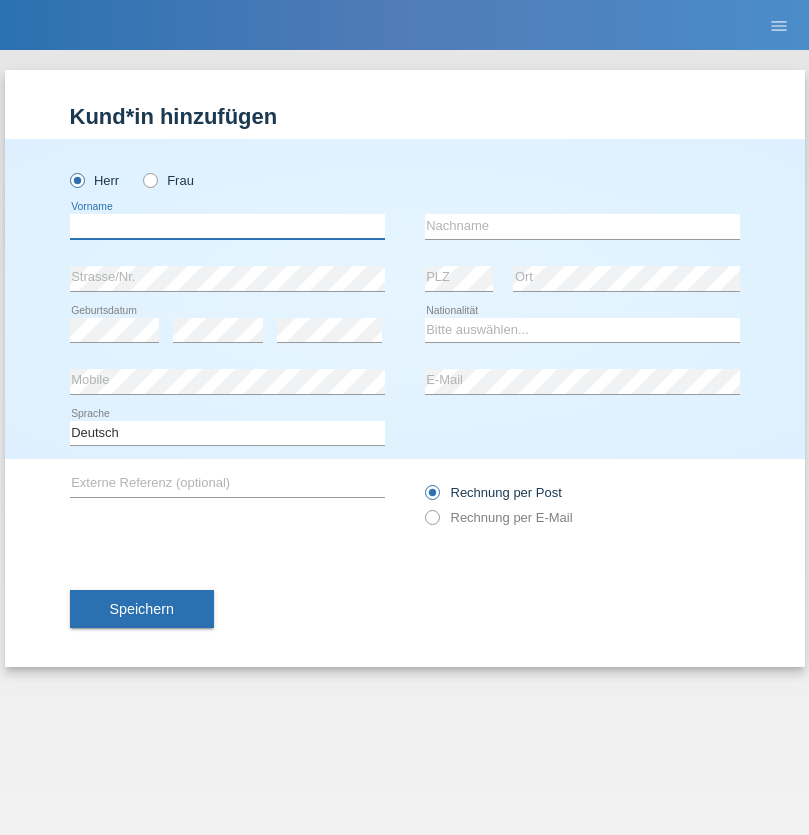 click at bounding box center [227, 226] 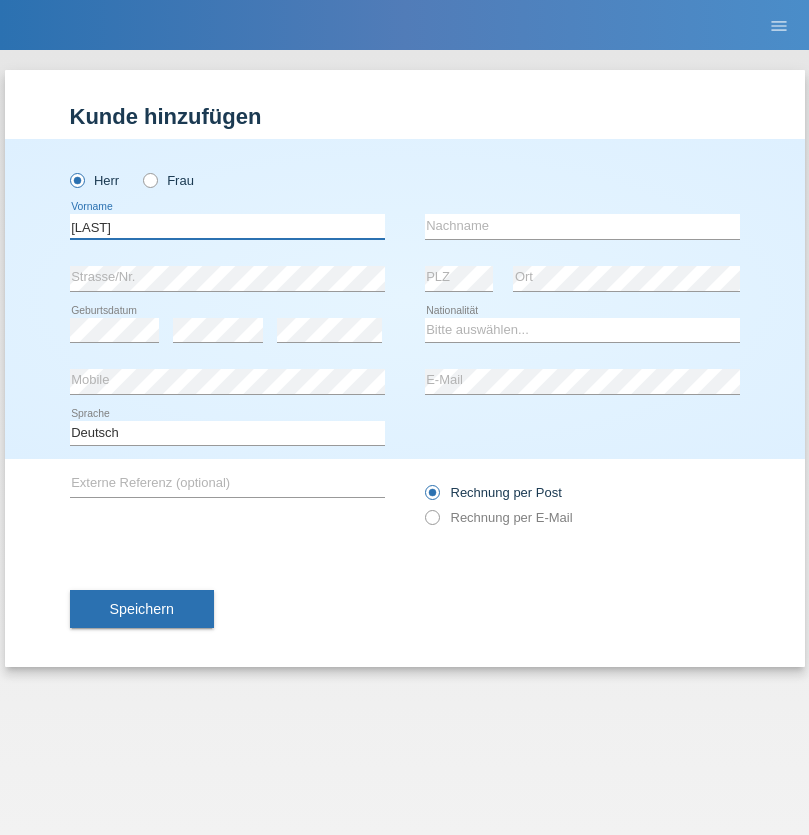 type on "[LAST]" 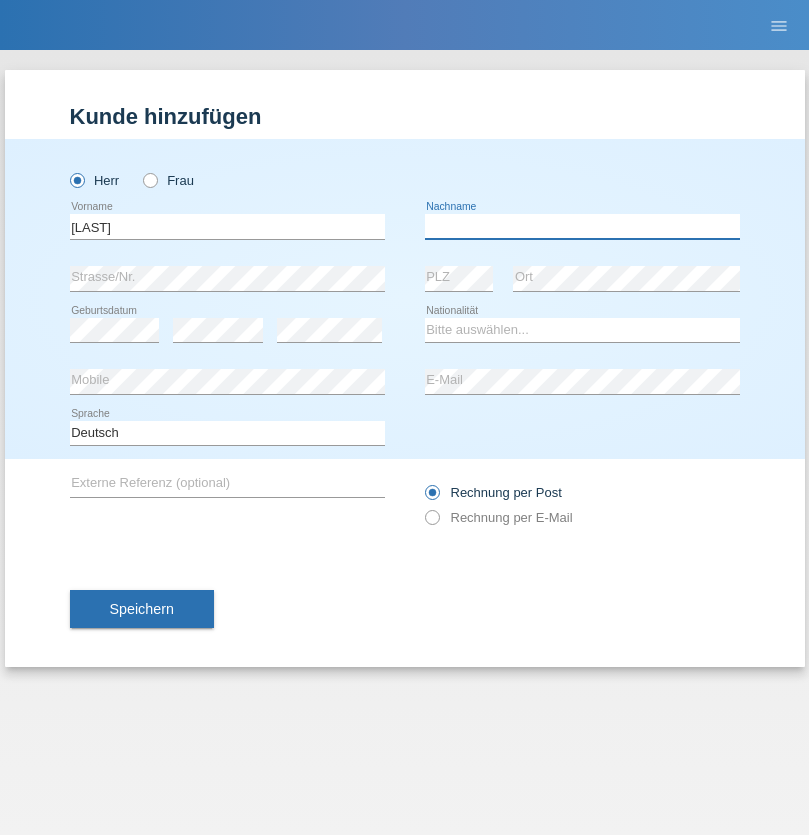 click at bounding box center (582, 226) 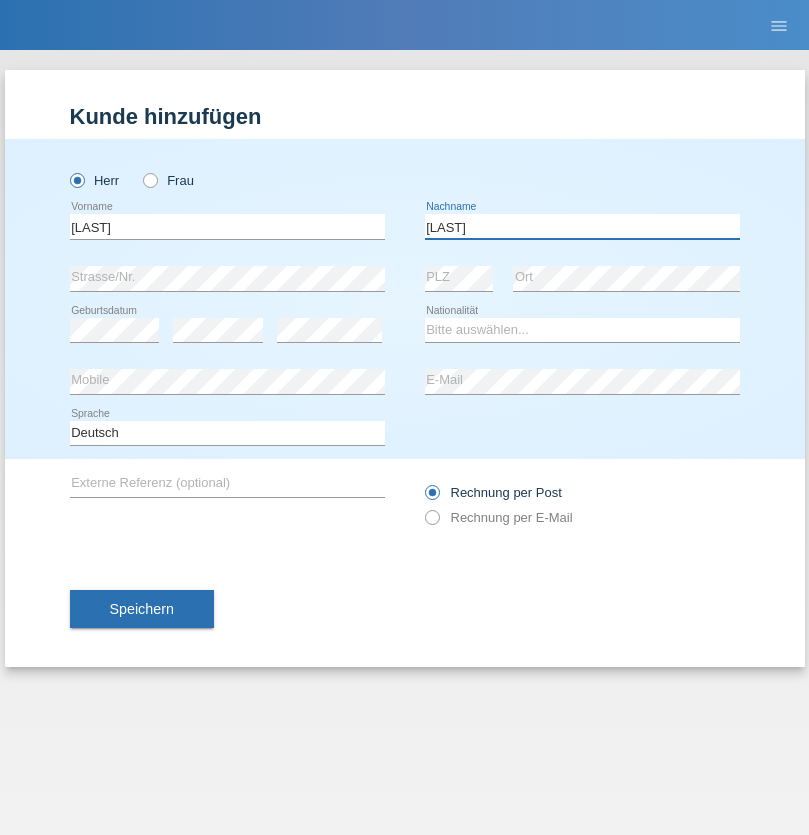 type on "[LAST]" 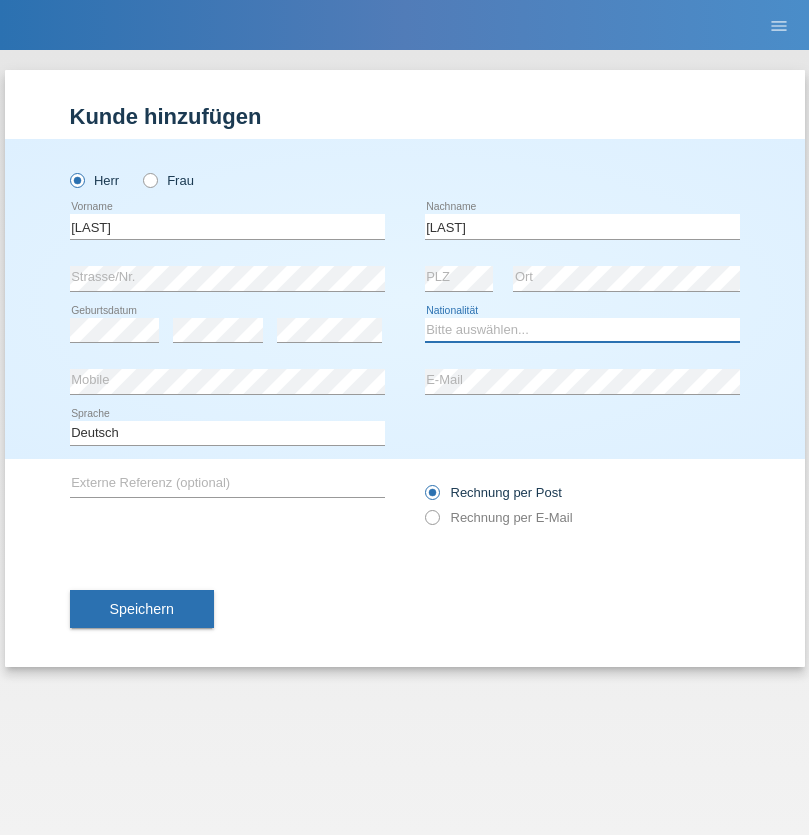select on "LK" 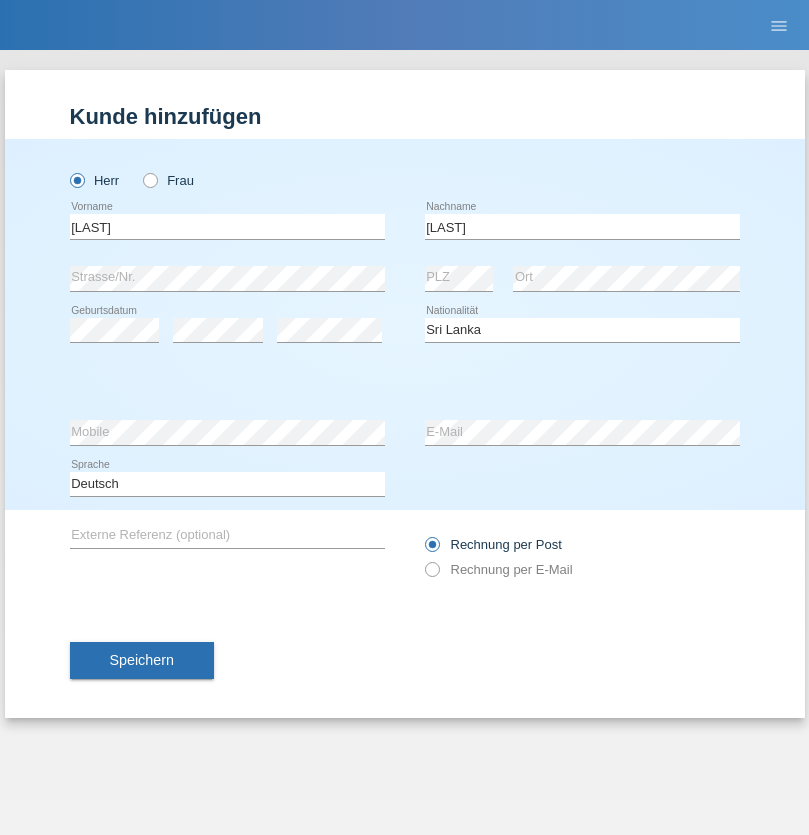 select on "C" 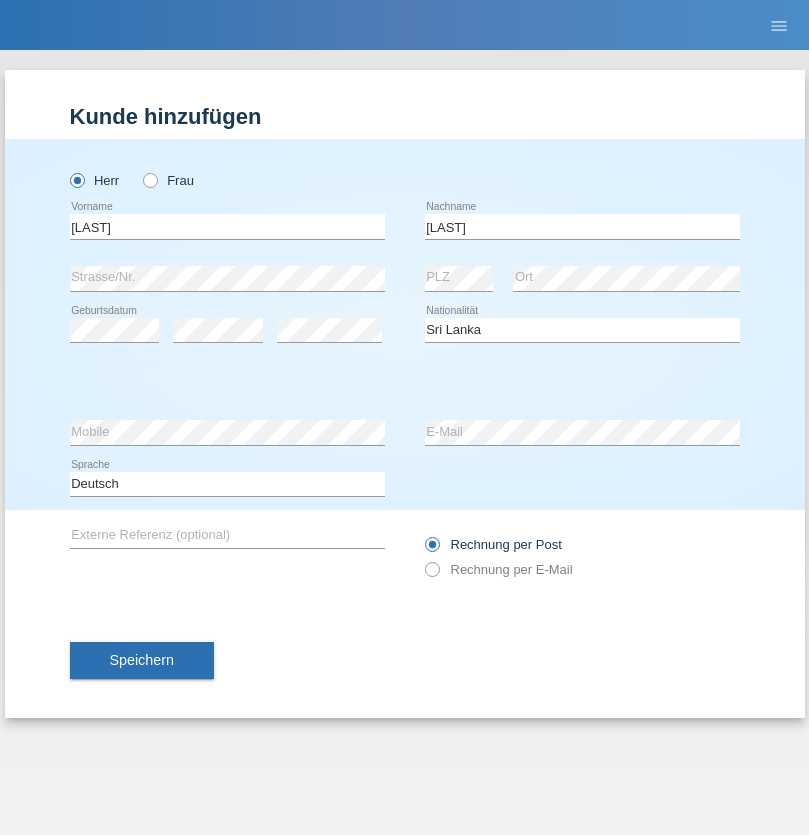 select on "23" 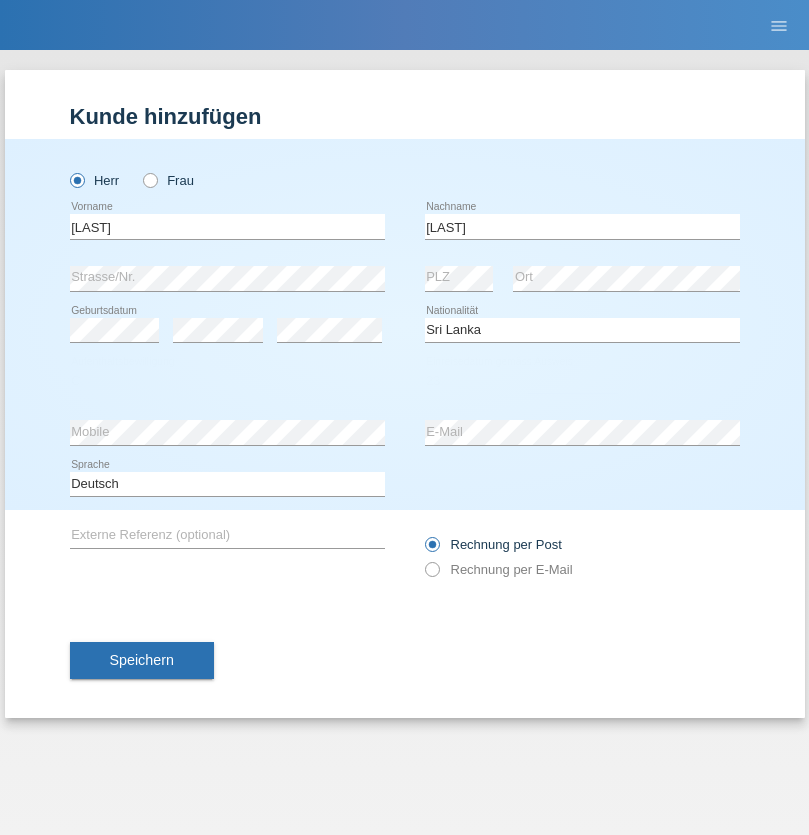 select on "03" 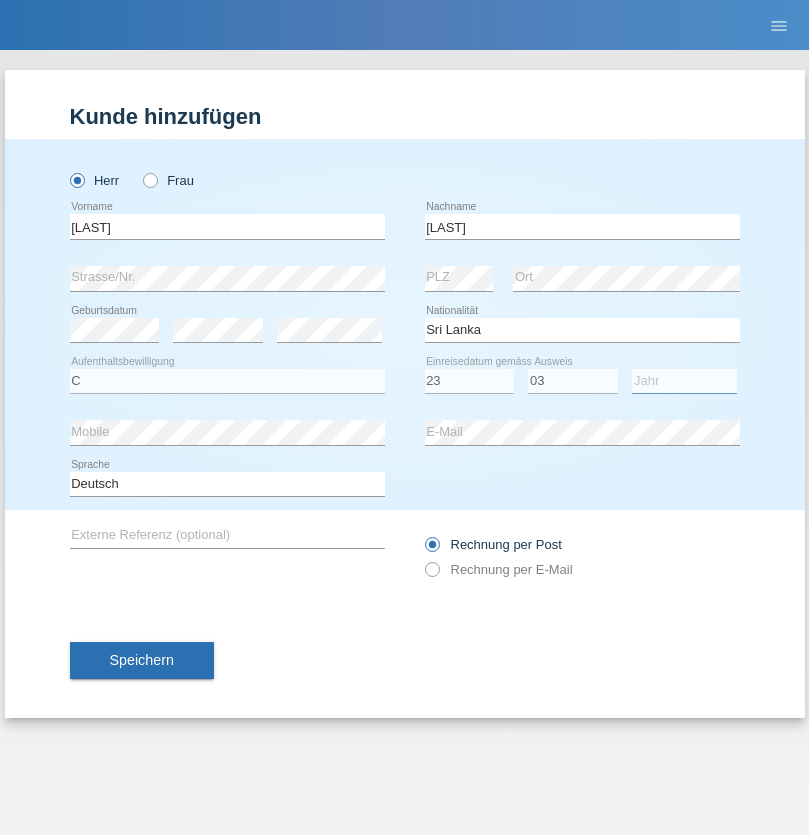 select on "2021" 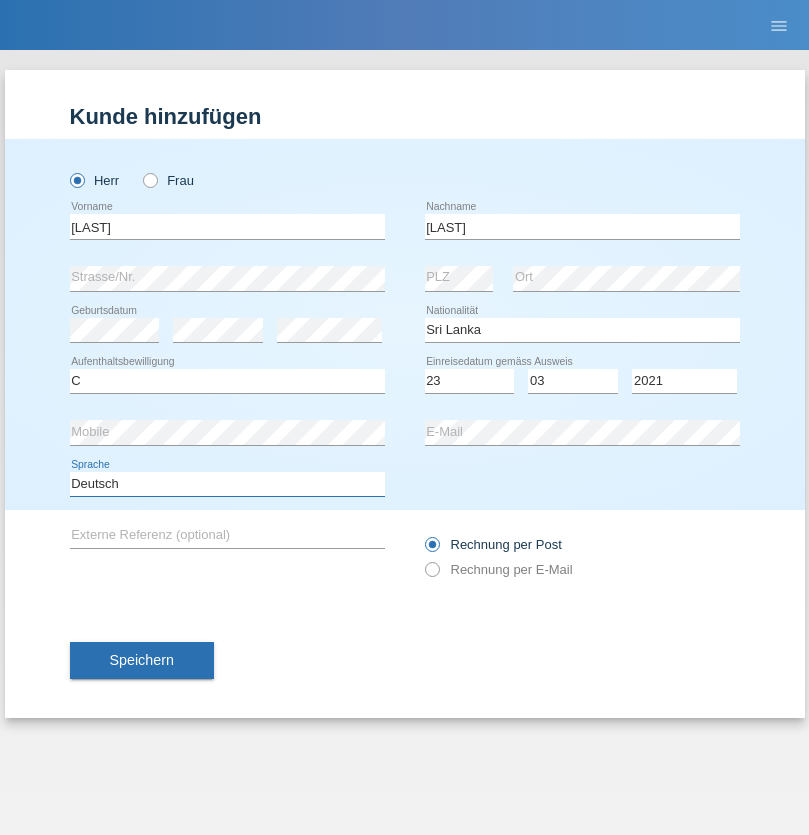 select on "en" 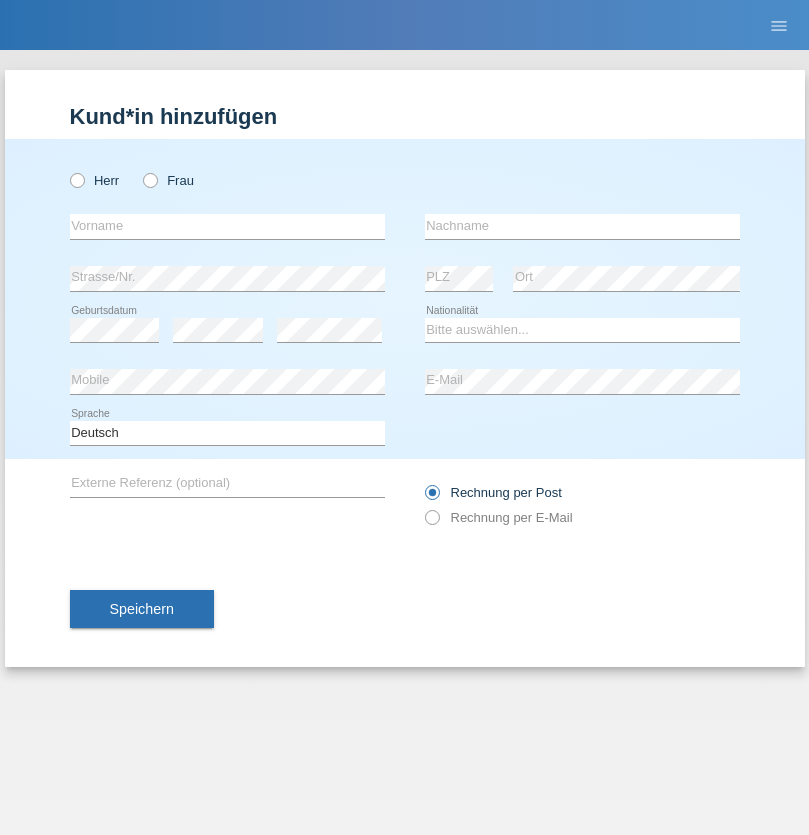 scroll, scrollTop: 0, scrollLeft: 0, axis: both 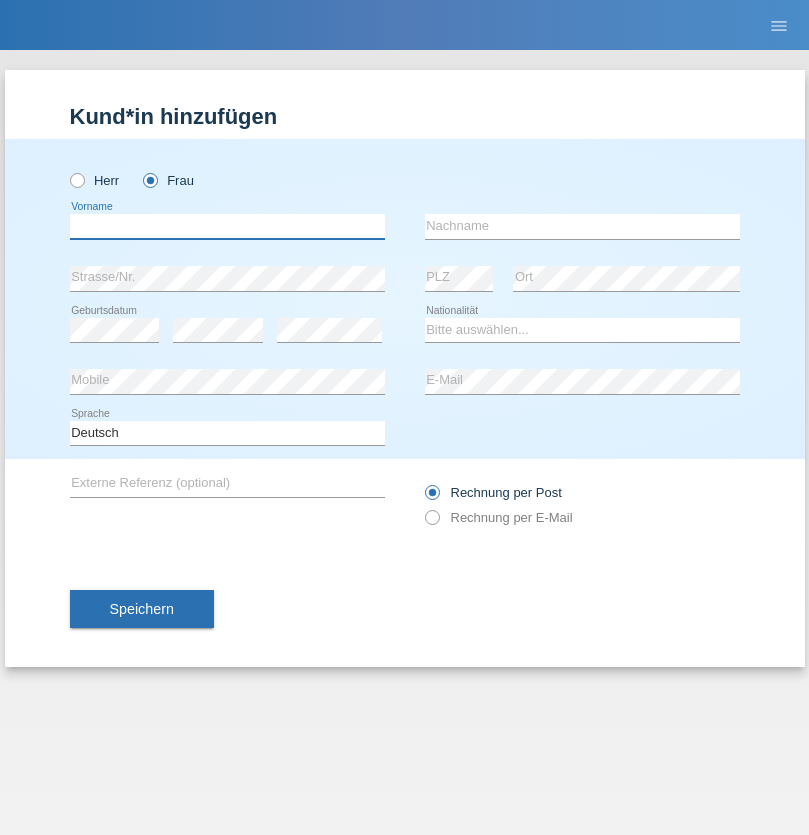 click at bounding box center [227, 226] 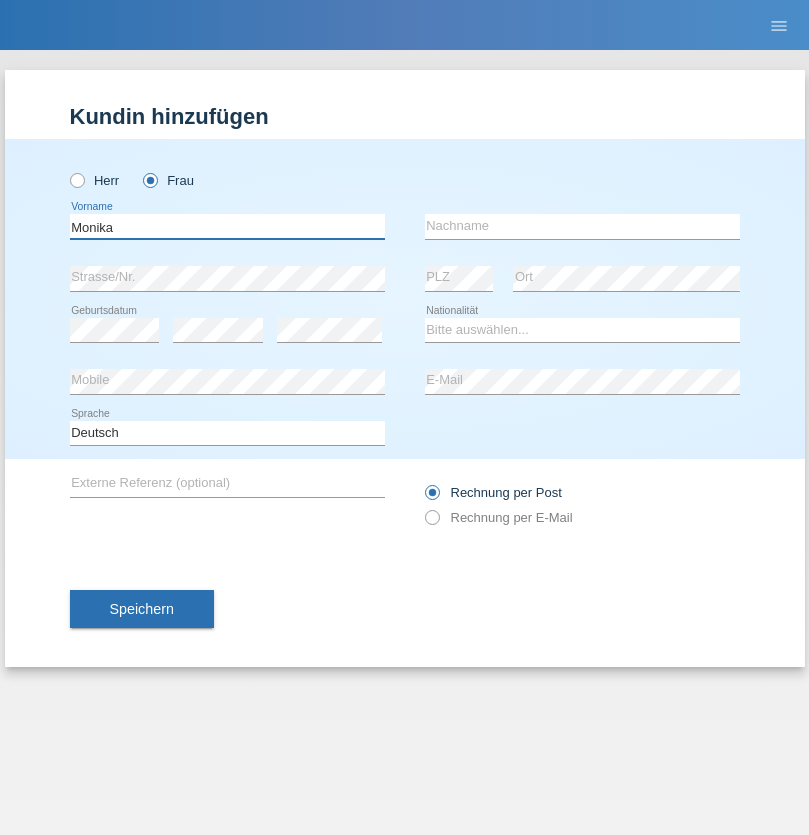 type on "Monika" 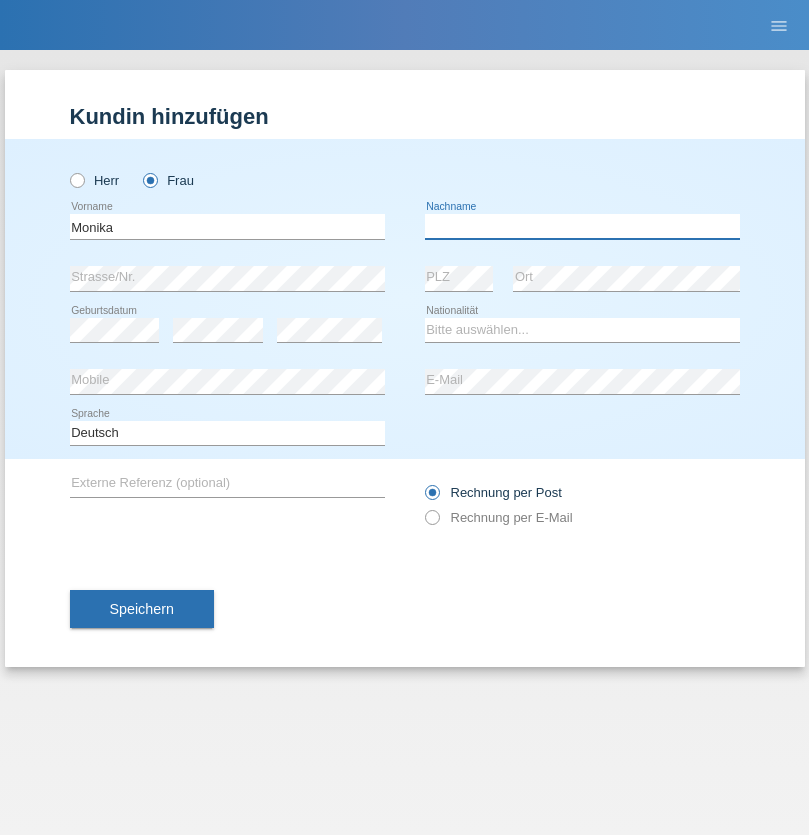 click at bounding box center (582, 226) 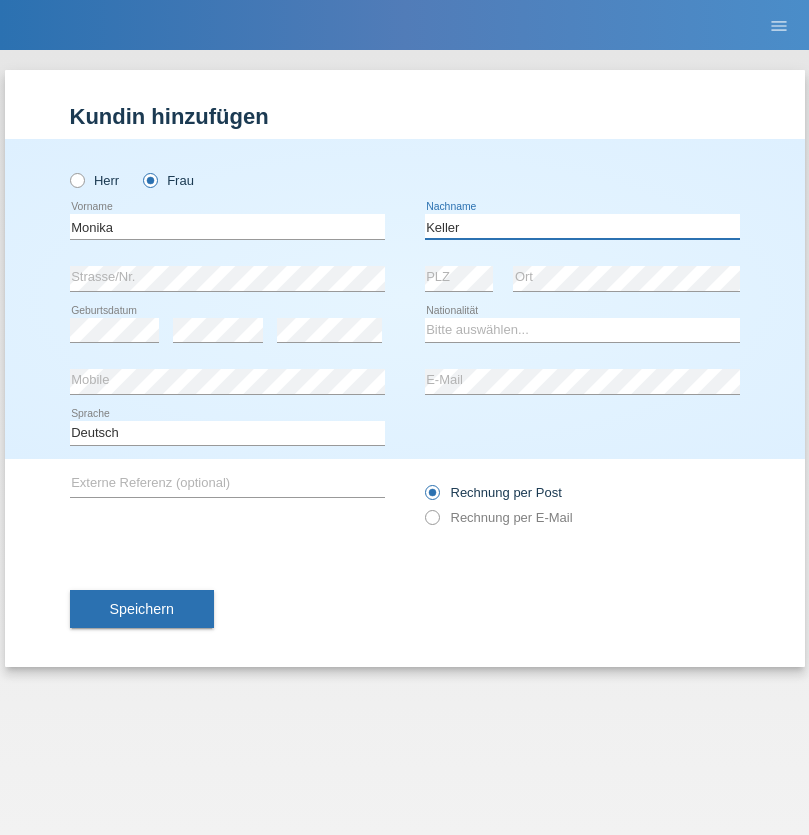 type on "Keller" 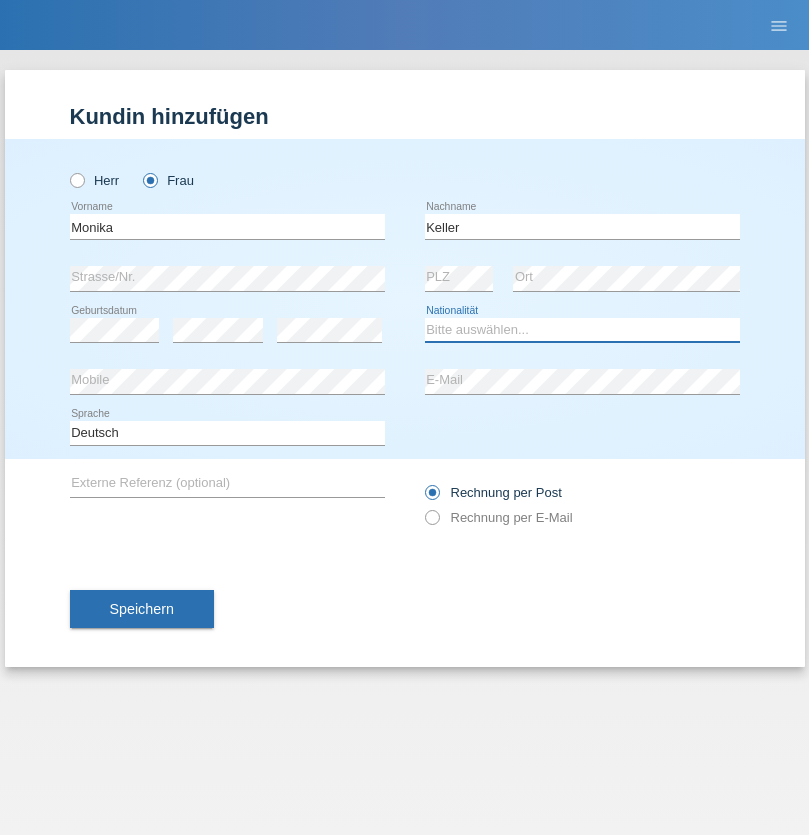 select on "CH" 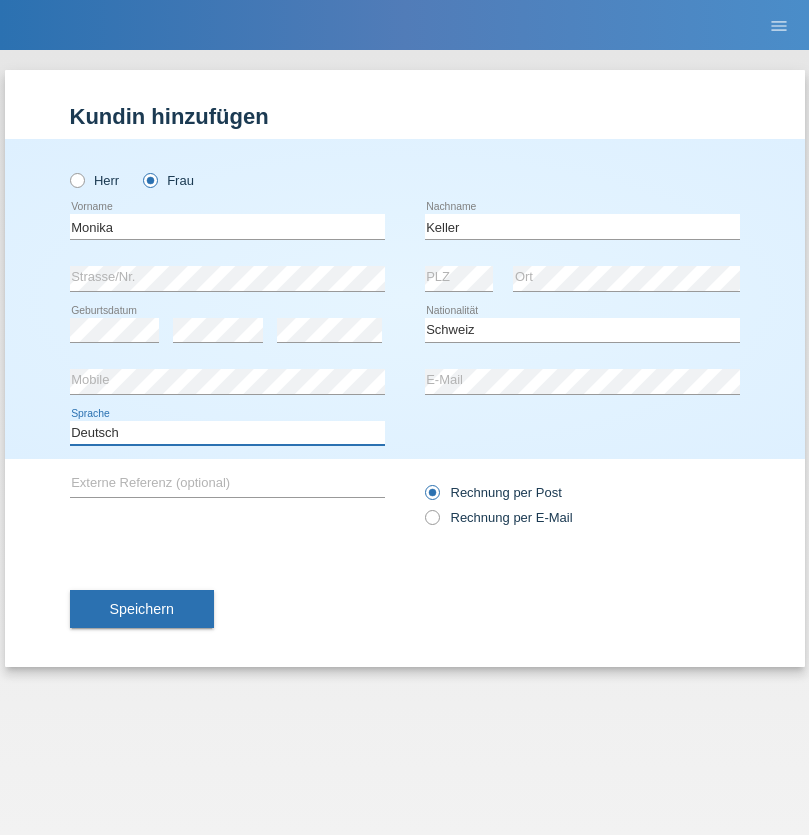 select on "en" 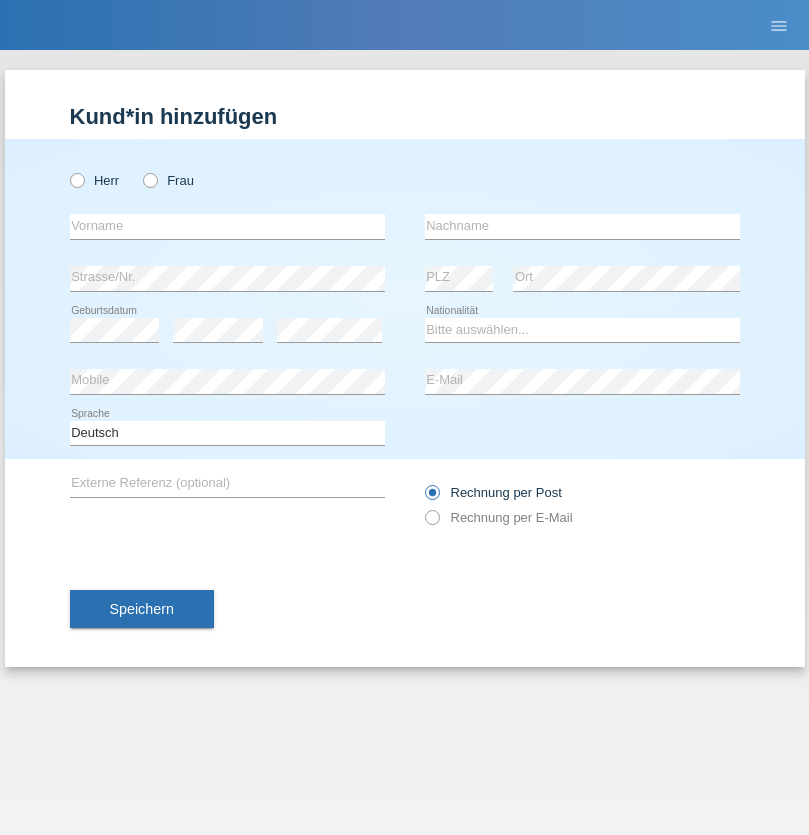 scroll, scrollTop: 0, scrollLeft: 0, axis: both 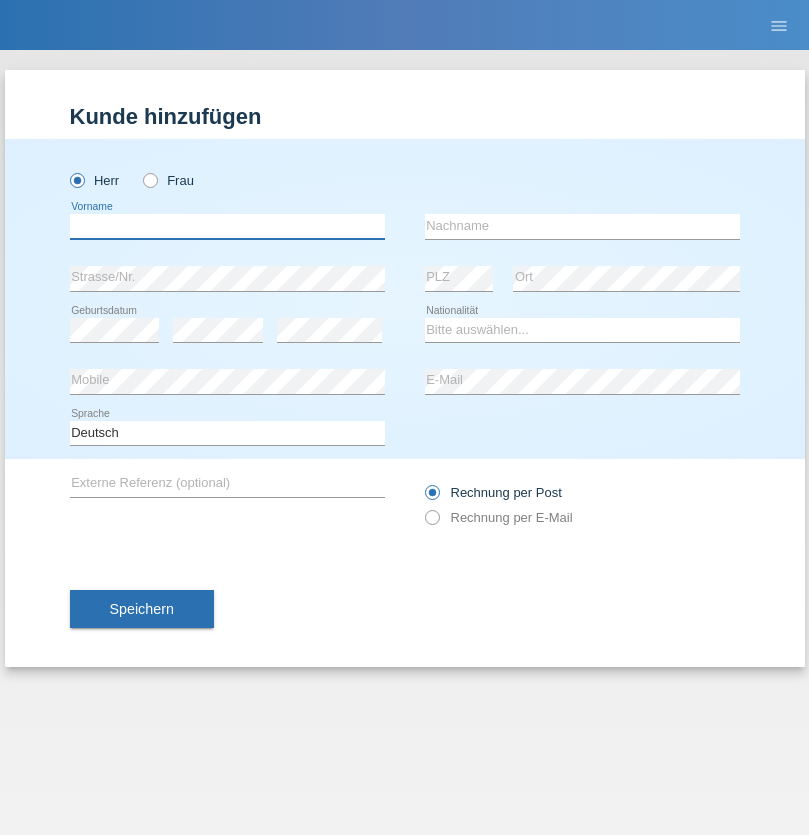 click at bounding box center [227, 226] 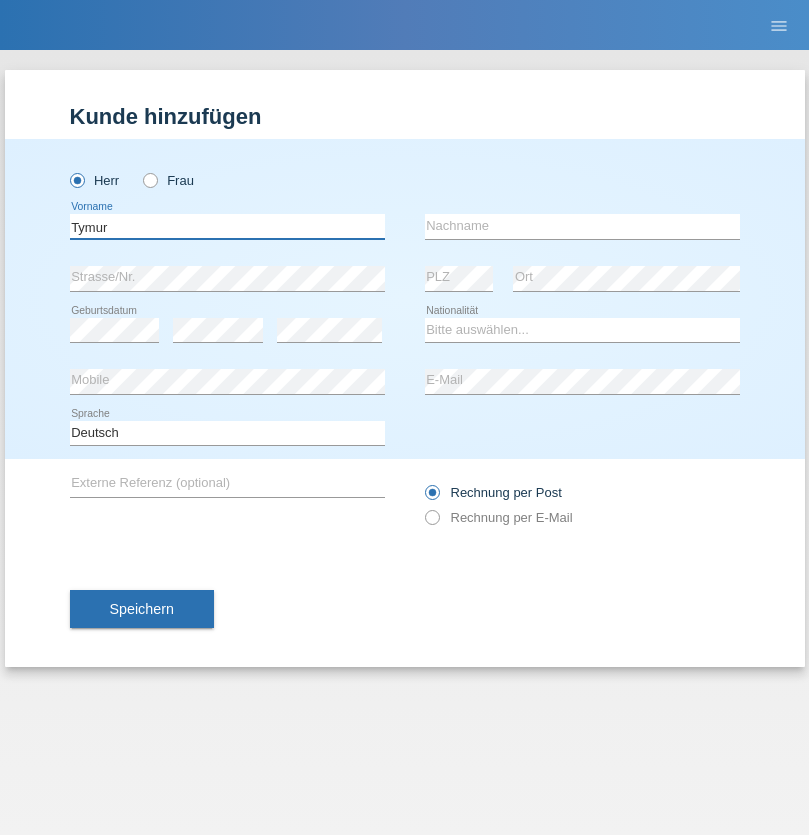 type on "Tymur" 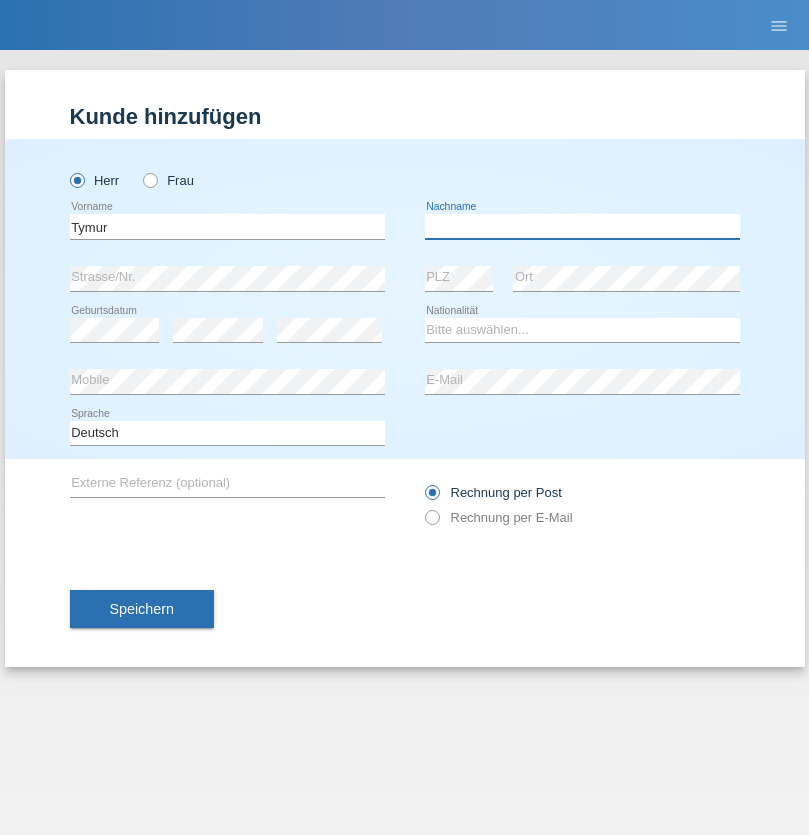 click at bounding box center (582, 226) 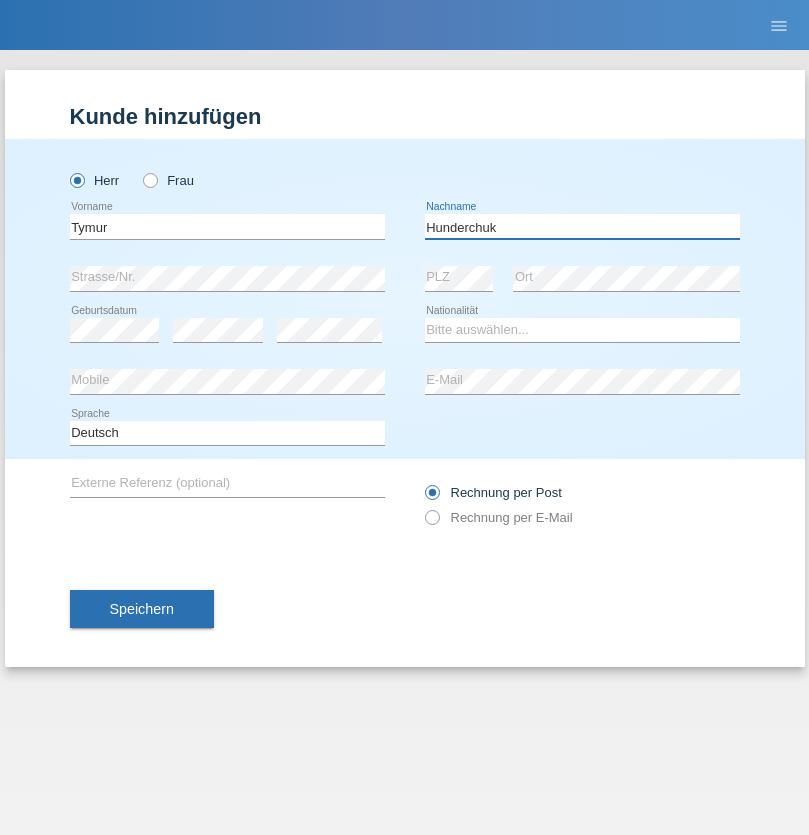 type on "Hunderchuk" 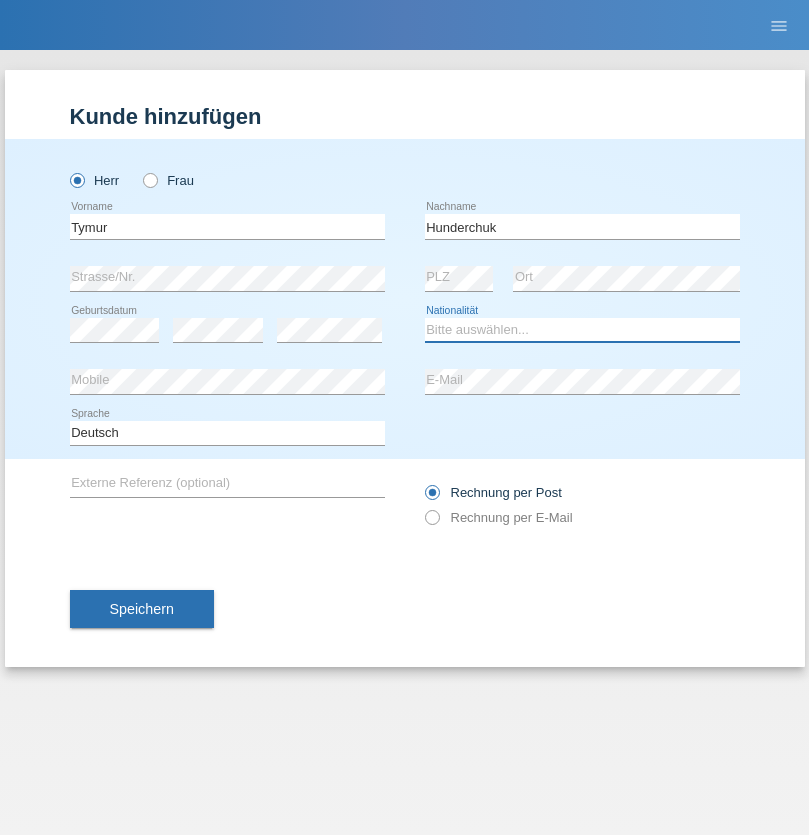 select on "UA" 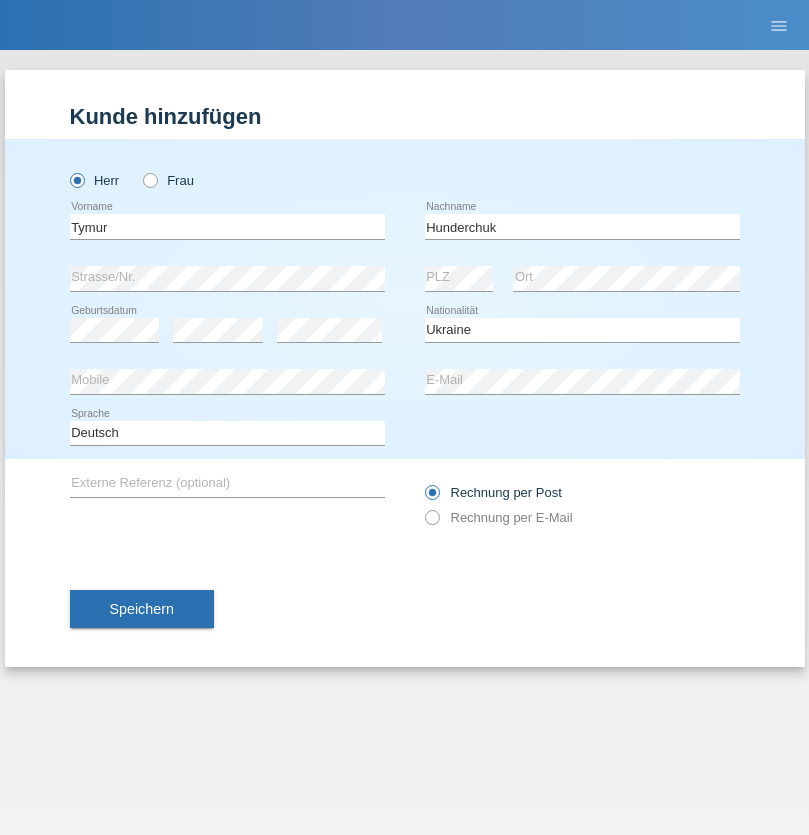 select on "C" 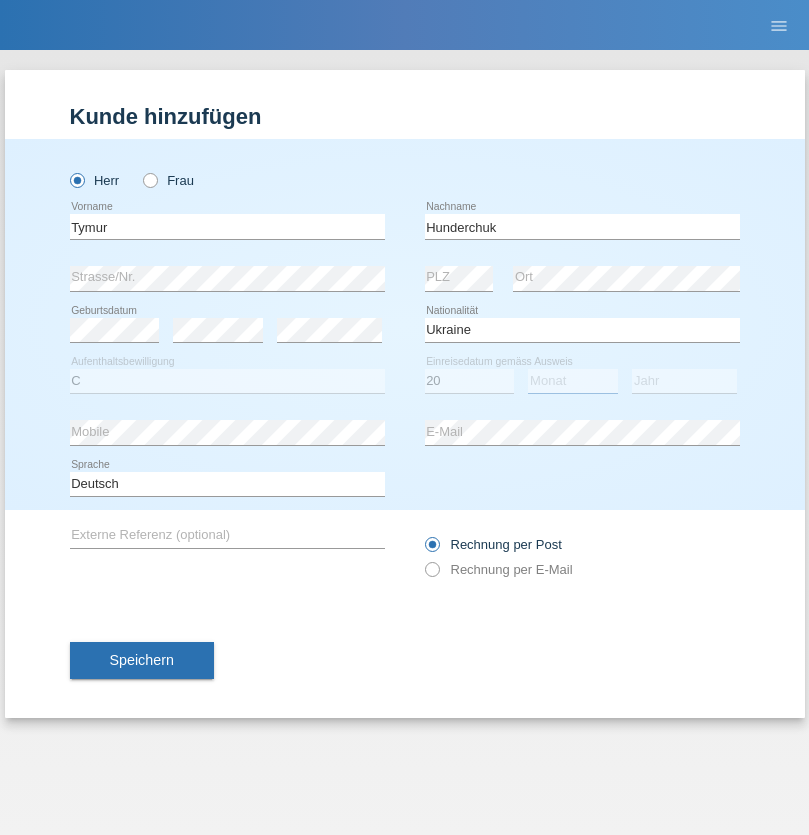 select on "08" 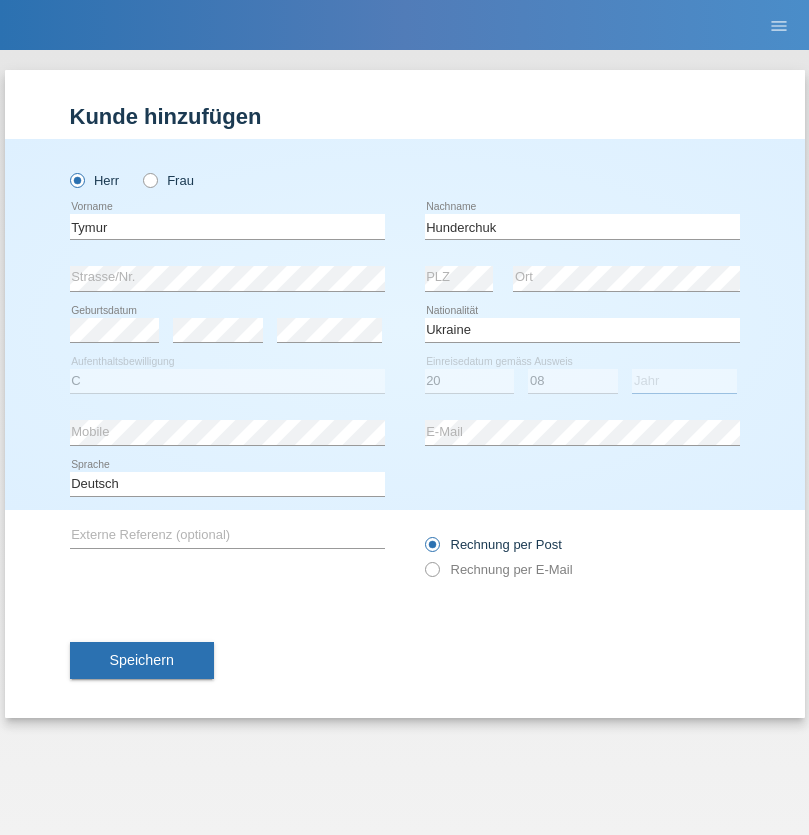 select on "2021" 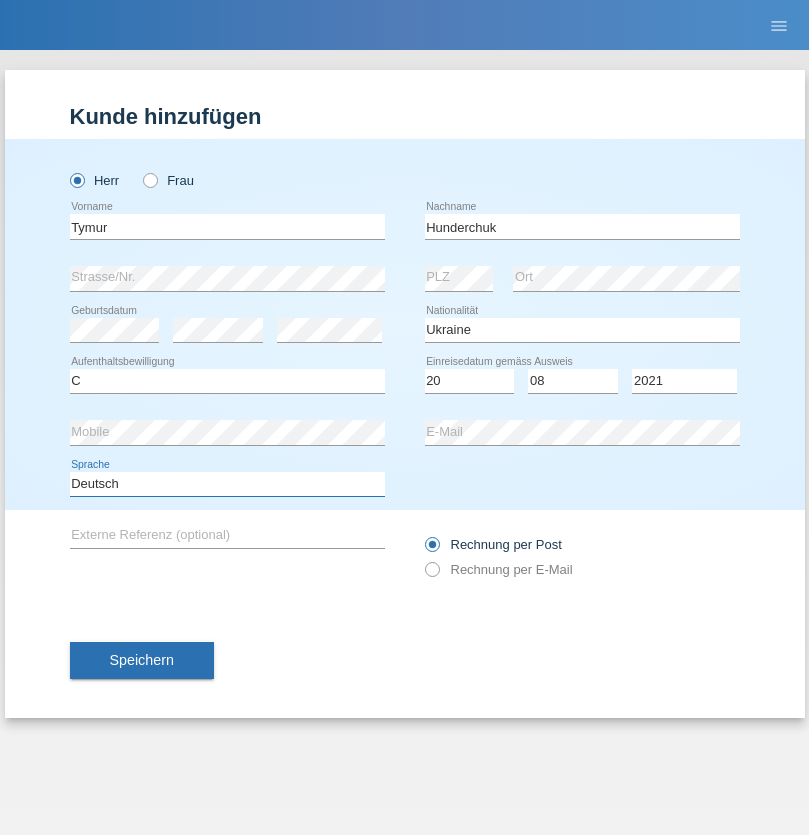 select on "en" 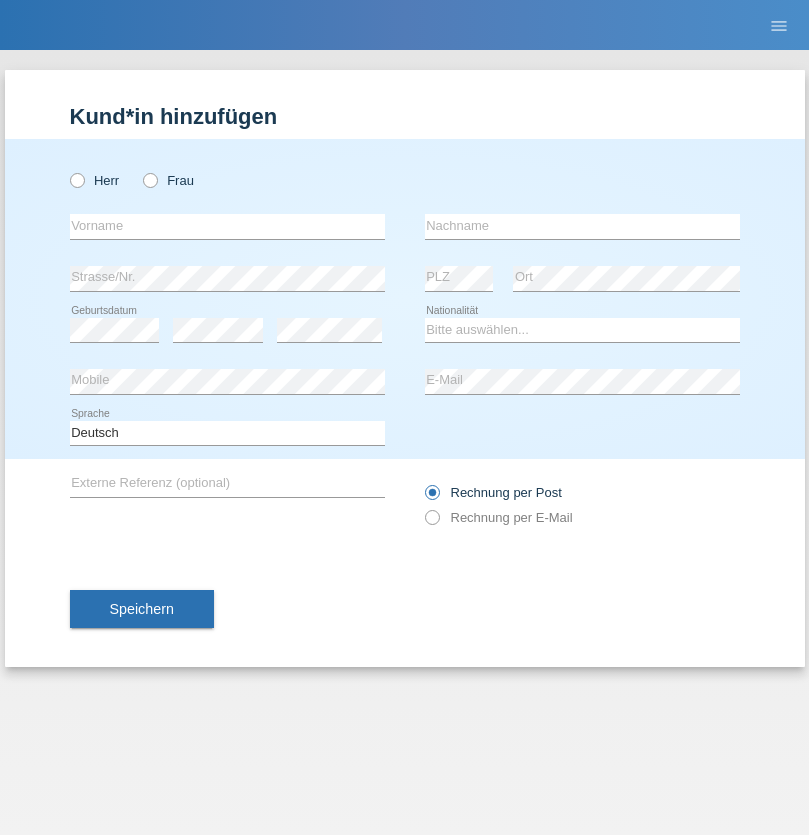 scroll, scrollTop: 0, scrollLeft: 0, axis: both 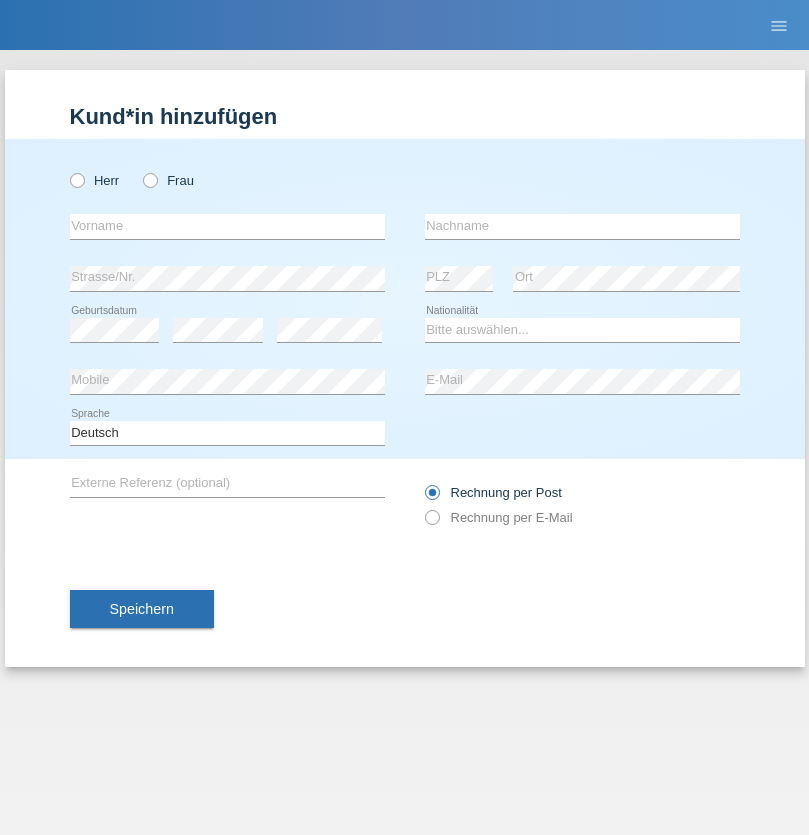 radio on "true" 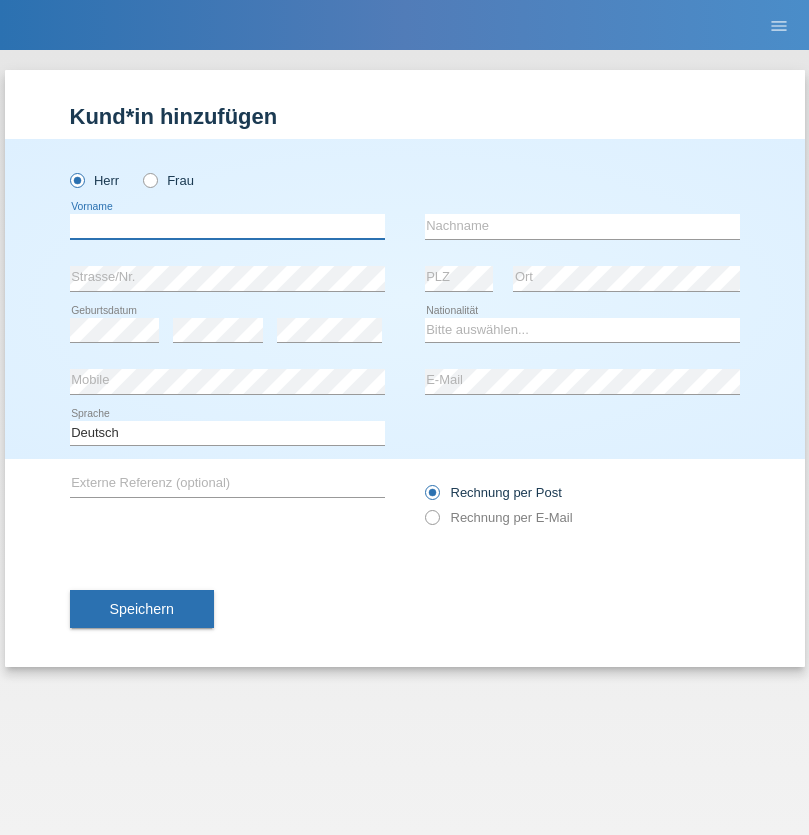 click at bounding box center [227, 226] 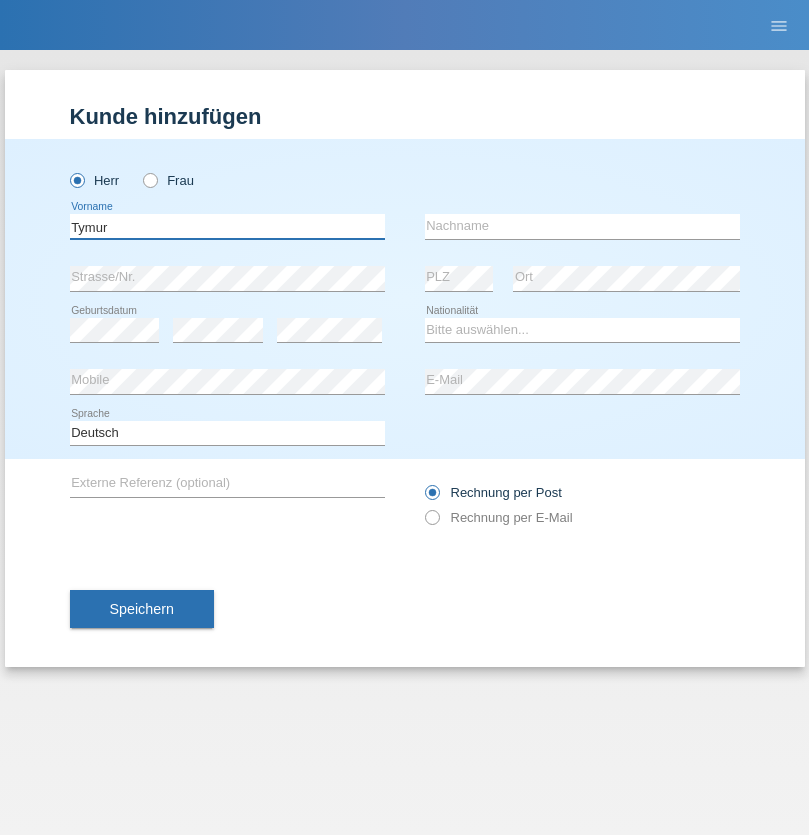 type on "Tymur" 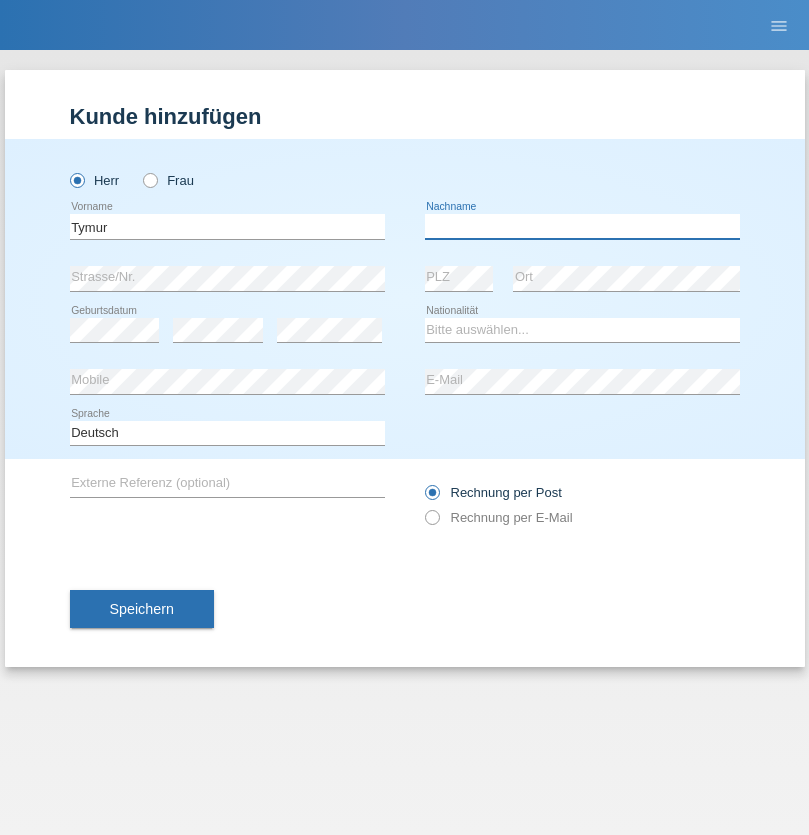 click at bounding box center (582, 226) 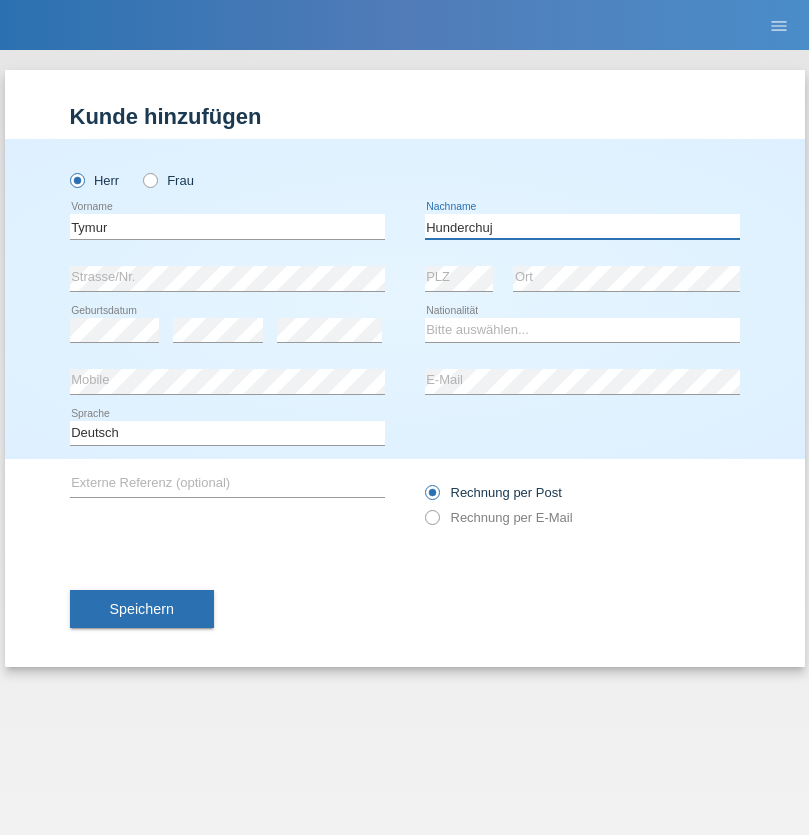 type on "Hunderchuj" 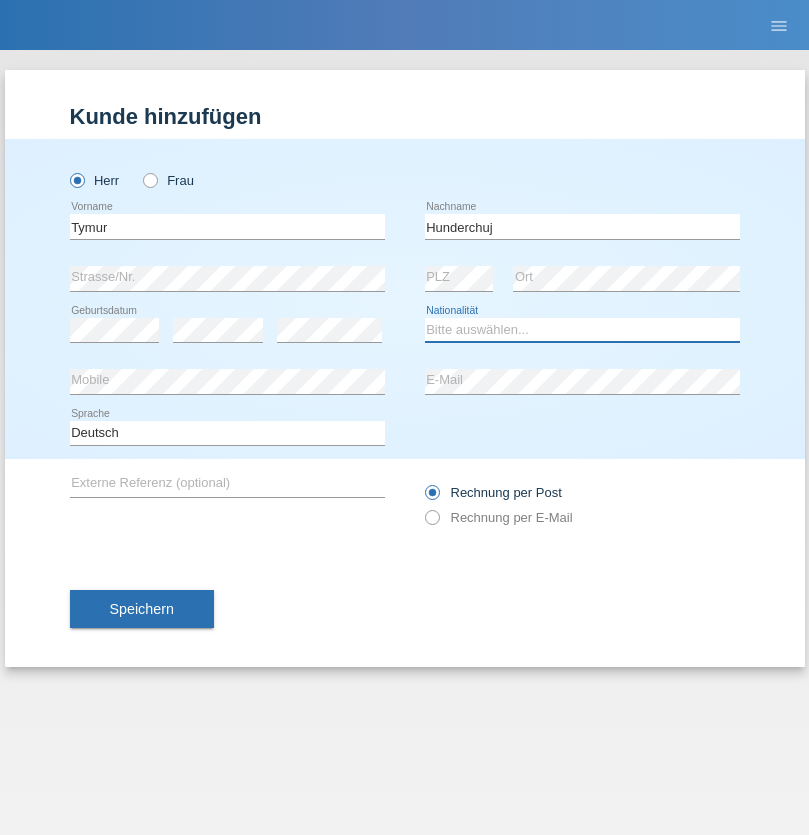 select on "UA" 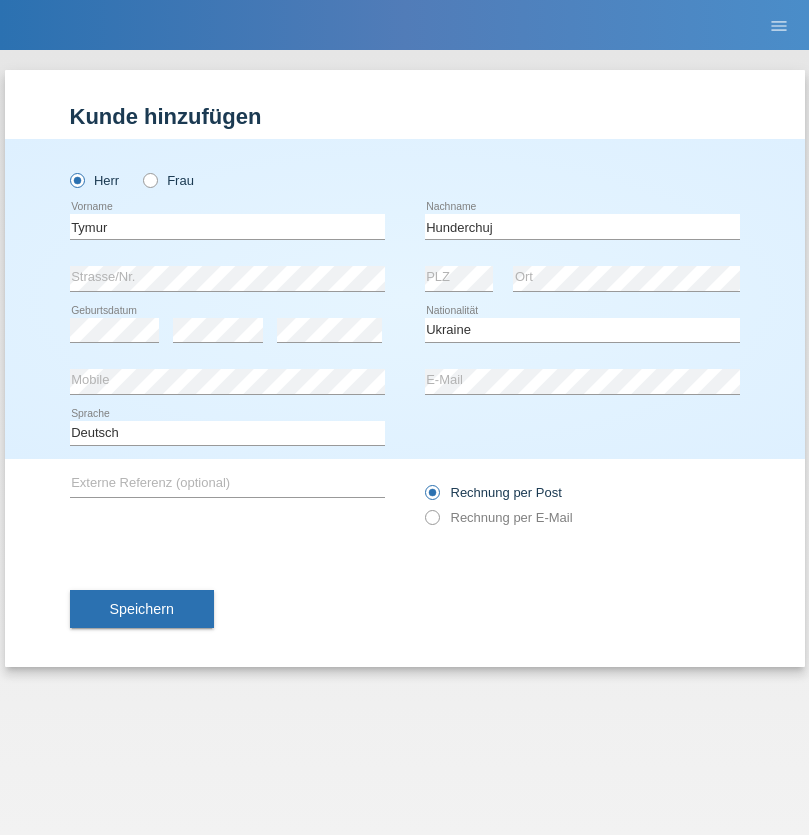 select on "C" 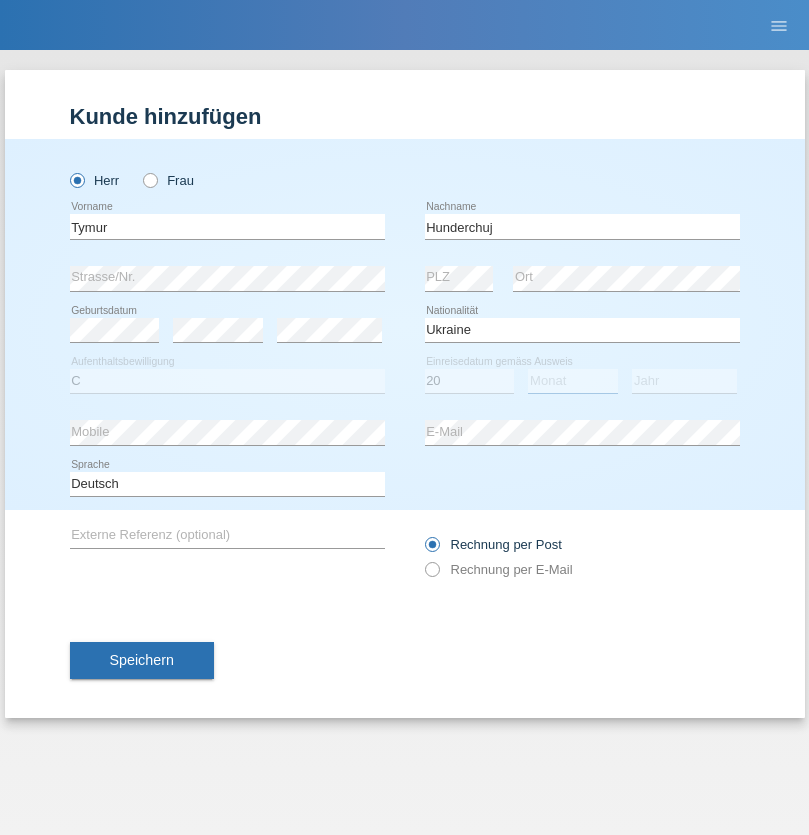 select on "08" 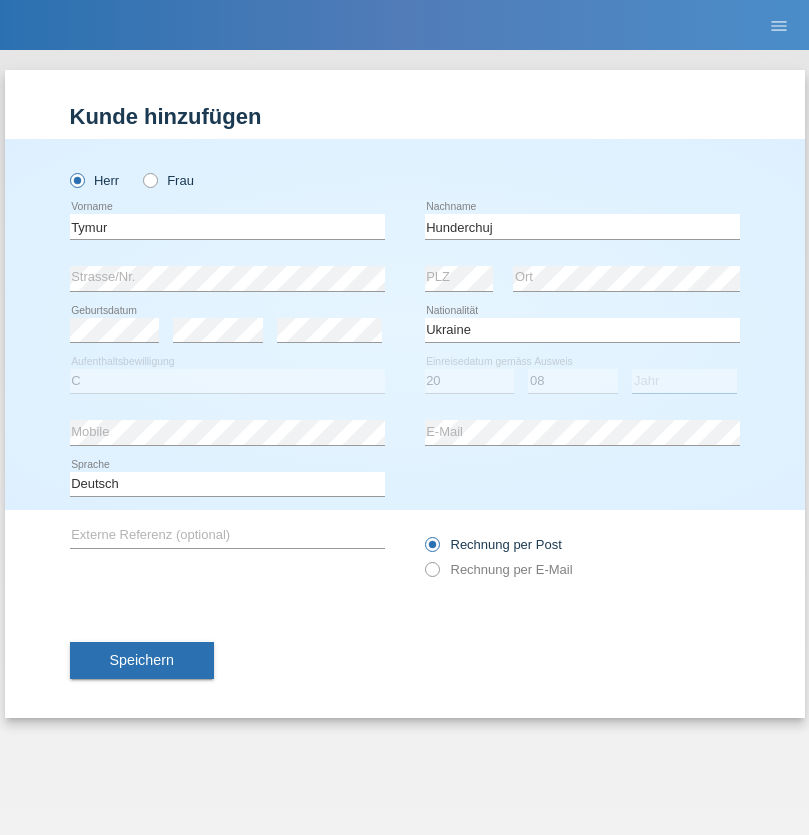 select on "2021" 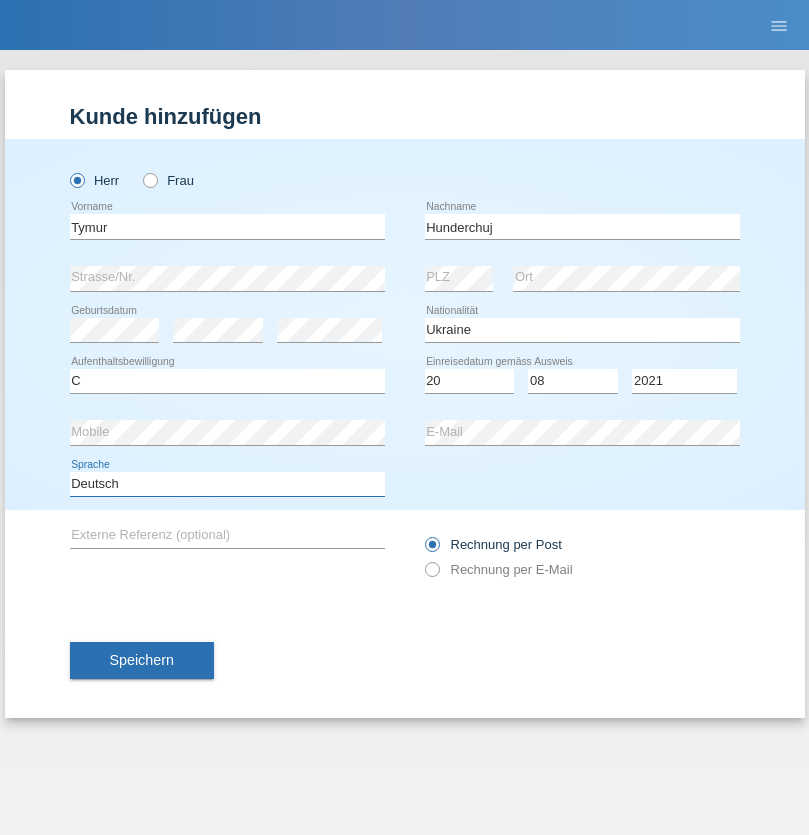select on "en" 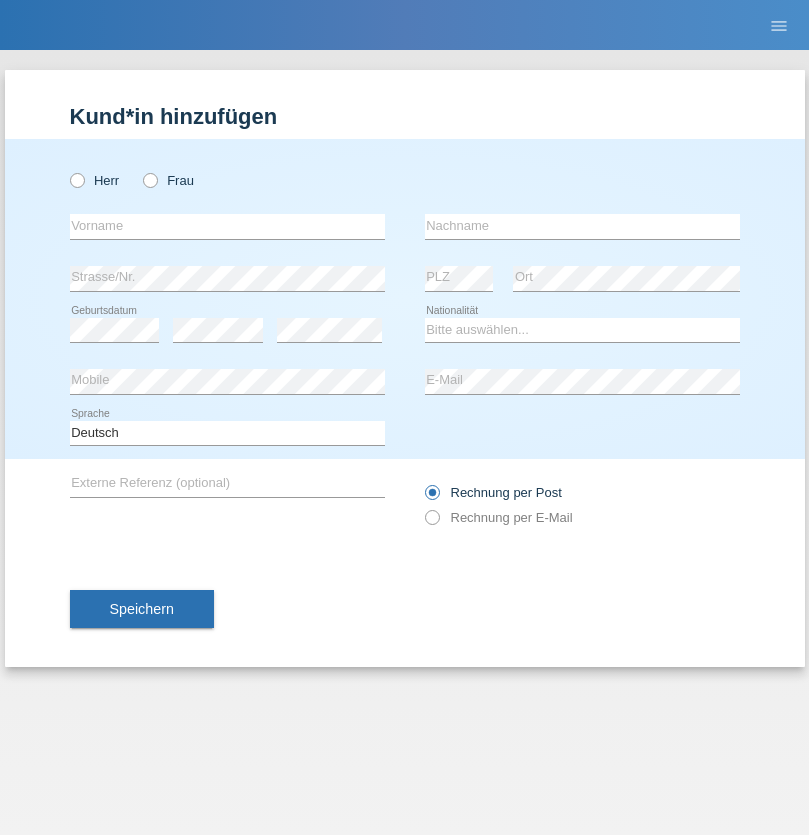 scroll, scrollTop: 0, scrollLeft: 0, axis: both 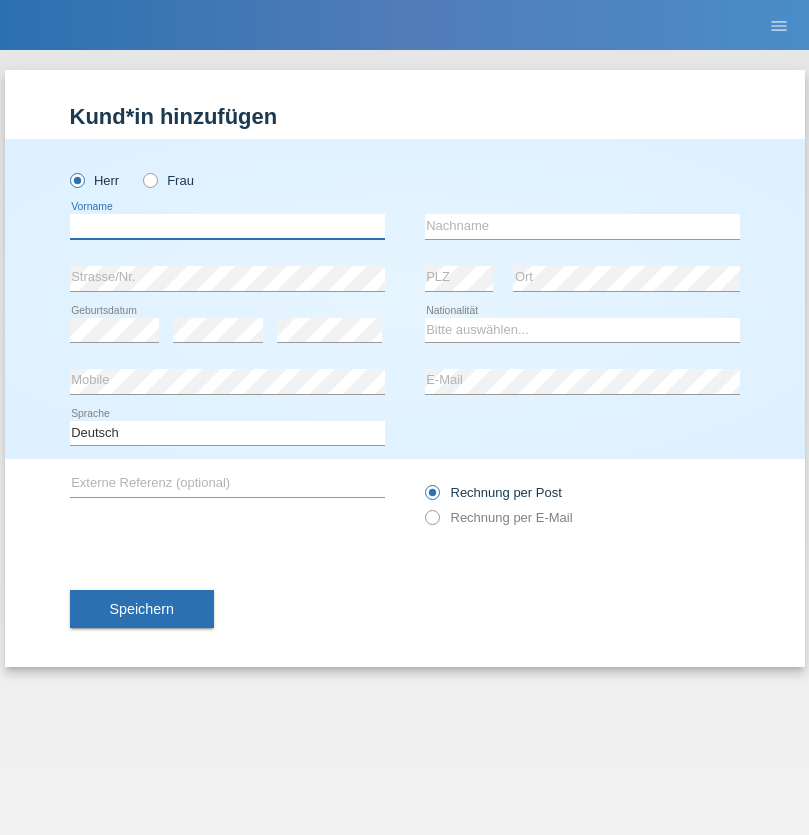 click at bounding box center (227, 226) 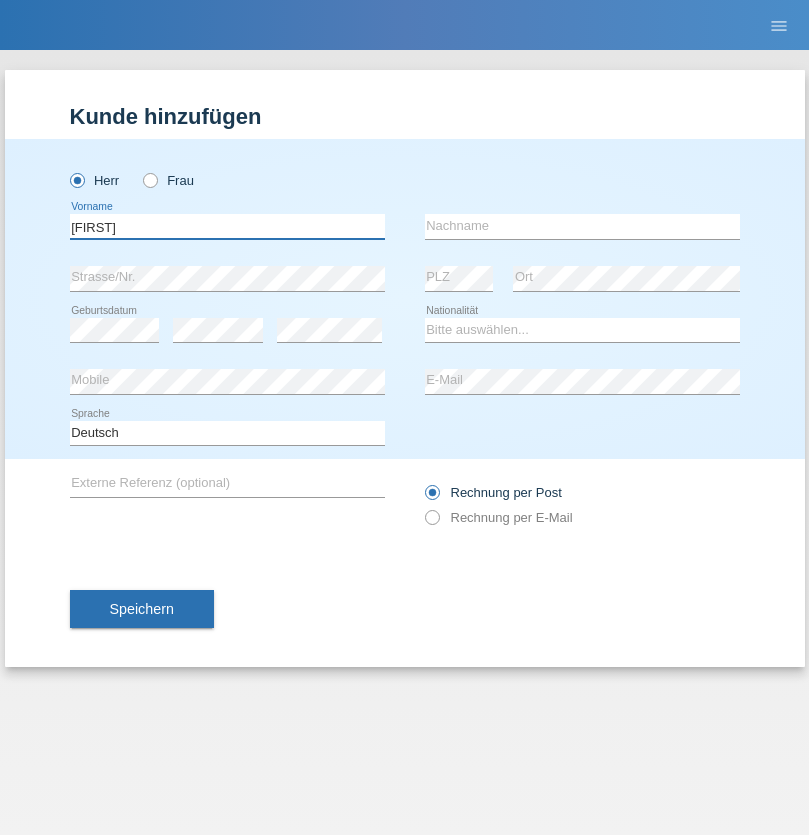 type on "[FIRST]" 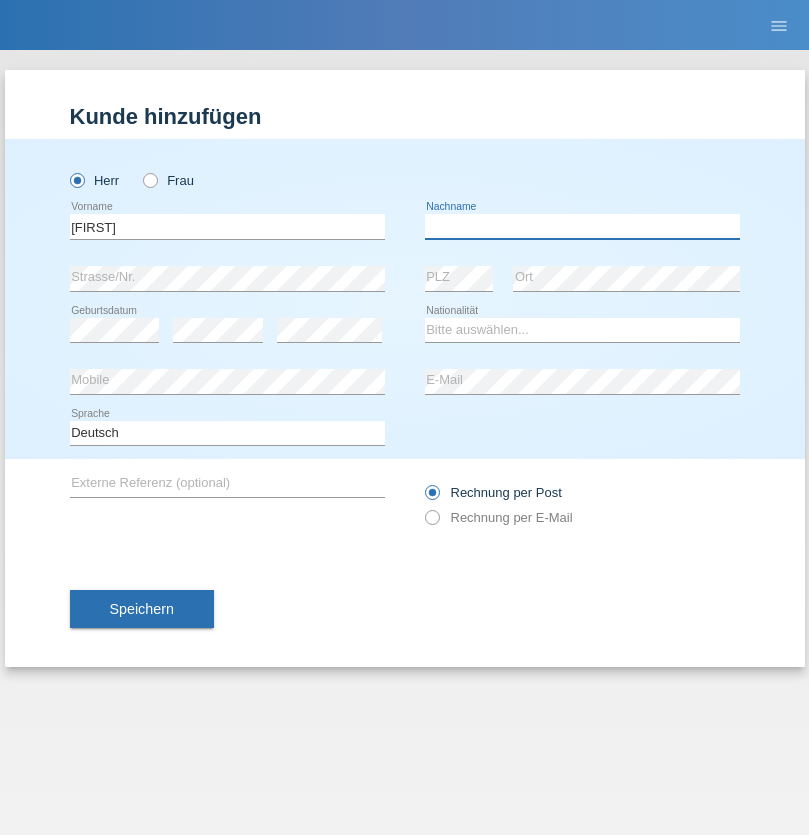 click at bounding box center (582, 226) 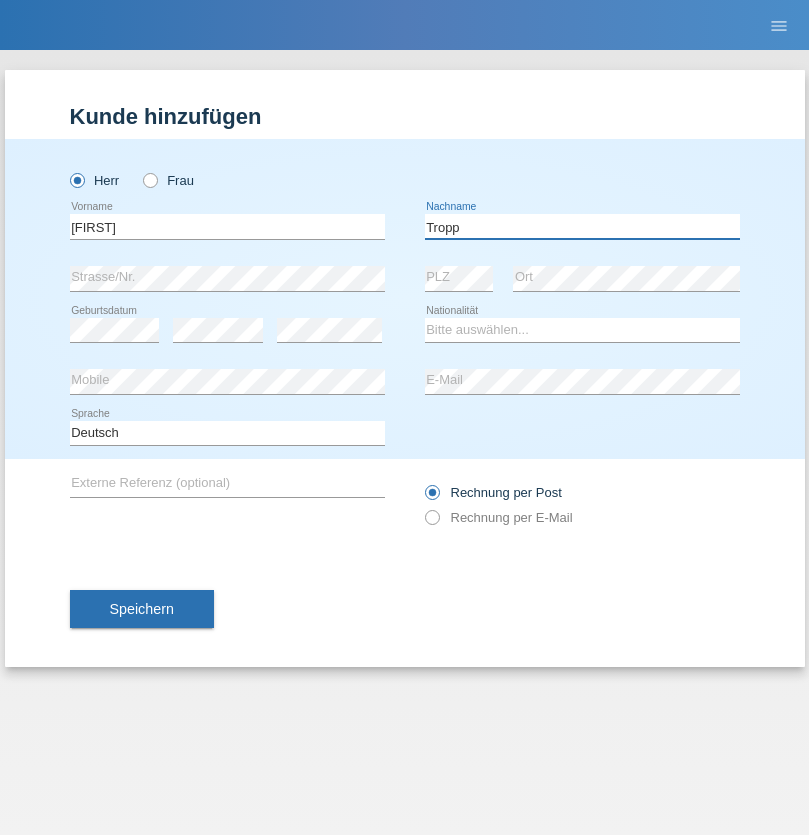 type on "Tropp" 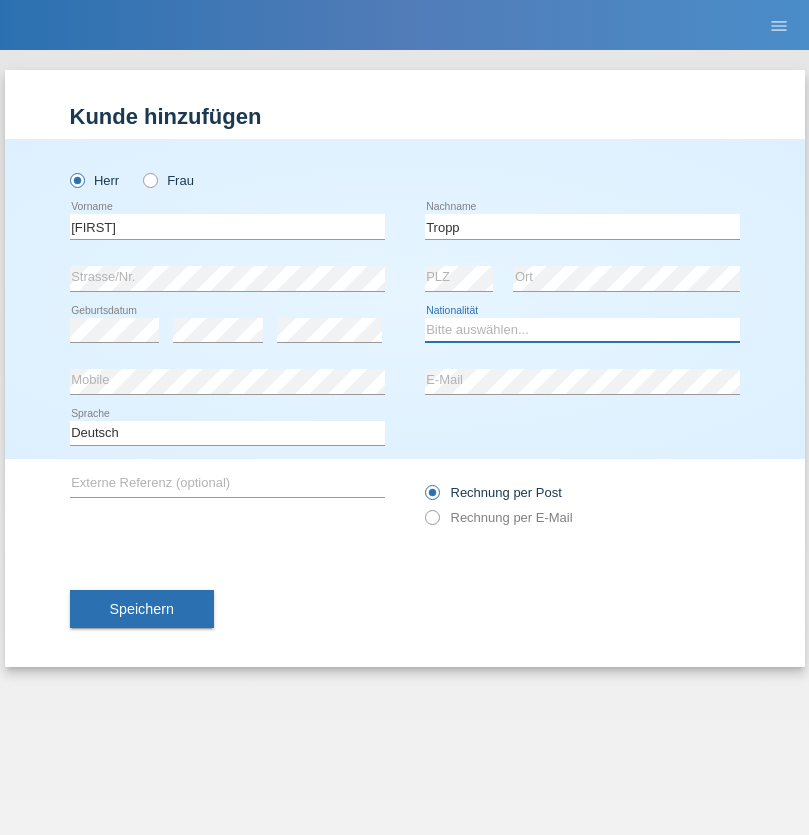 select on "SK" 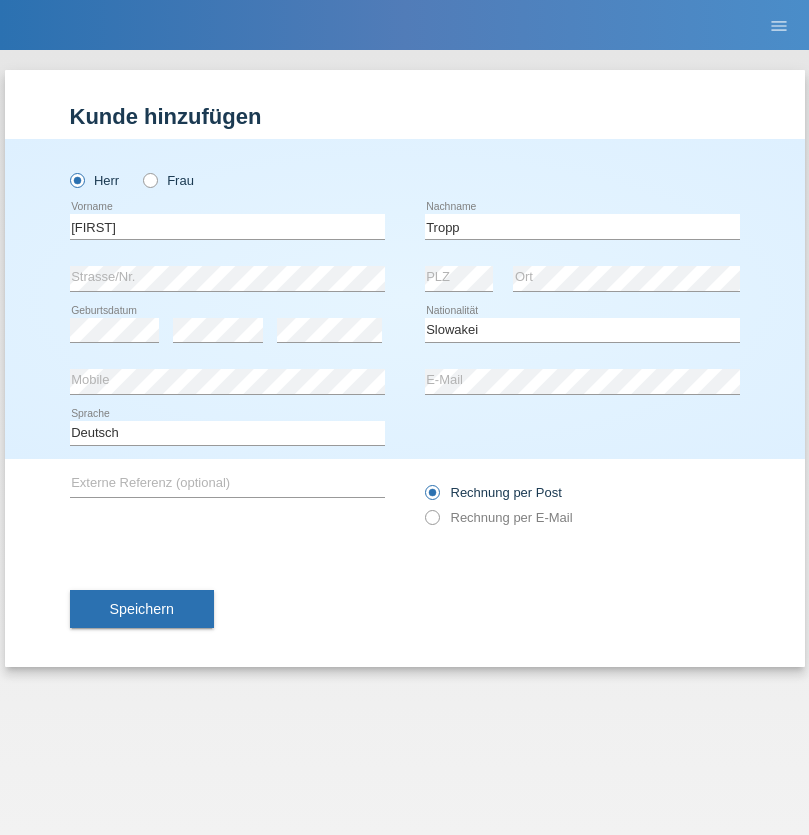 select on "C" 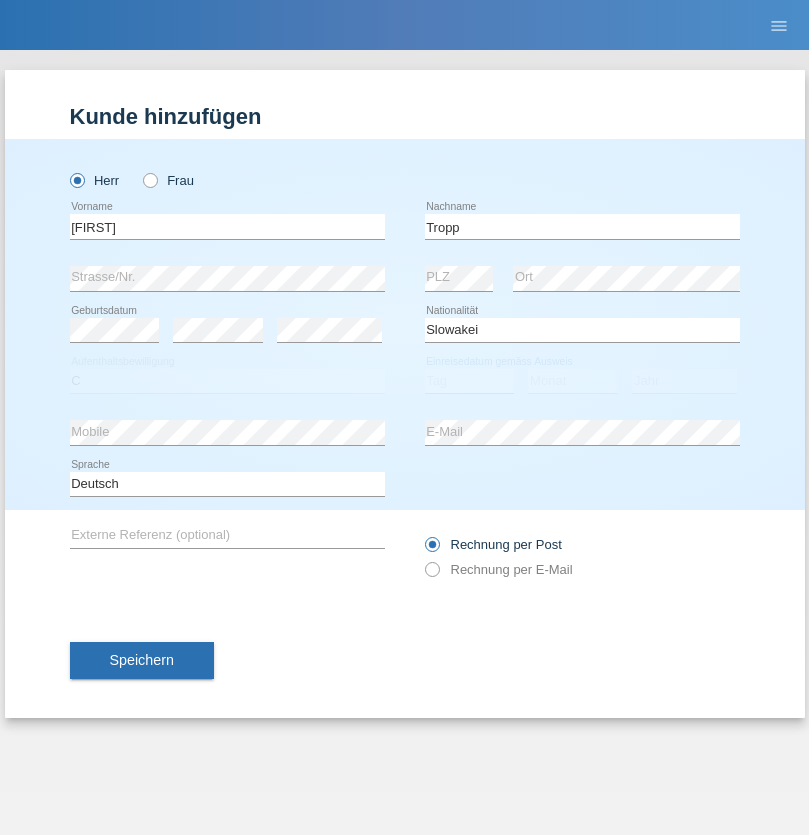 select on "09" 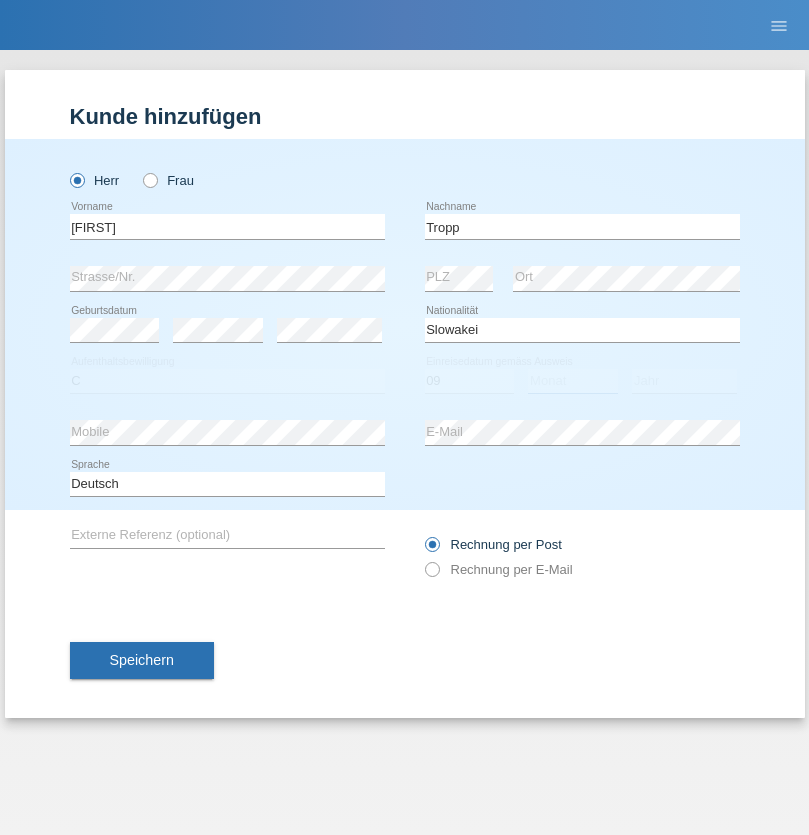 select on "08" 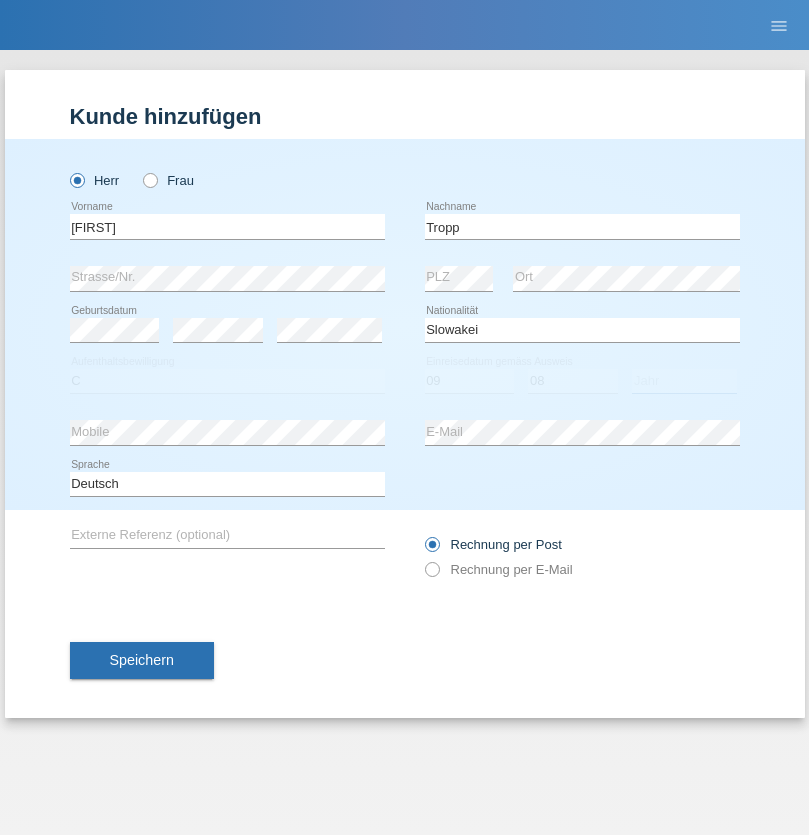 select on "2021" 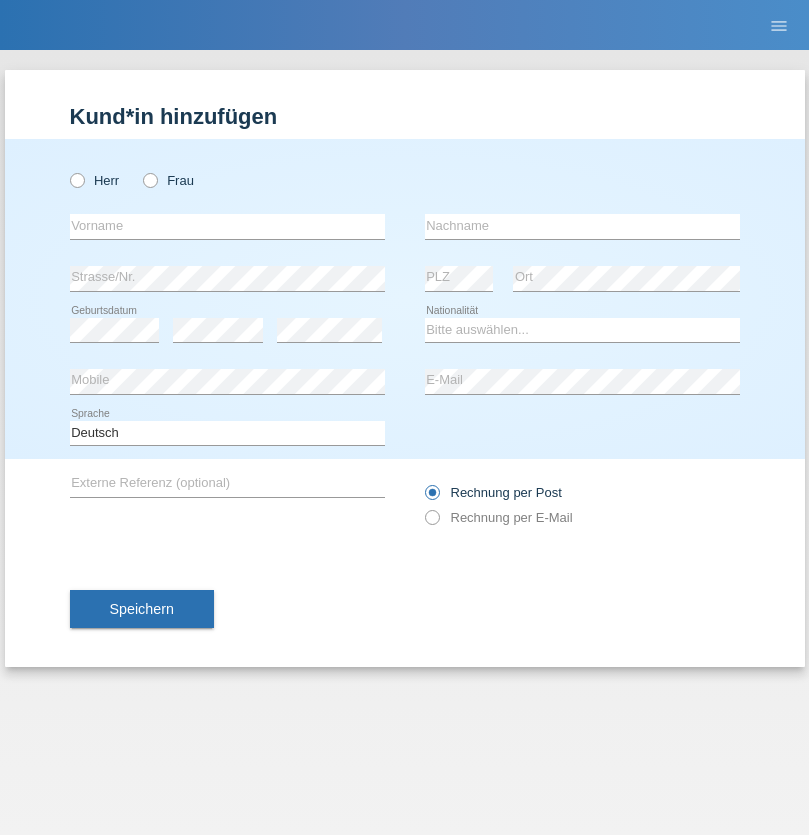 scroll, scrollTop: 0, scrollLeft: 0, axis: both 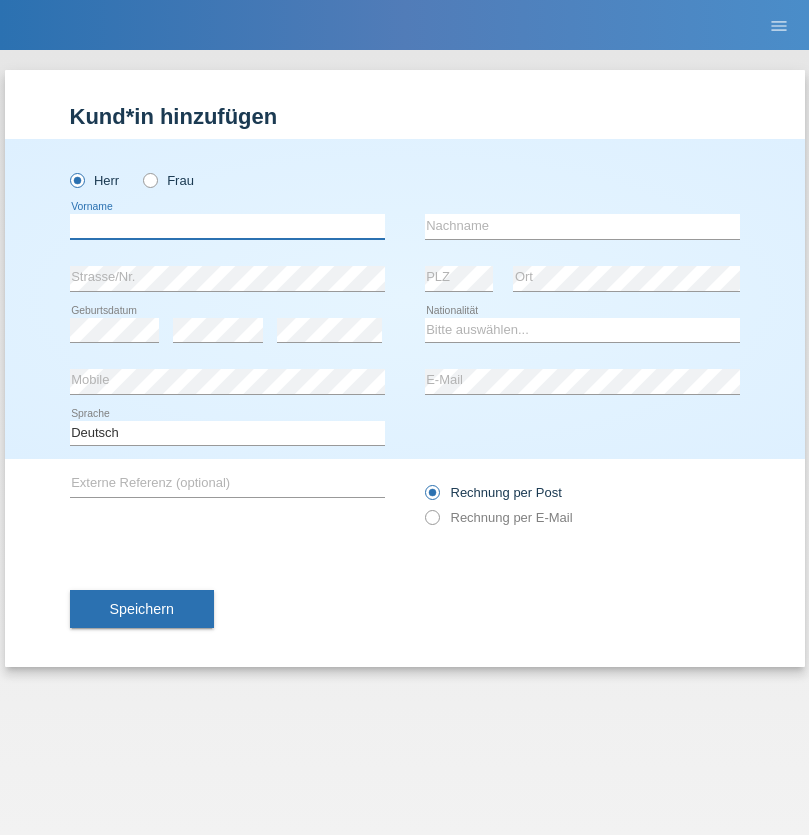 click at bounding box center [227, 226] 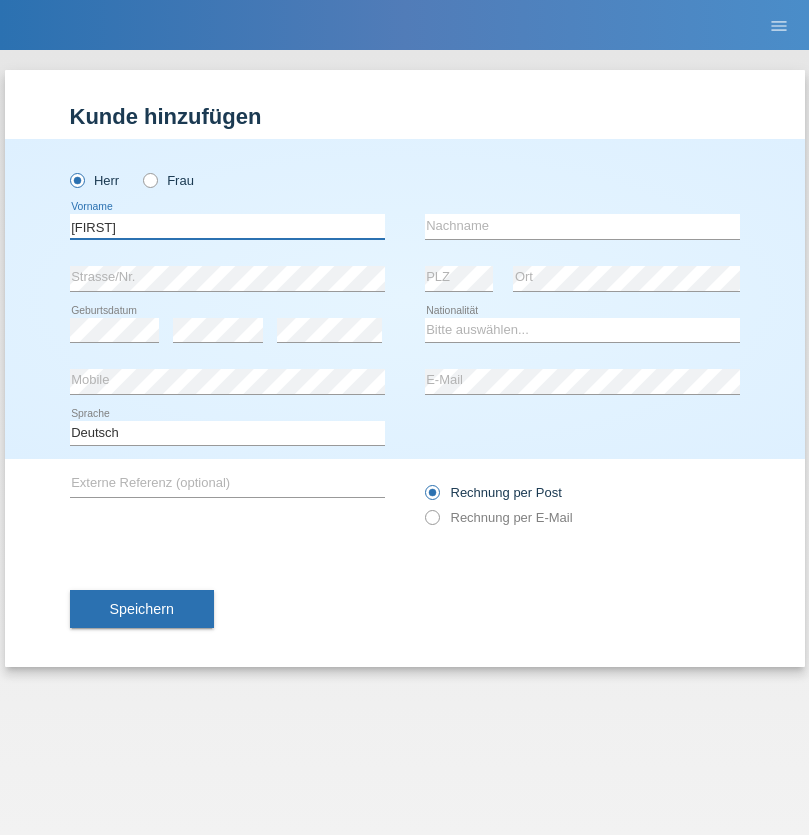 type on "Dirk" 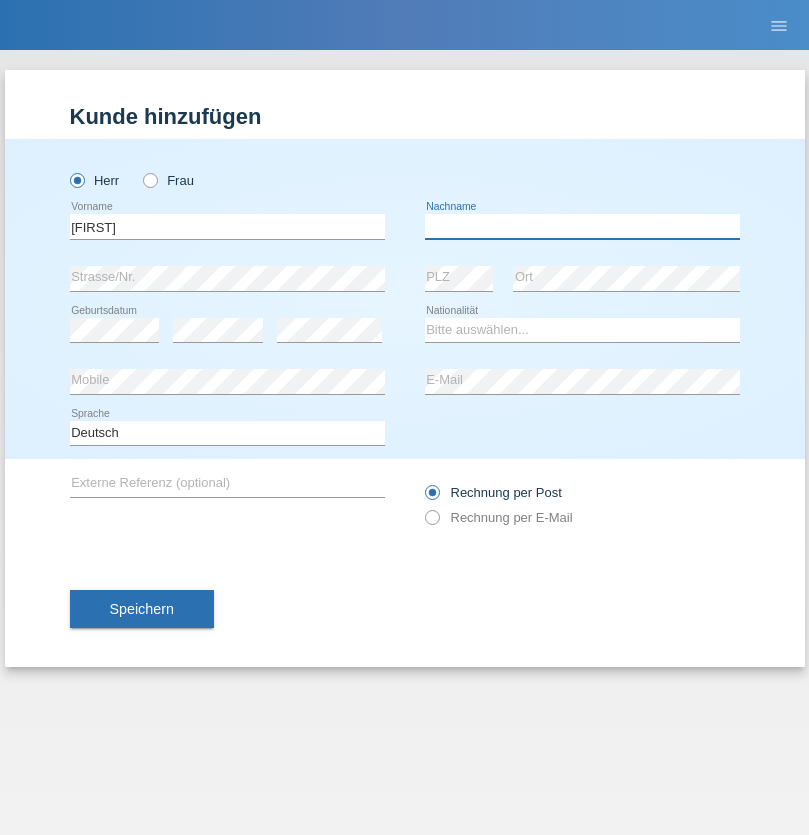 click at bounding box center (582, 226) 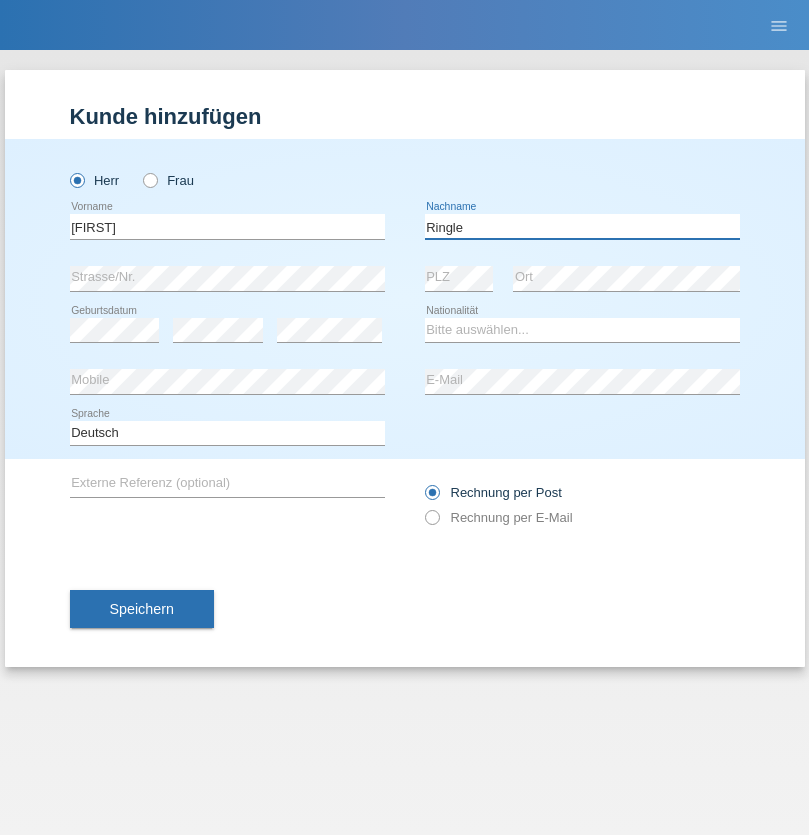 type on "Ringle" 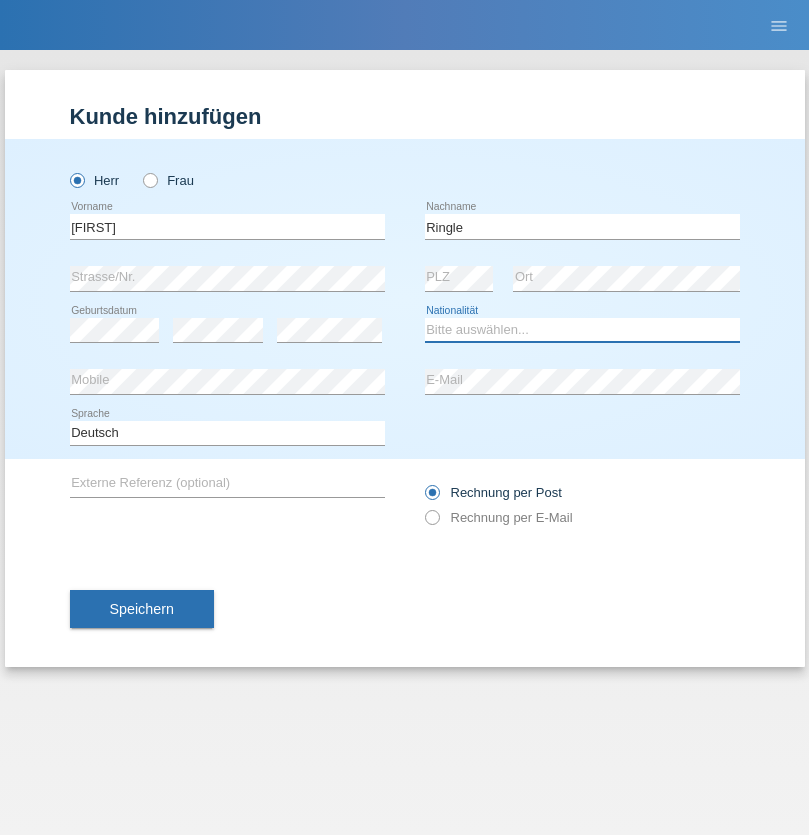 select on "DE" 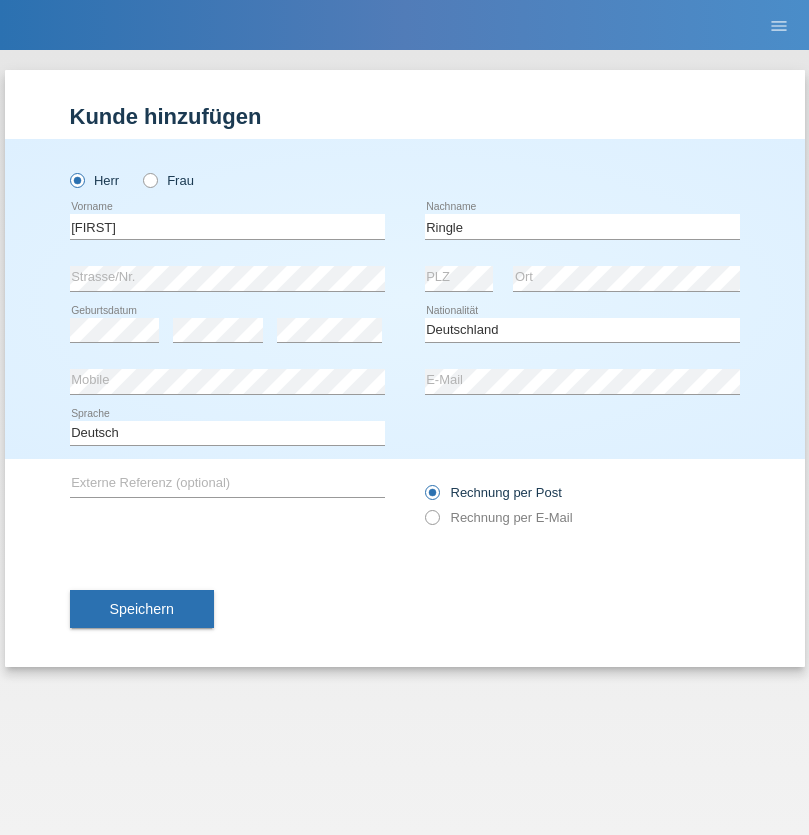 select on "C" 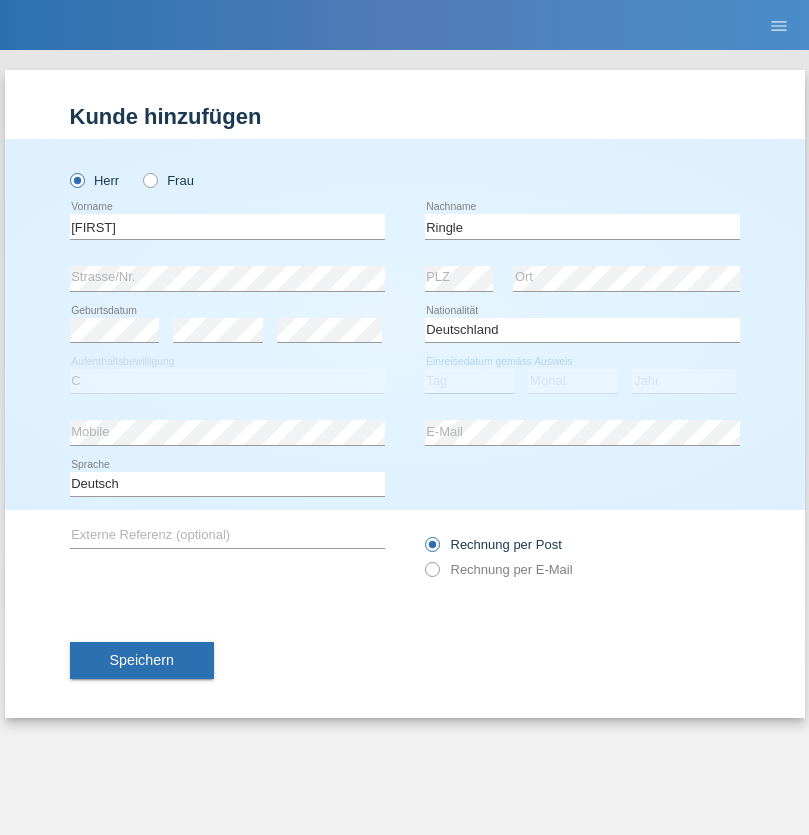 select on "06" 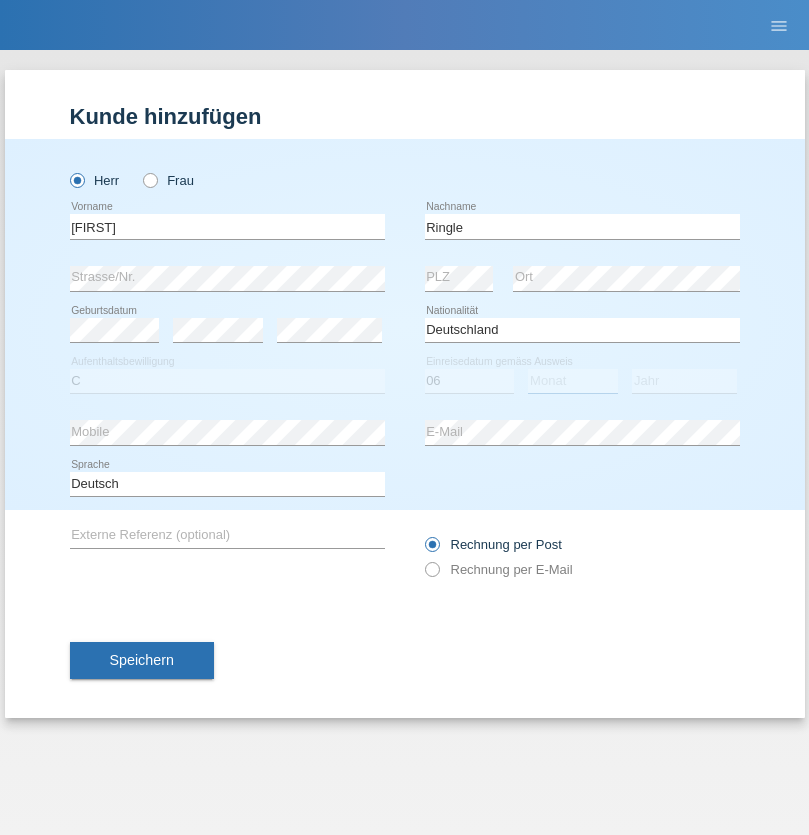 select on "01" 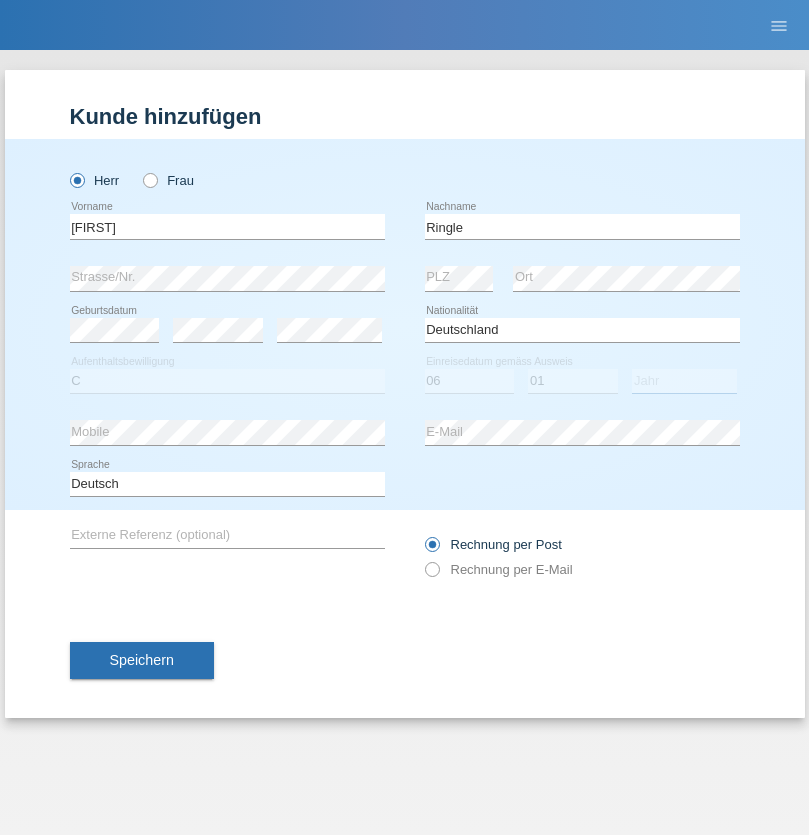 select on "2021" 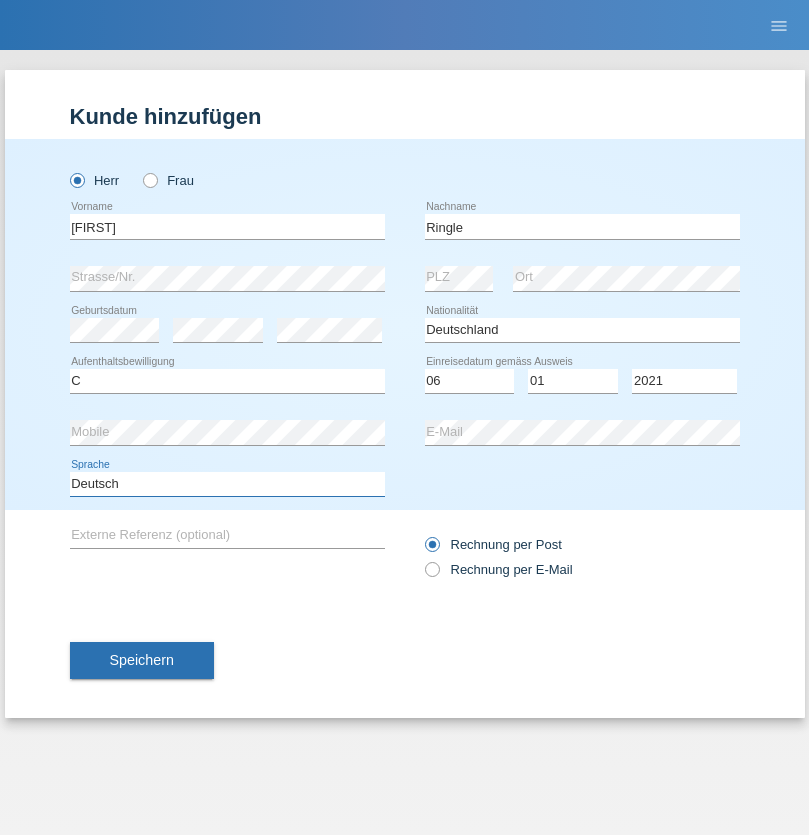 select on "en" 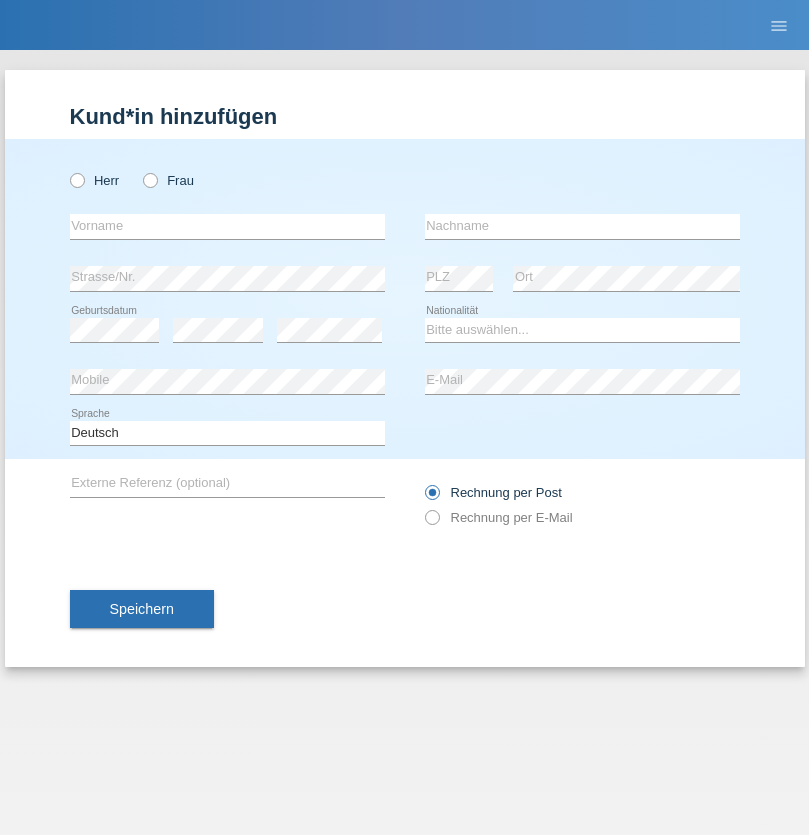 scroll, scrollTop: 0, scrollLeft: 0, axis: both 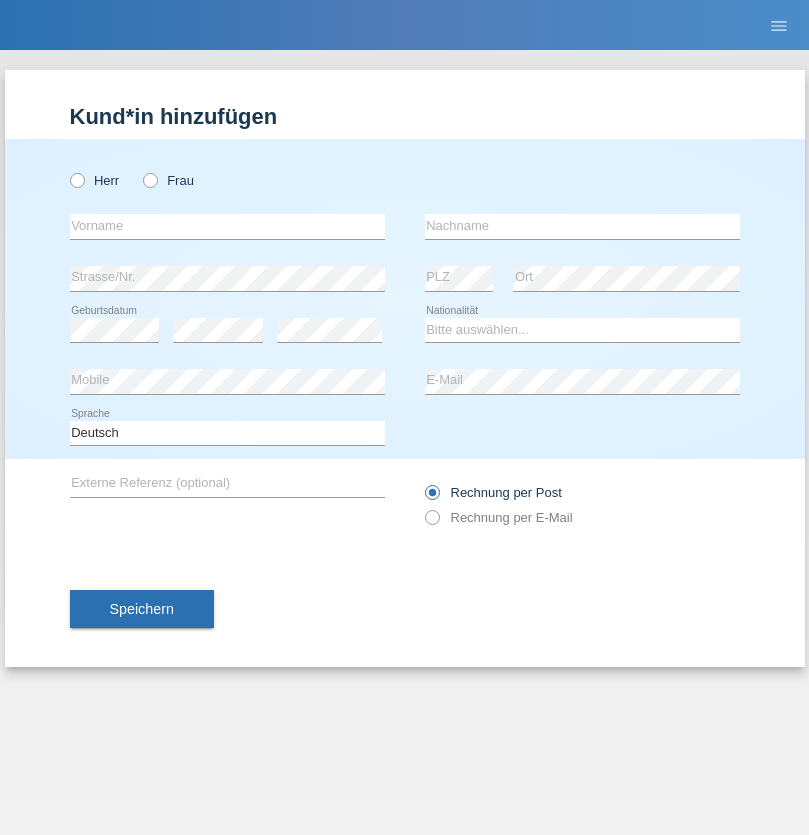 radio on "true" 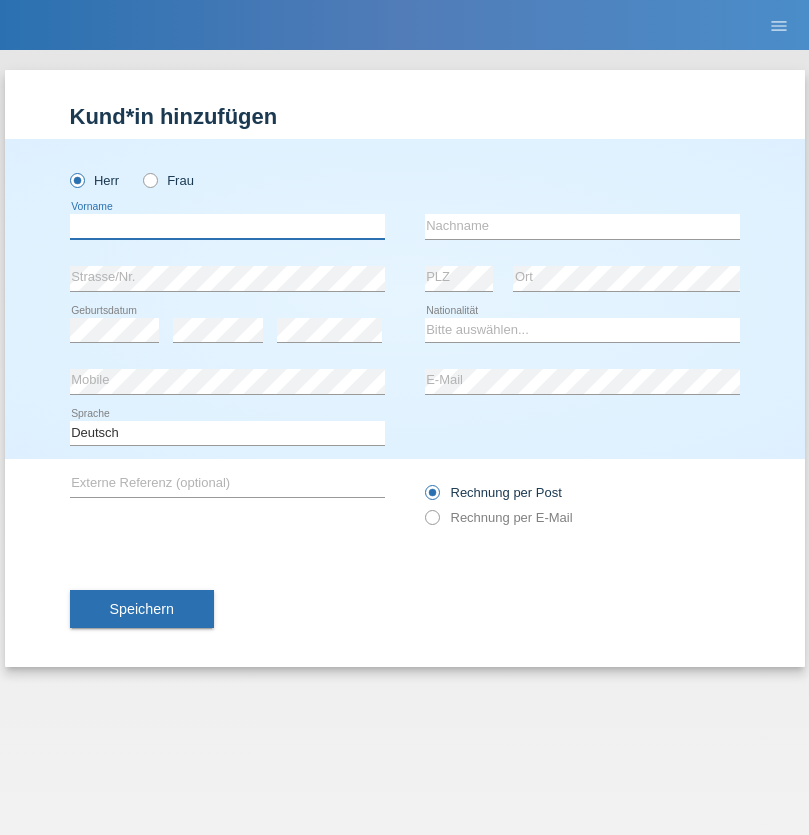 click at bounding box center [227, 226] 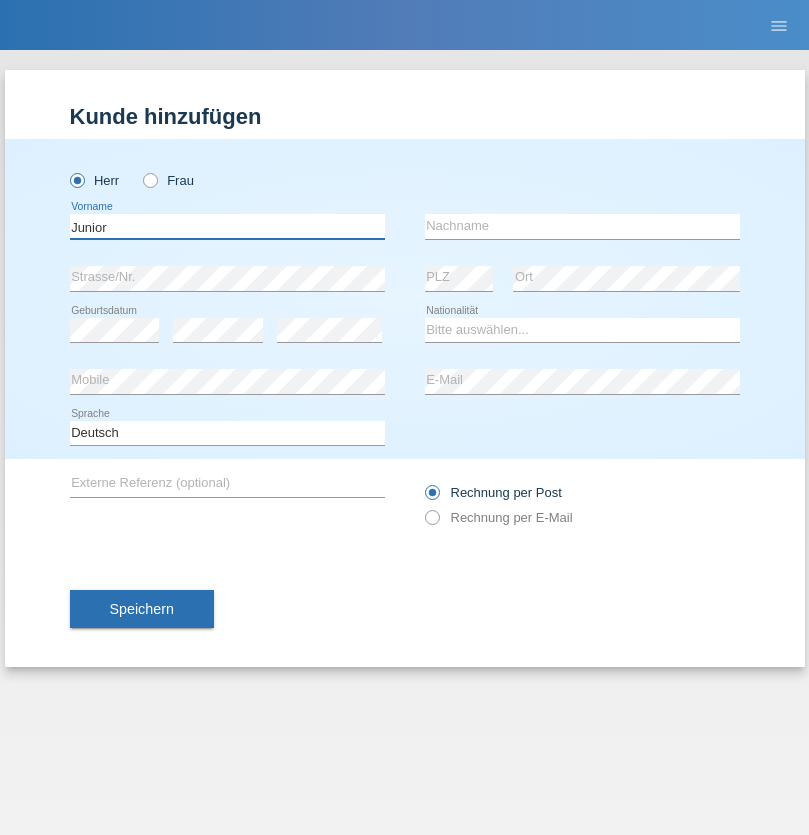 type on "Junior" 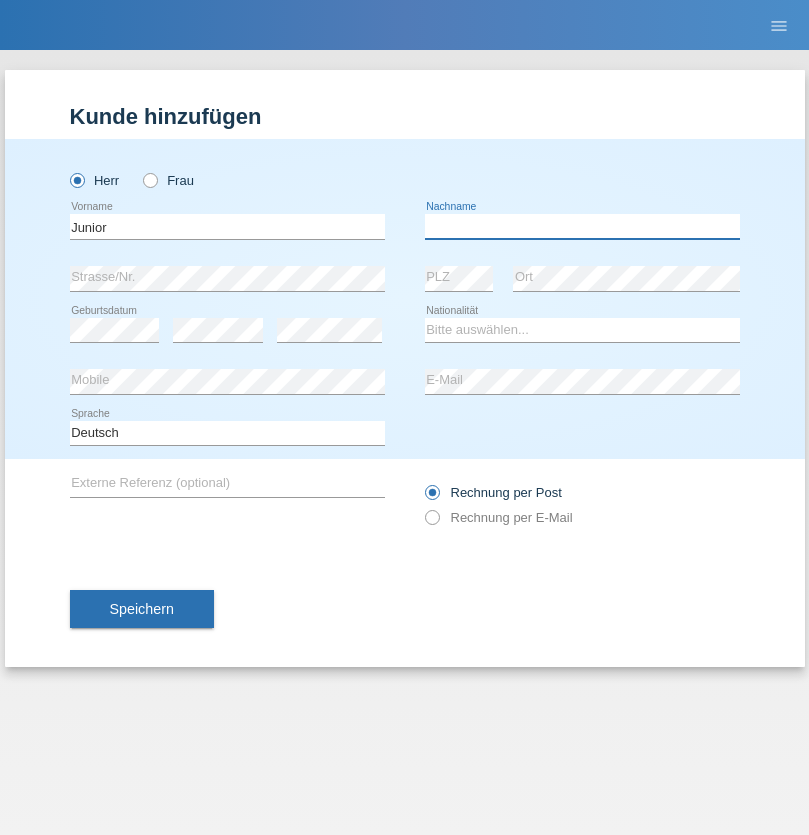 click at bounding box center [582, 226] 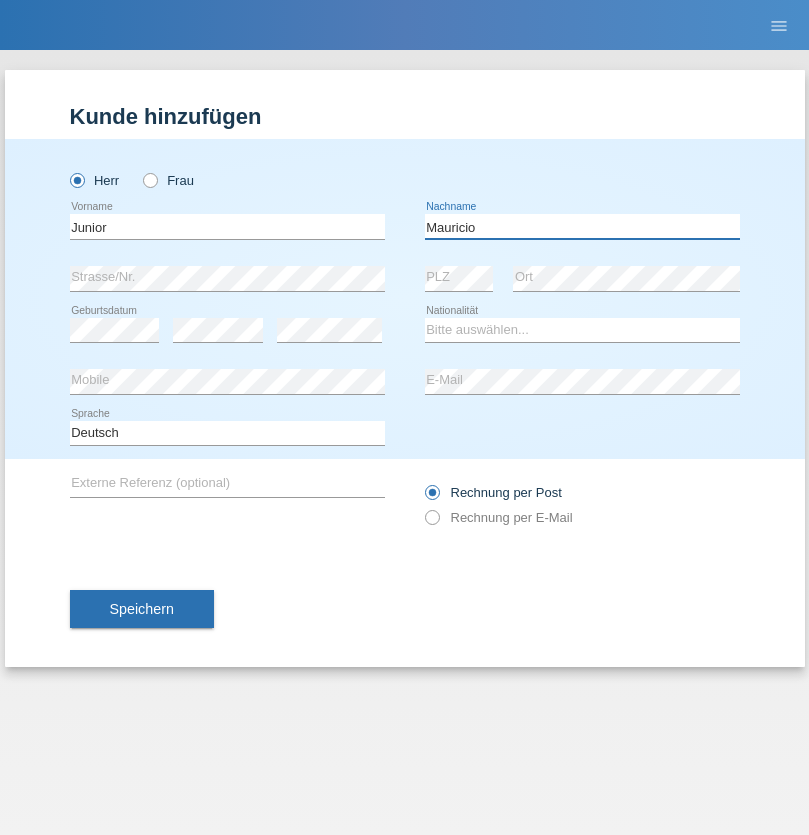 type on "Mauricio" 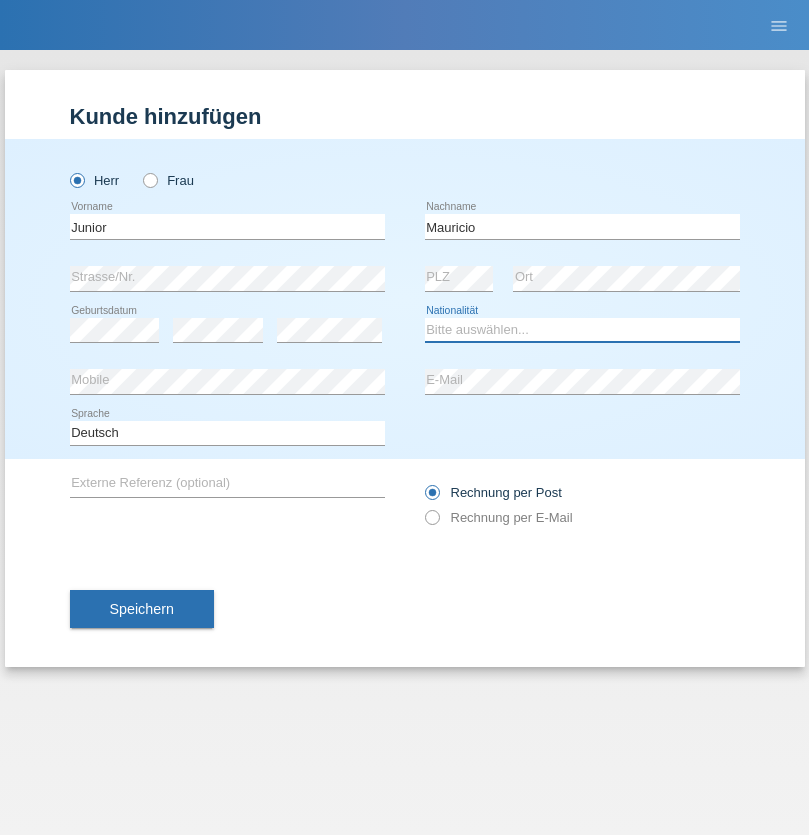 select on "CH" 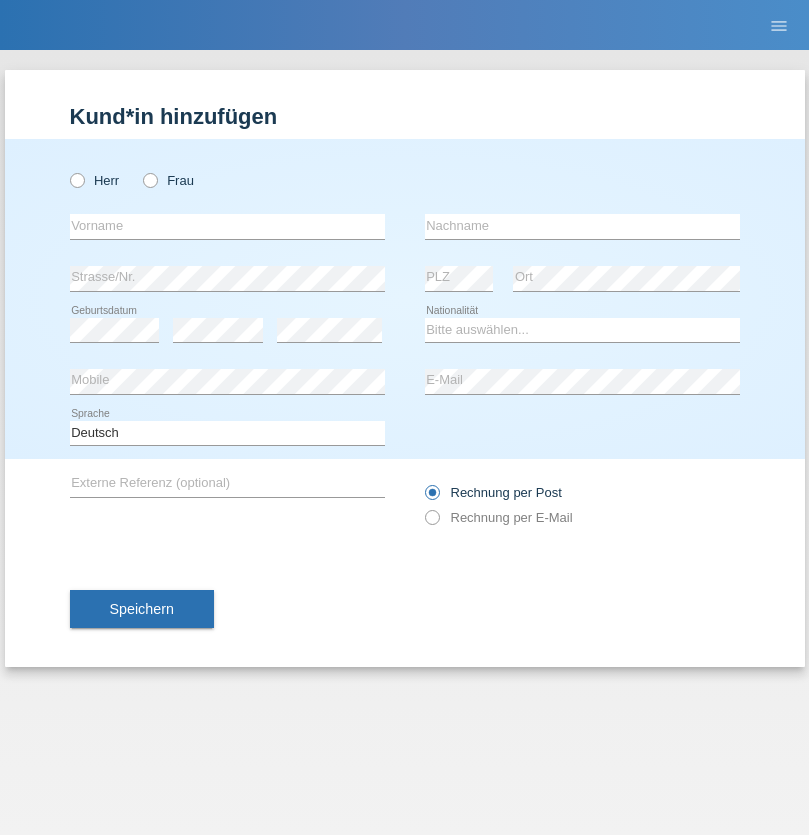 scroll, scrollTop: 0, scrollLeft: 0, axis: both 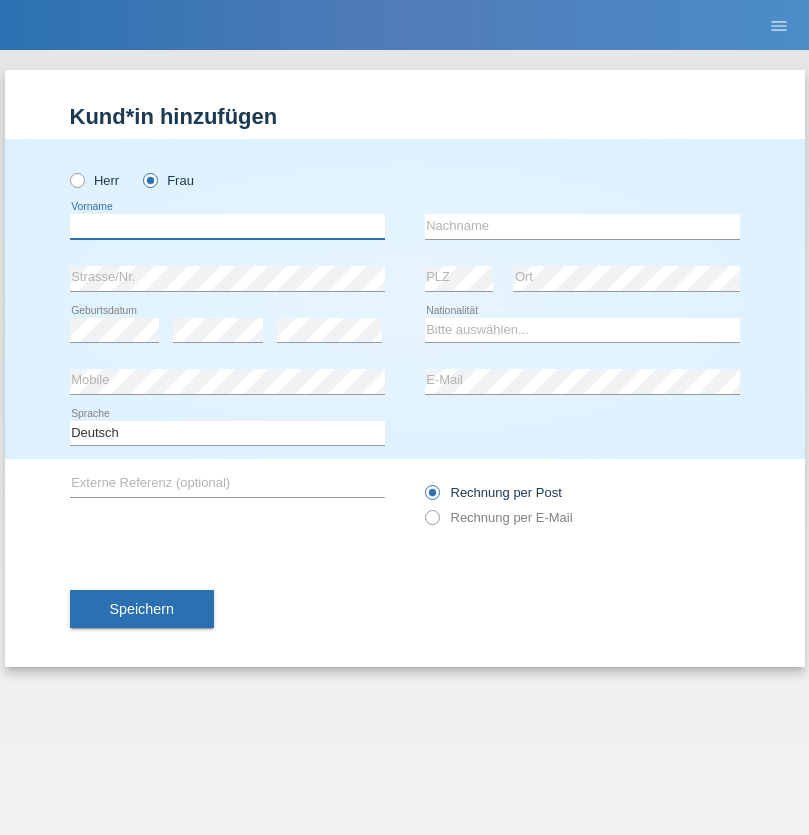 click at bounding box center [227, 226] 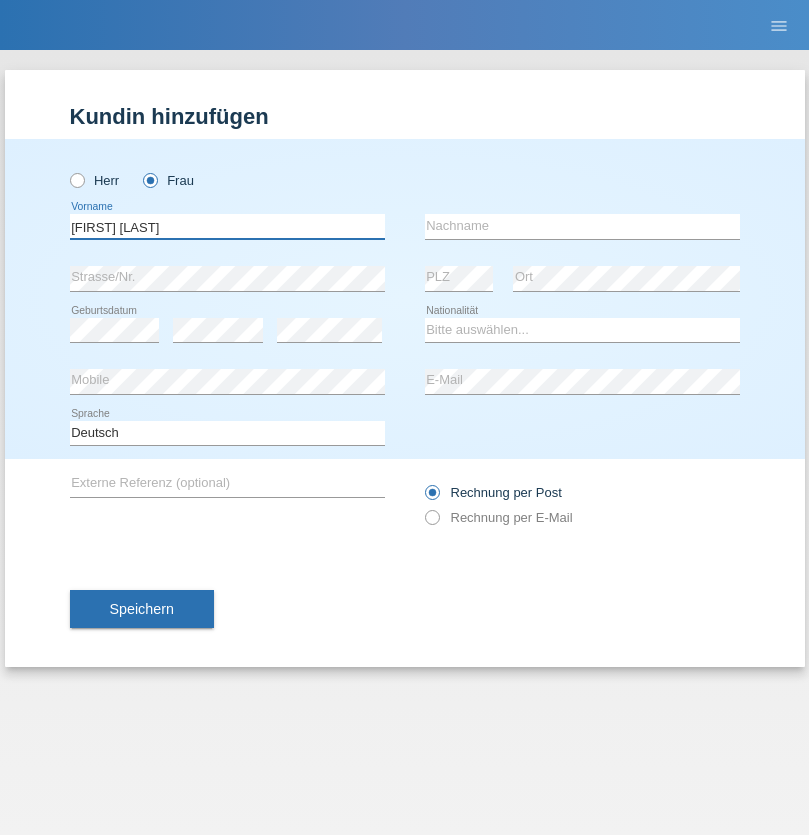 type on "[FIRST] [LAST]" 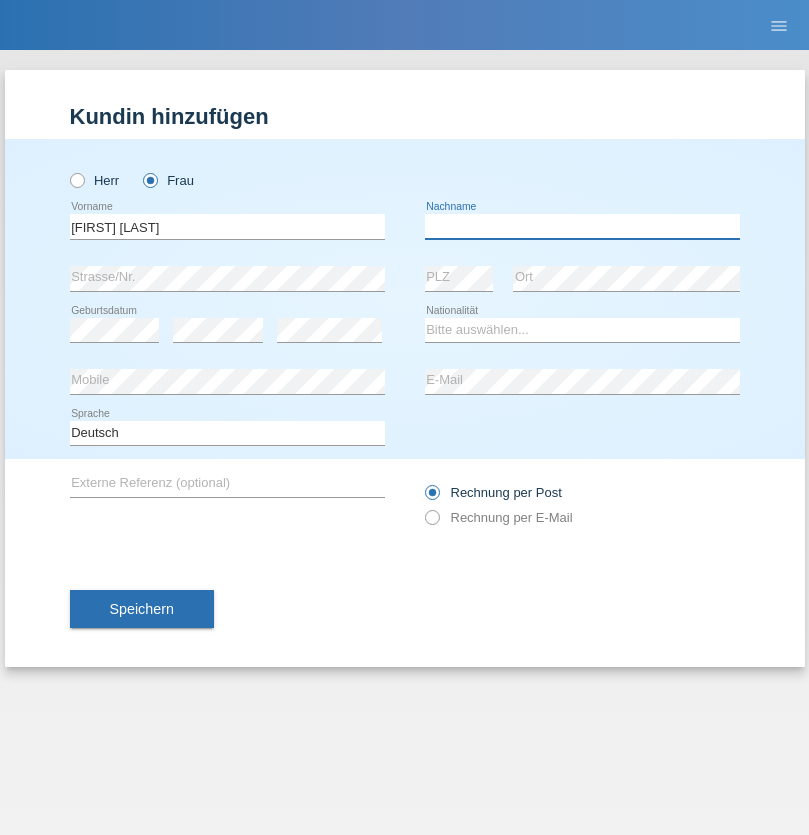 click at bounding box center [582, 226] 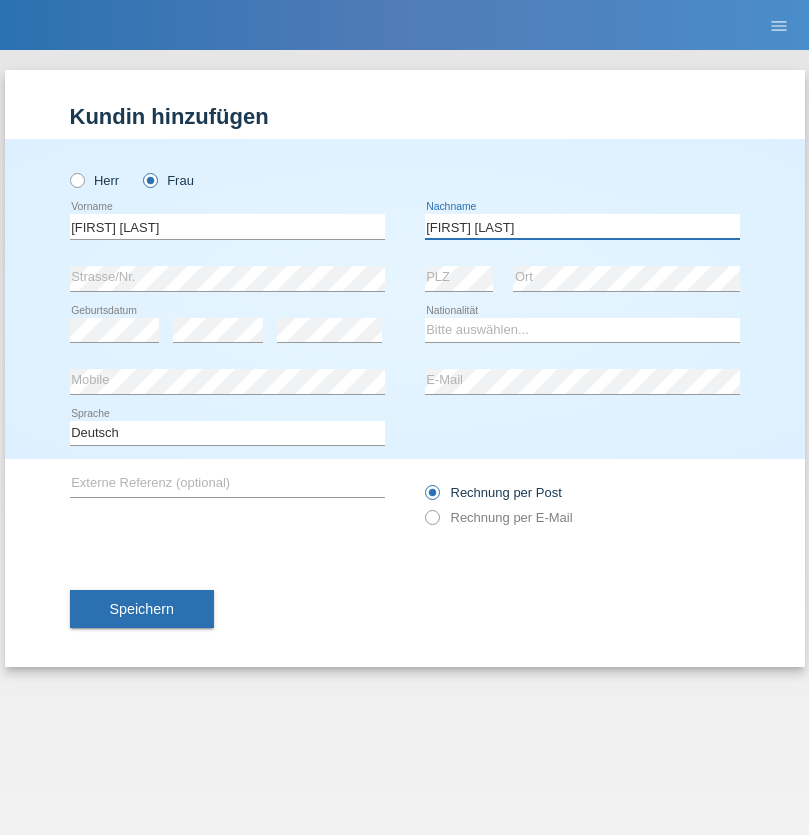 type on "[FIRST] [LAST]" 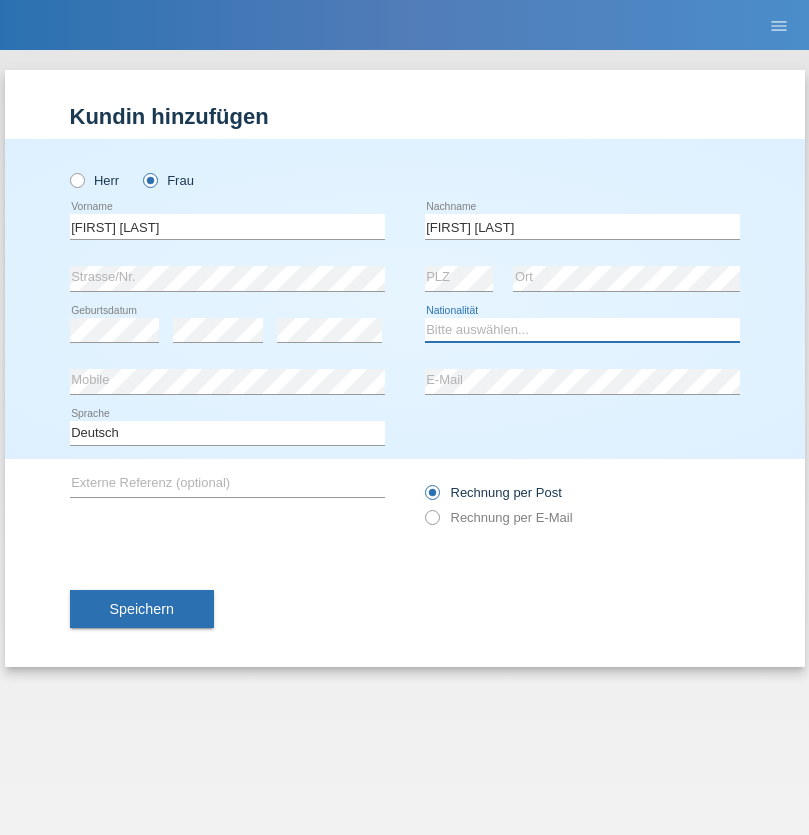 select on "CH" 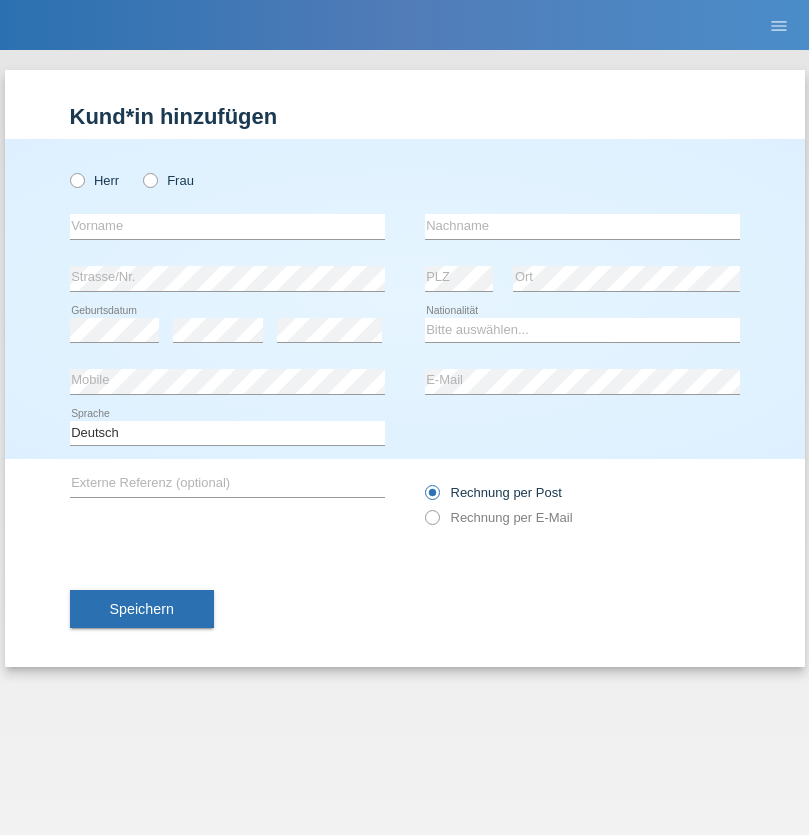 scroll, scrollTop: 0, scrollLeft: 0, axis: both 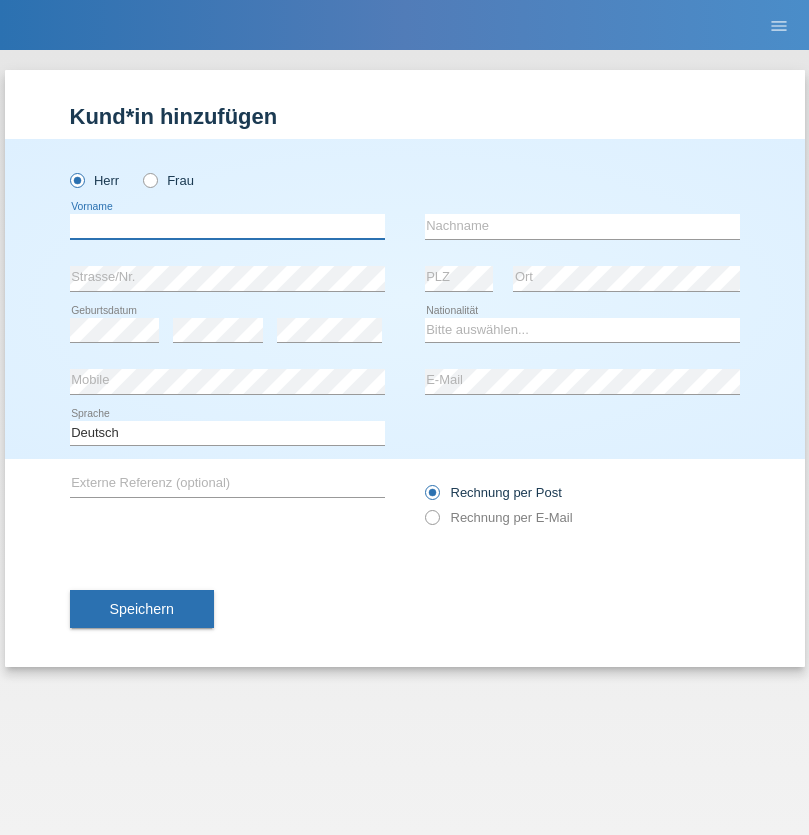 click at bounding box center (227, 226) 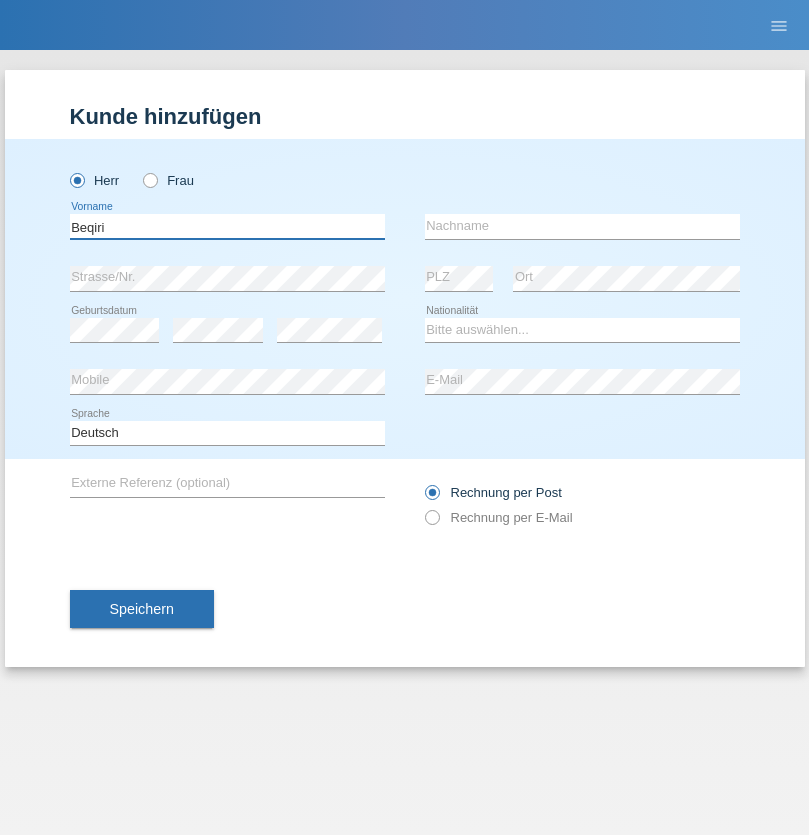 type on "Beqiri" 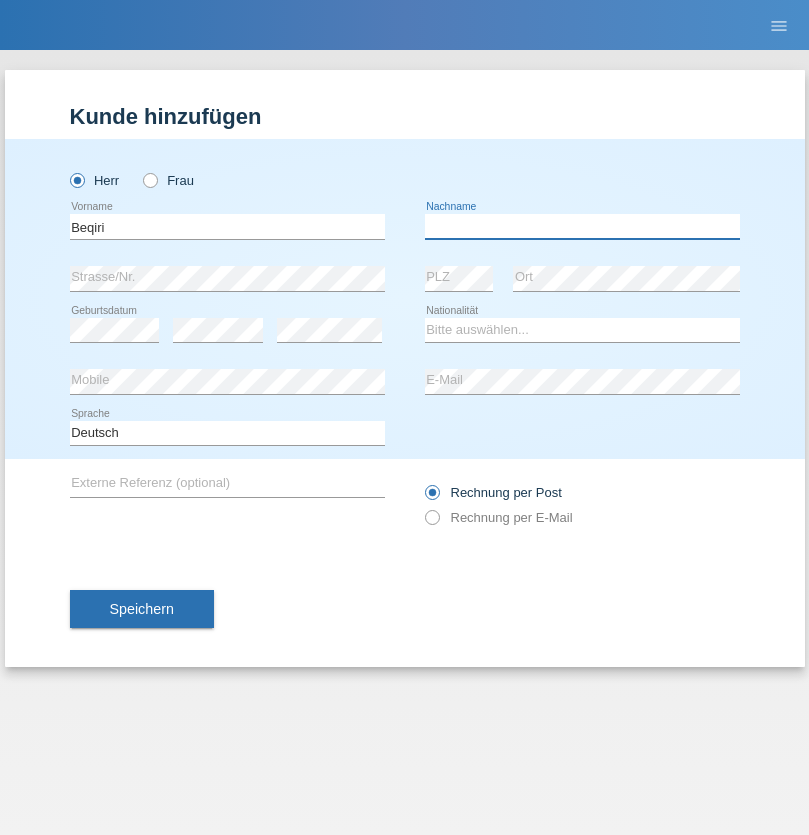 click at bounding box center (582, 226) 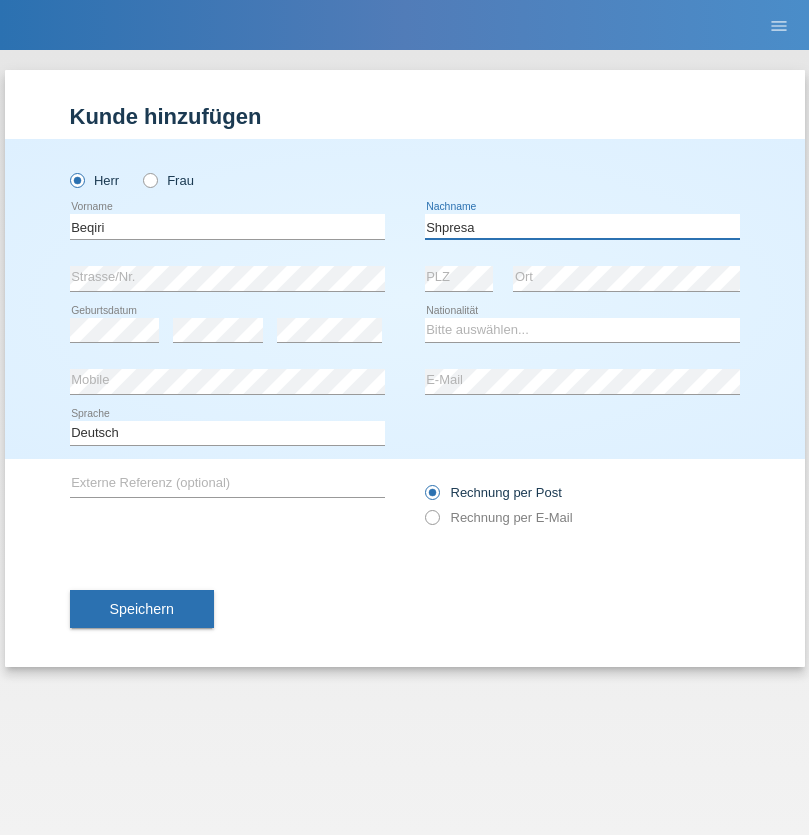 type on "Shpresa" 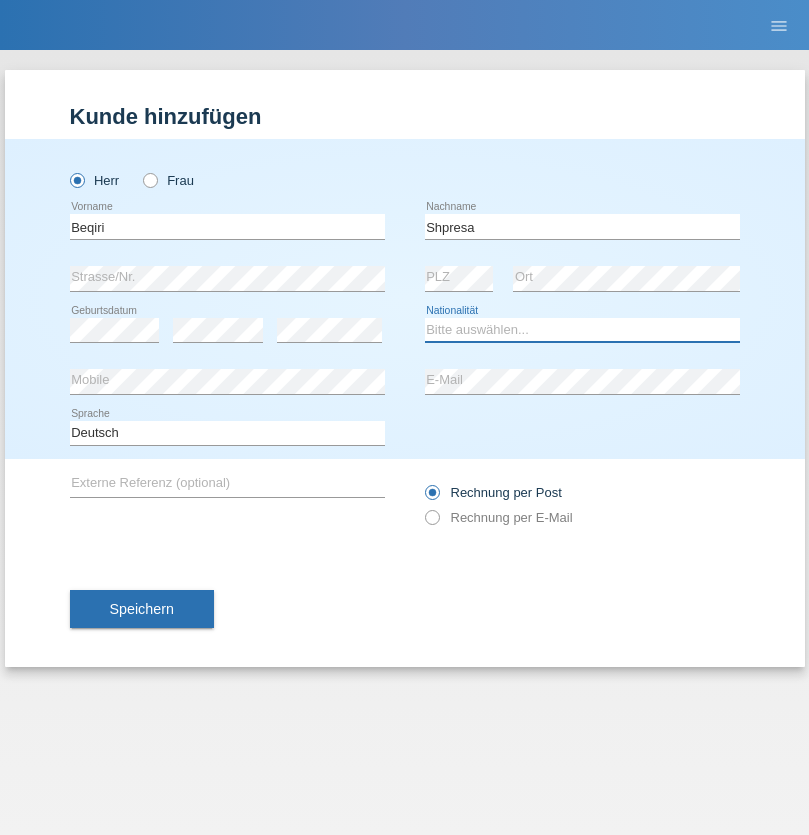 select on "XK" 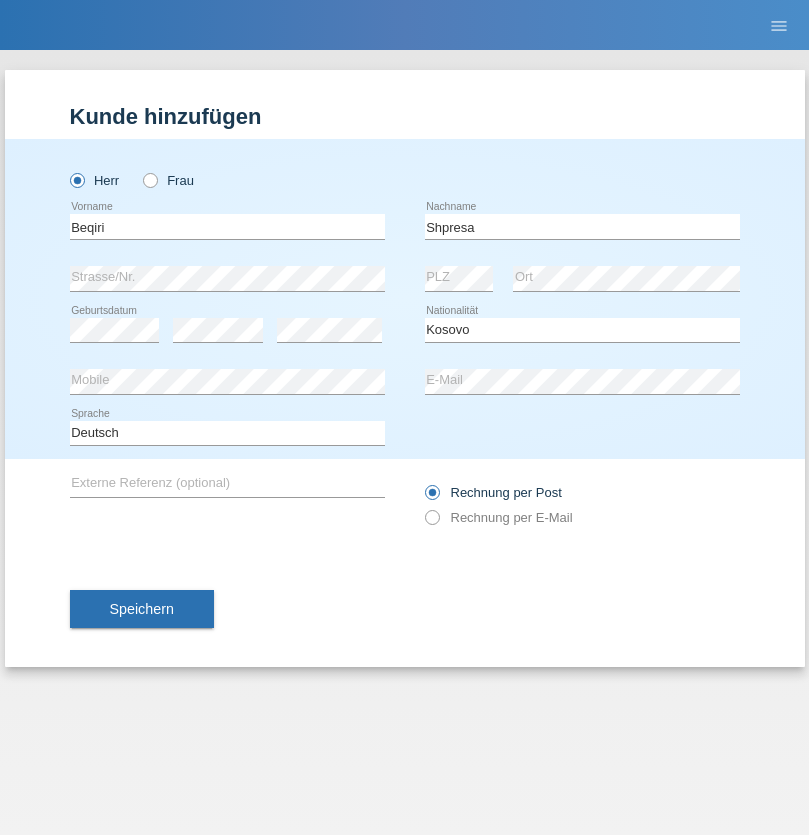 select on "C" 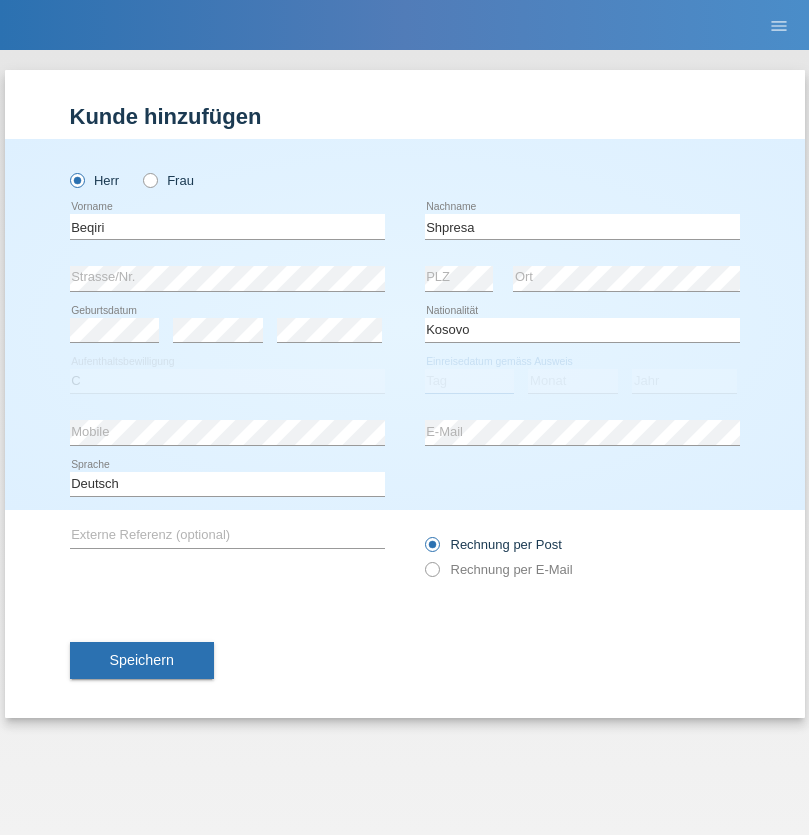 select on "08" 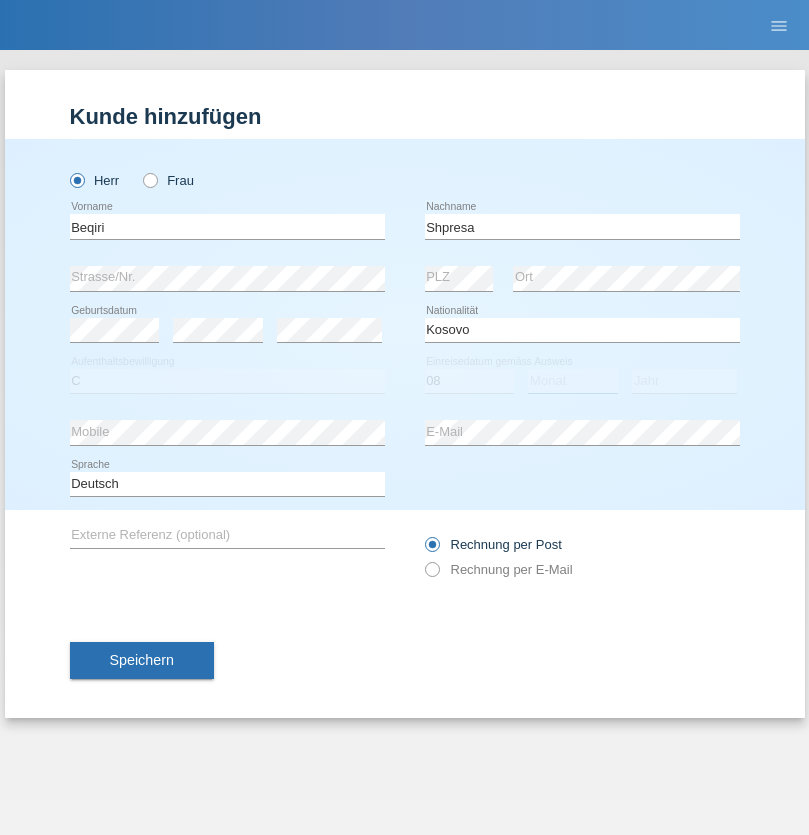 select on "02" 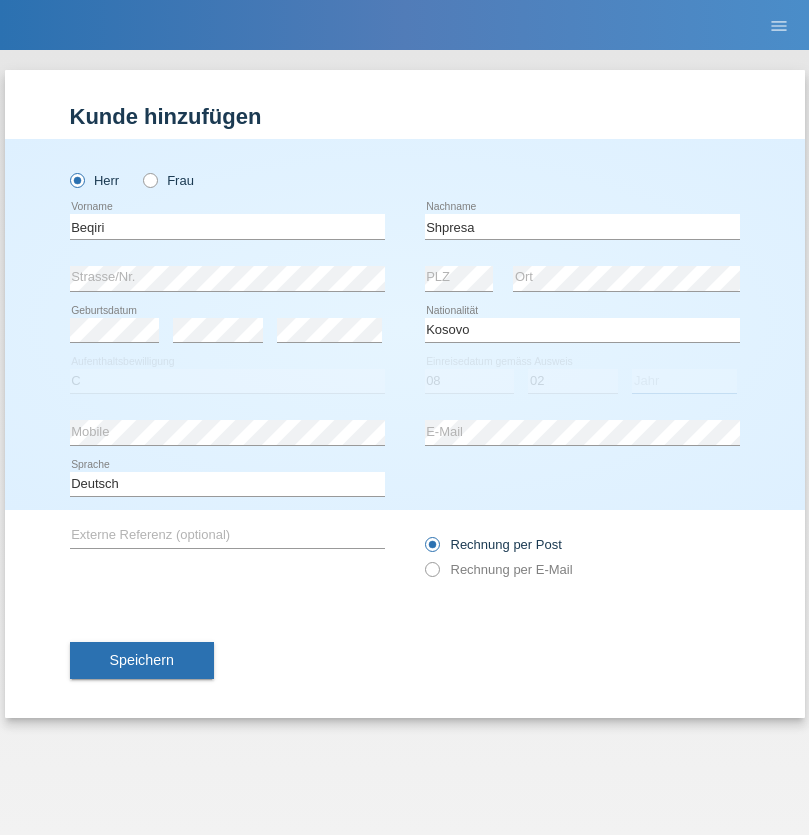 select on "1979" 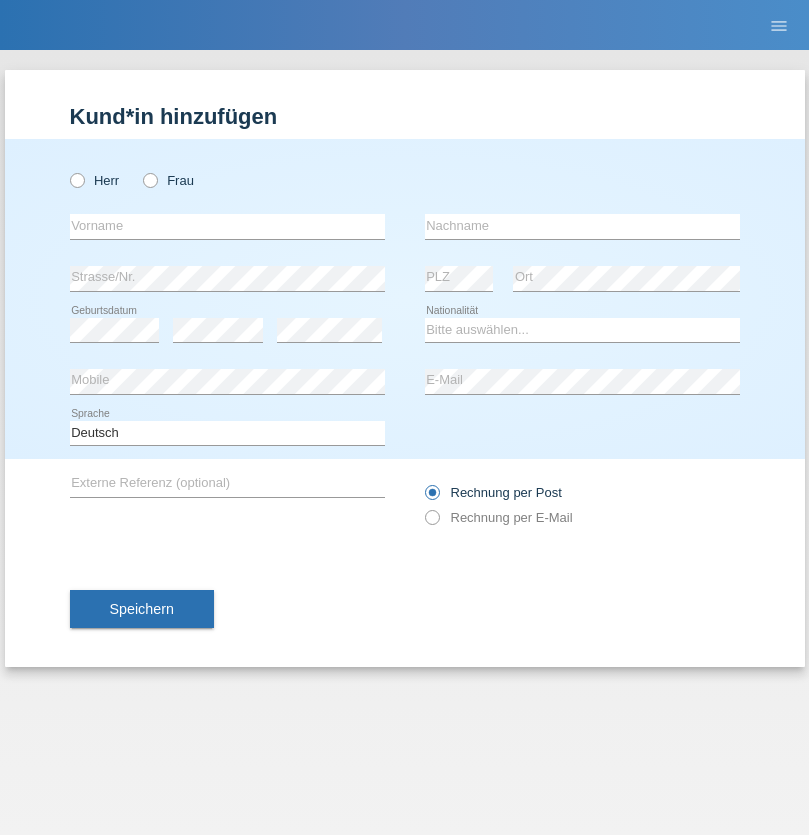 scroll, scrollTop: 0, scrollLeft: 0, axis: both 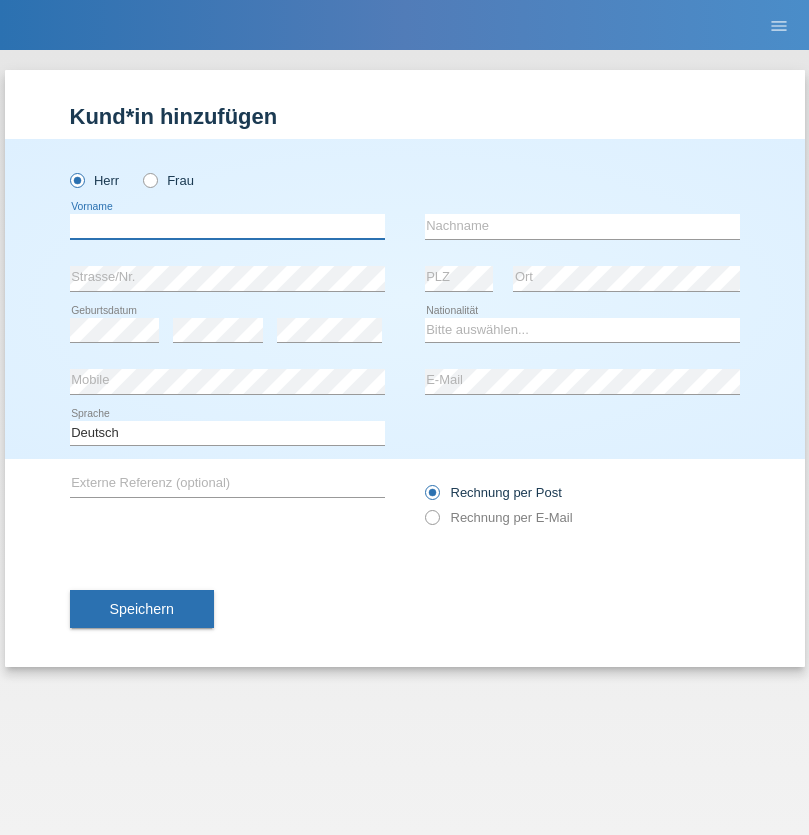 click at bounding box center [227, 226] 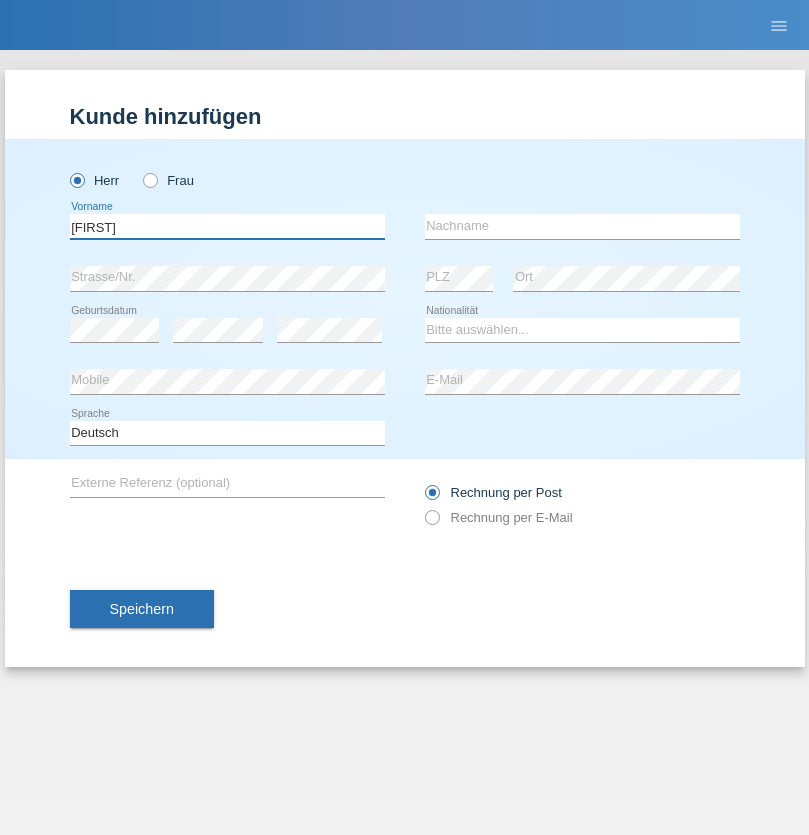 type on "[FIRST]" 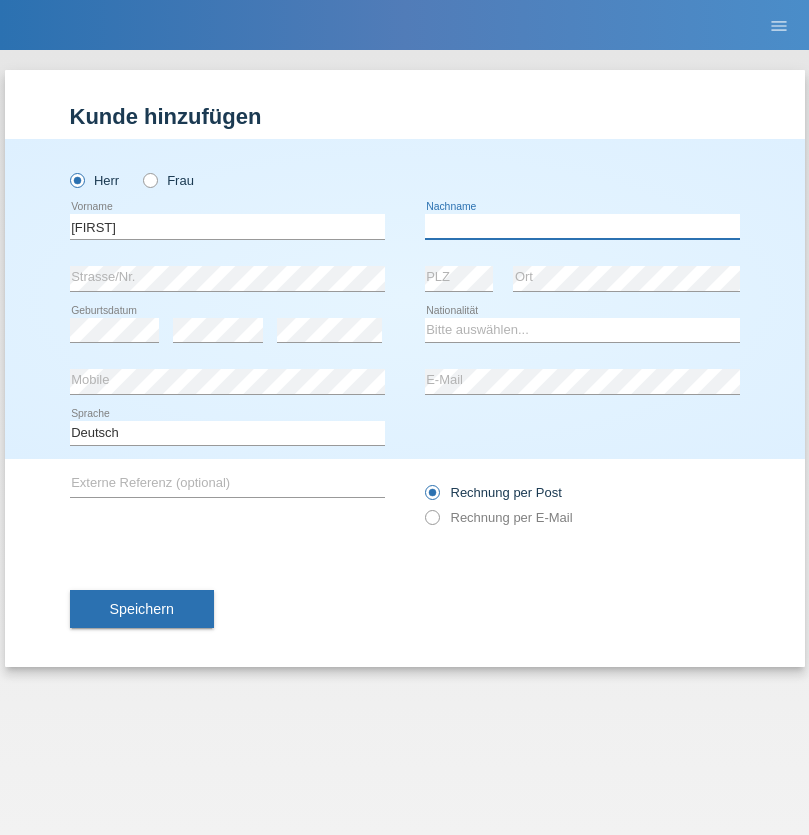 click at bounding box center [582, 226] 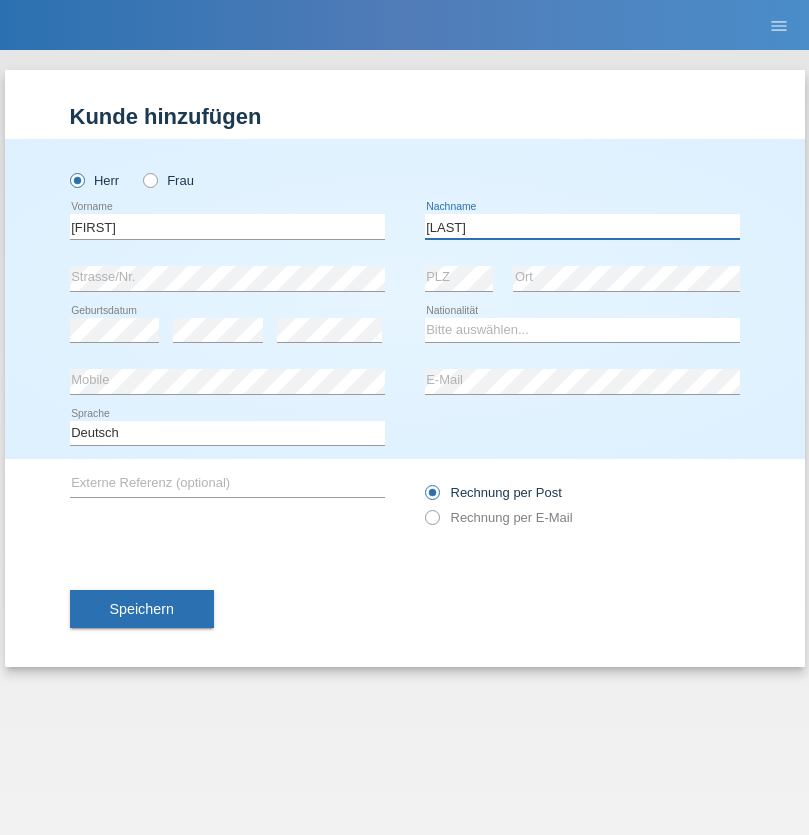 type on "[LAST]" 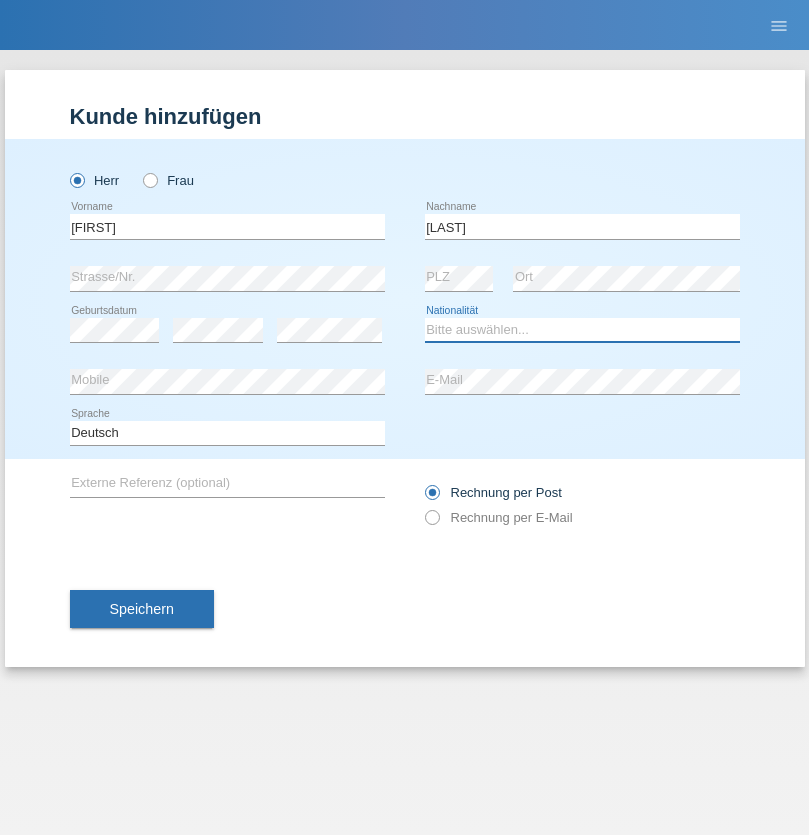 select on "CH" 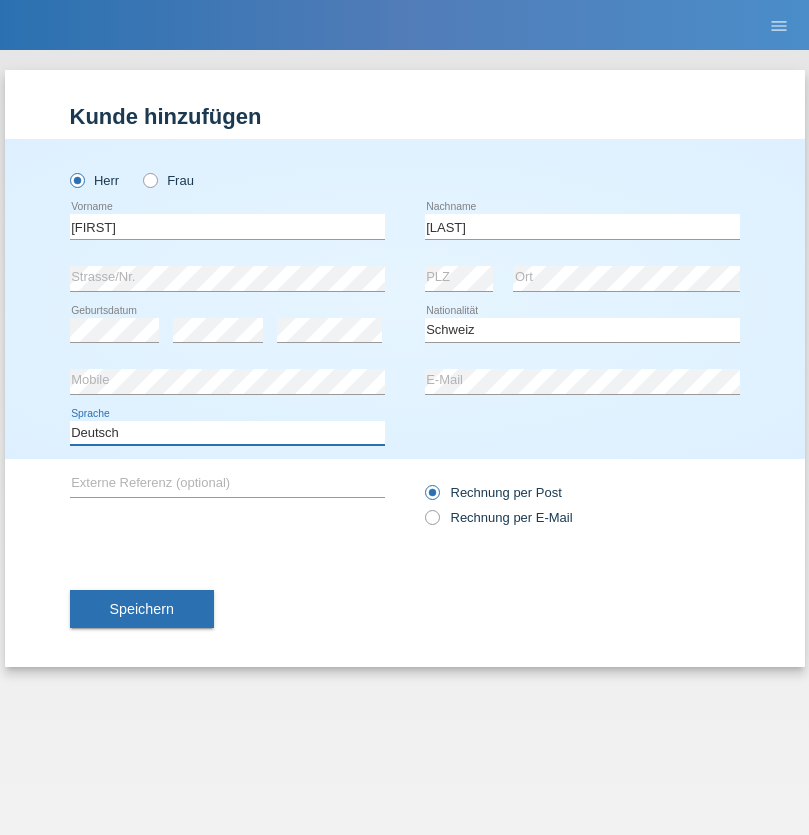 select on "en" 